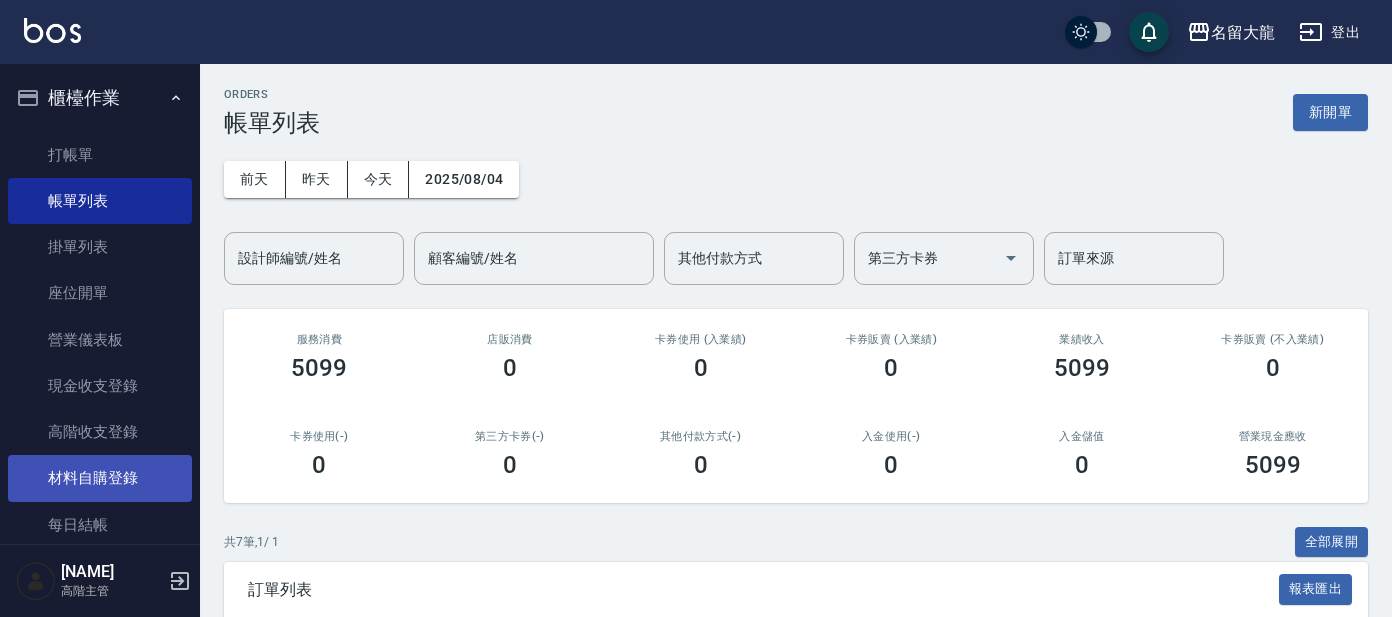 scroll, scrollTop: 0, scrollLeft: 0, axis: both 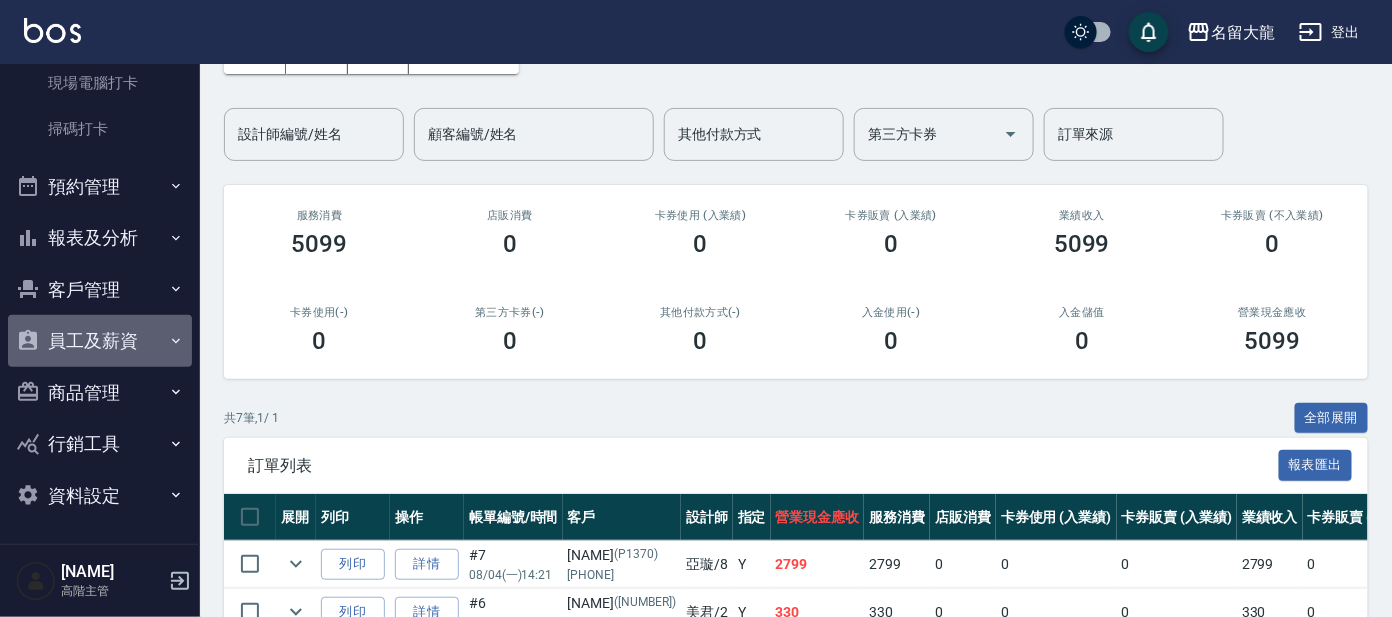 click on "員工及薪資" at bounding box center (100, 341) 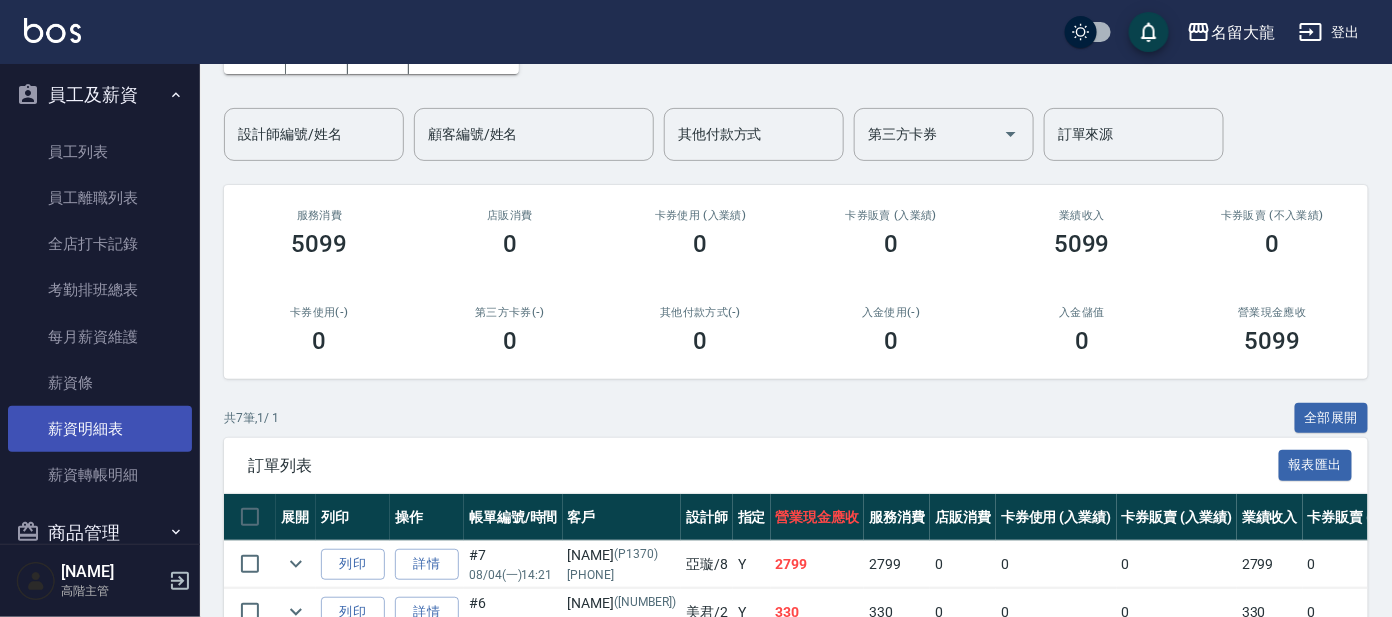 scroll, scrollTop: 784, scrollLeft: 0, axis: vertical 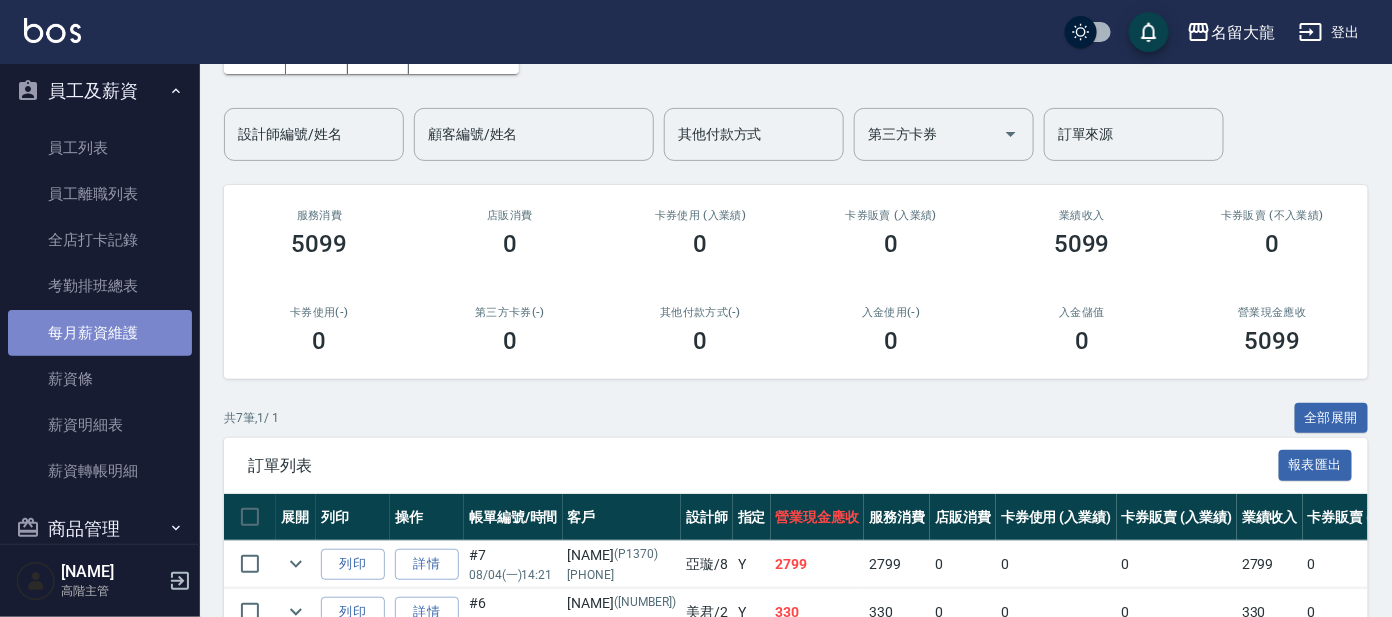 click on "每月薪資維護" at bounding box center [100, 333] 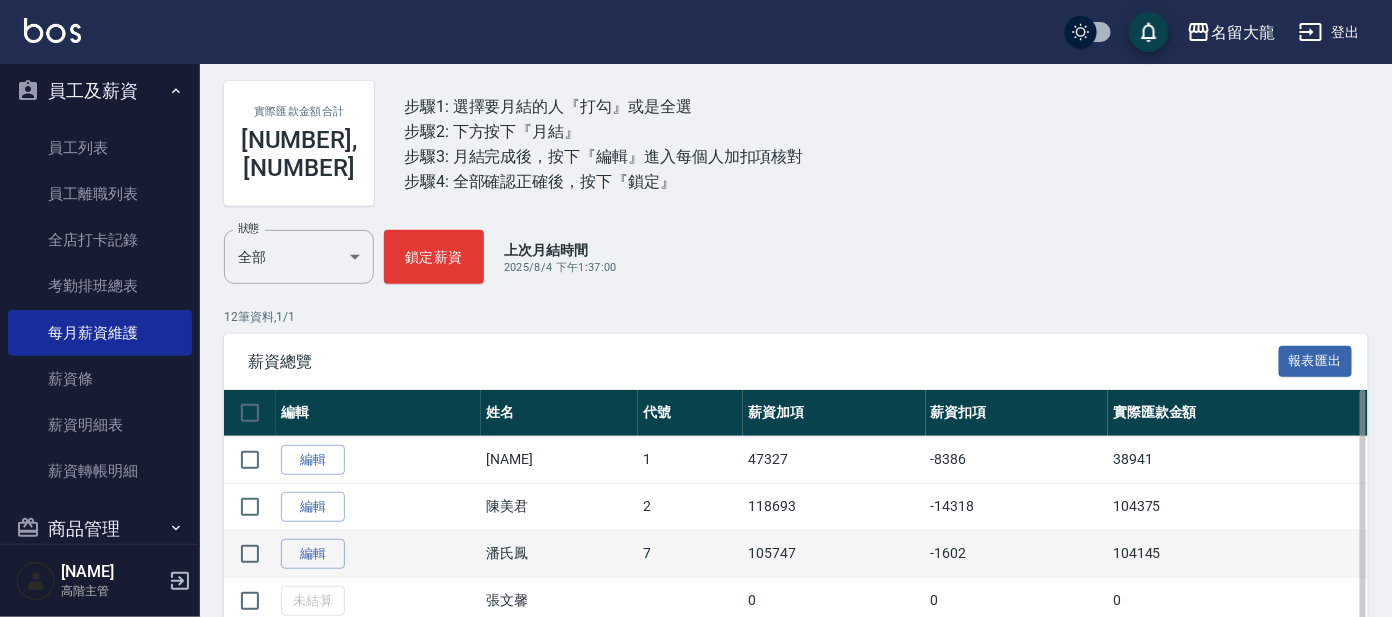 scroll, scrollTop: 249, scrollLeft: 0, axis: vertical 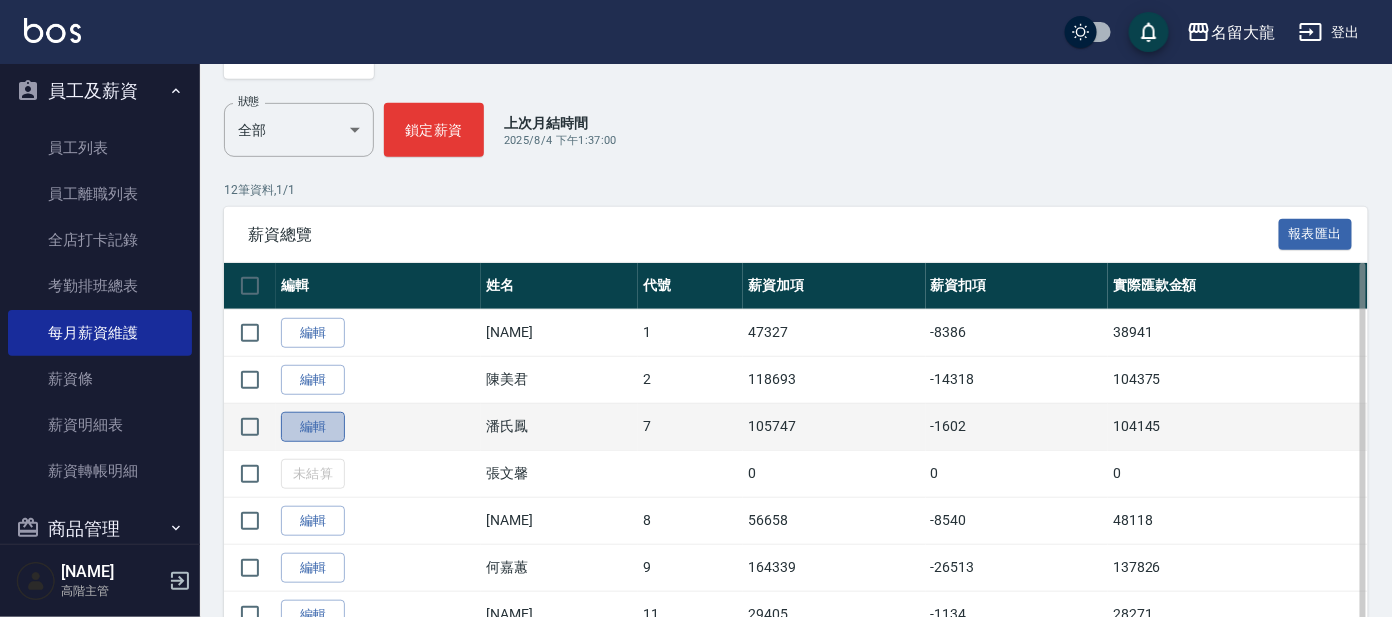 click on "編輯" at bounding box center (313, 427) 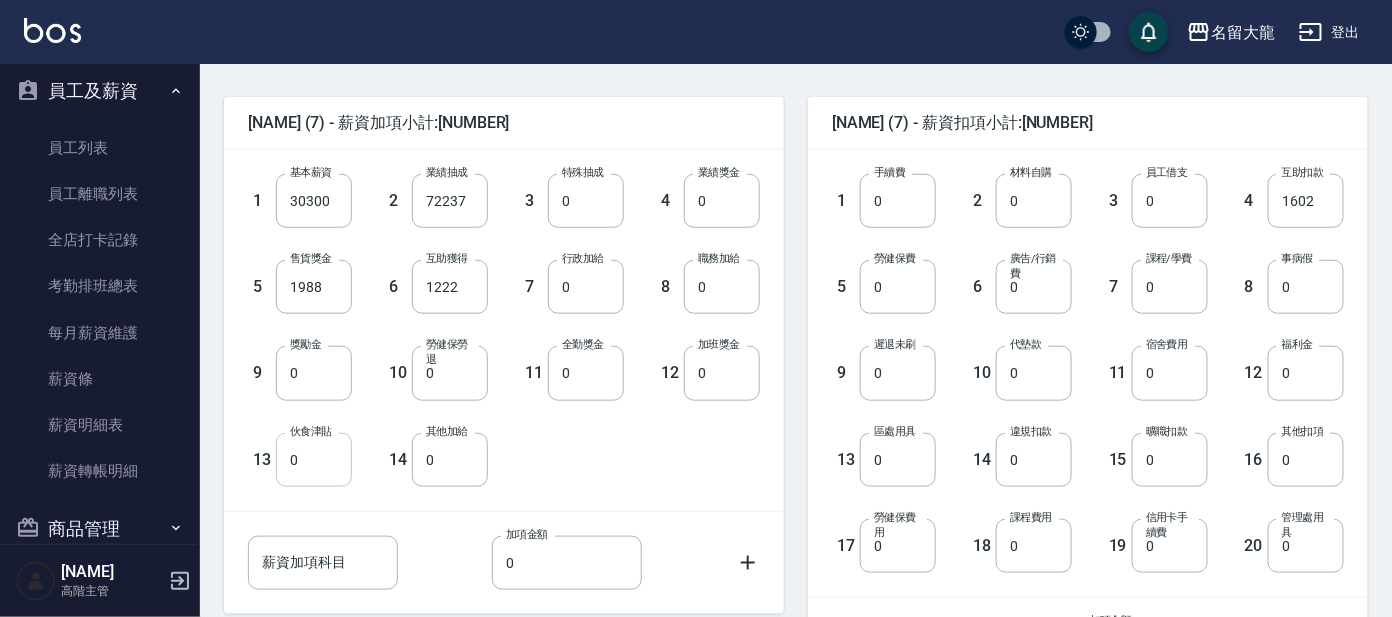 scroll, scrollTop: 499, scrollLeft: 0, axis: vertical 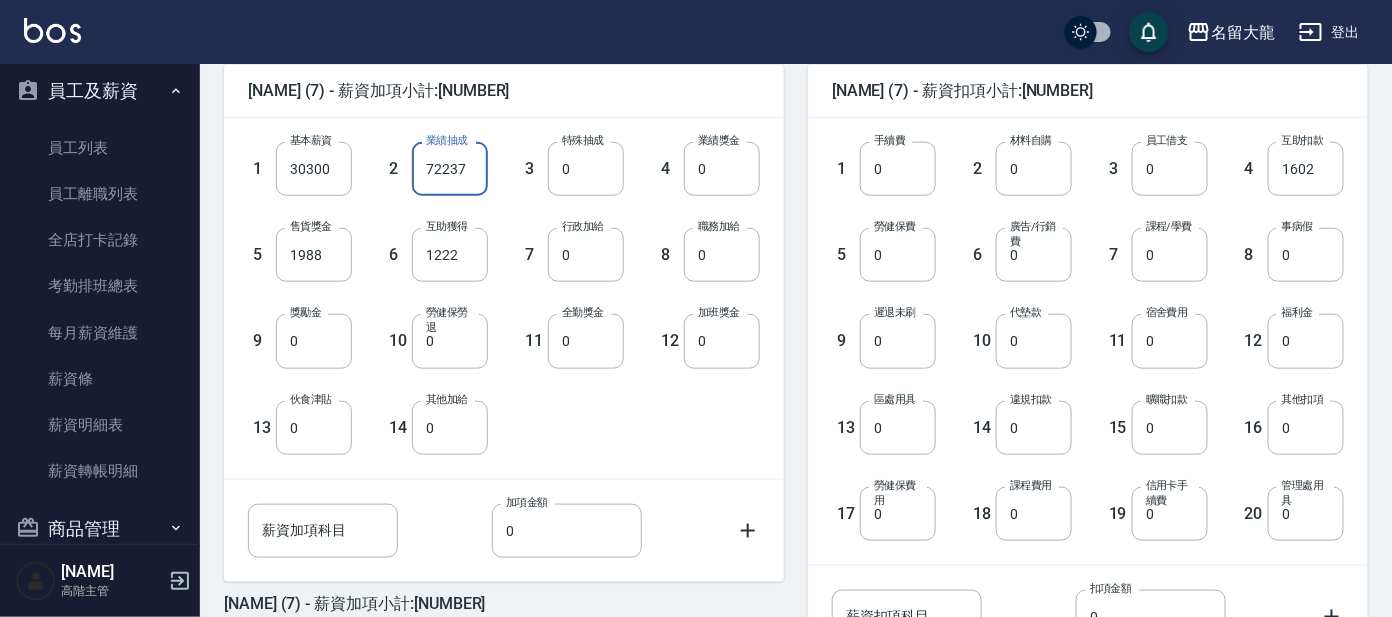 click on "72237" at bounding box center [450, 169] 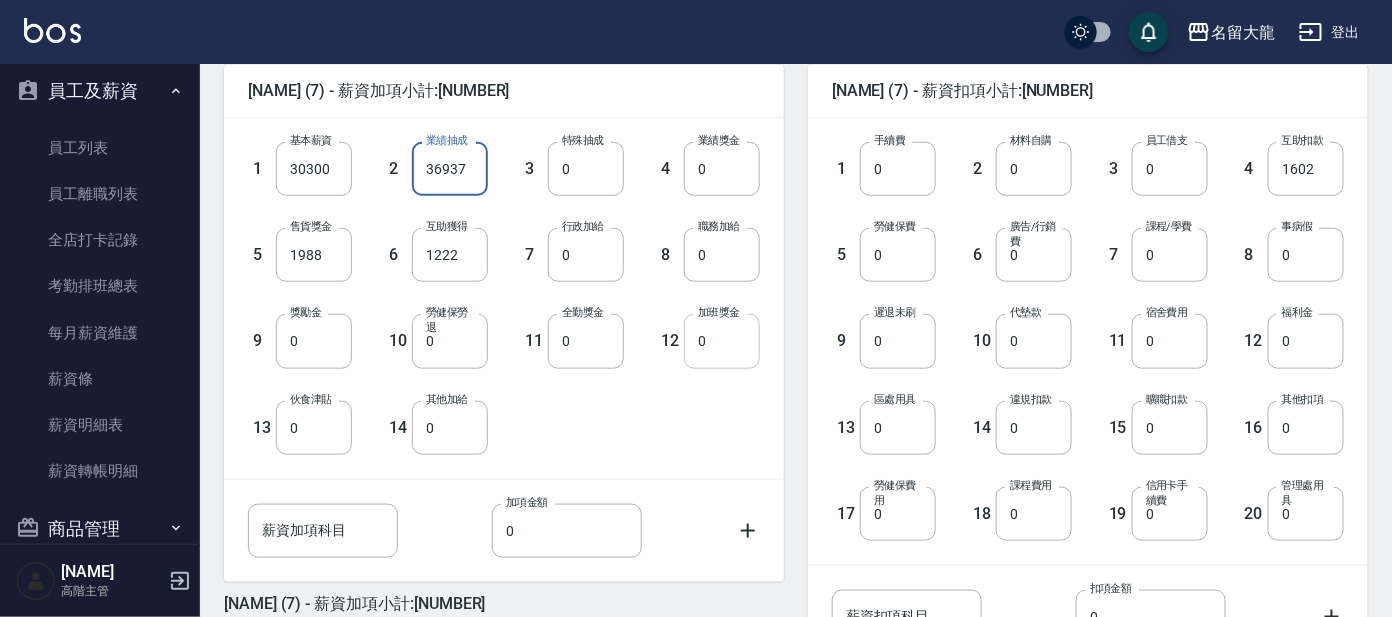 type on "36937" 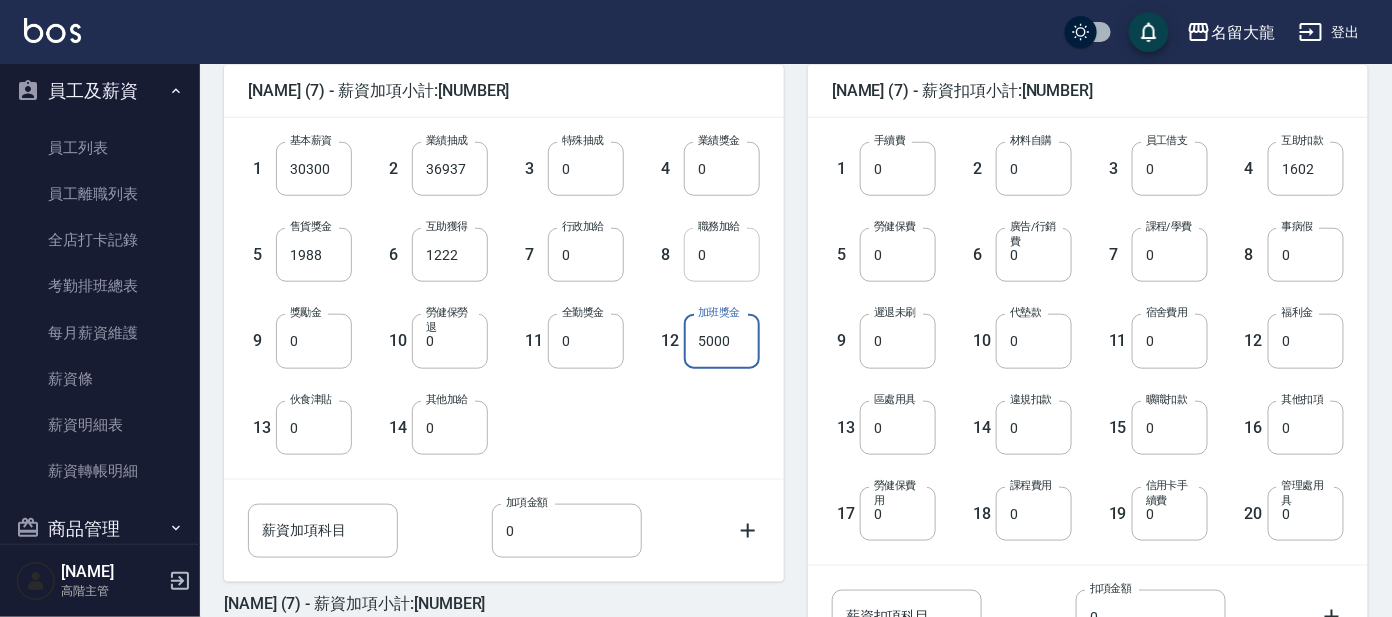 type on "5000" 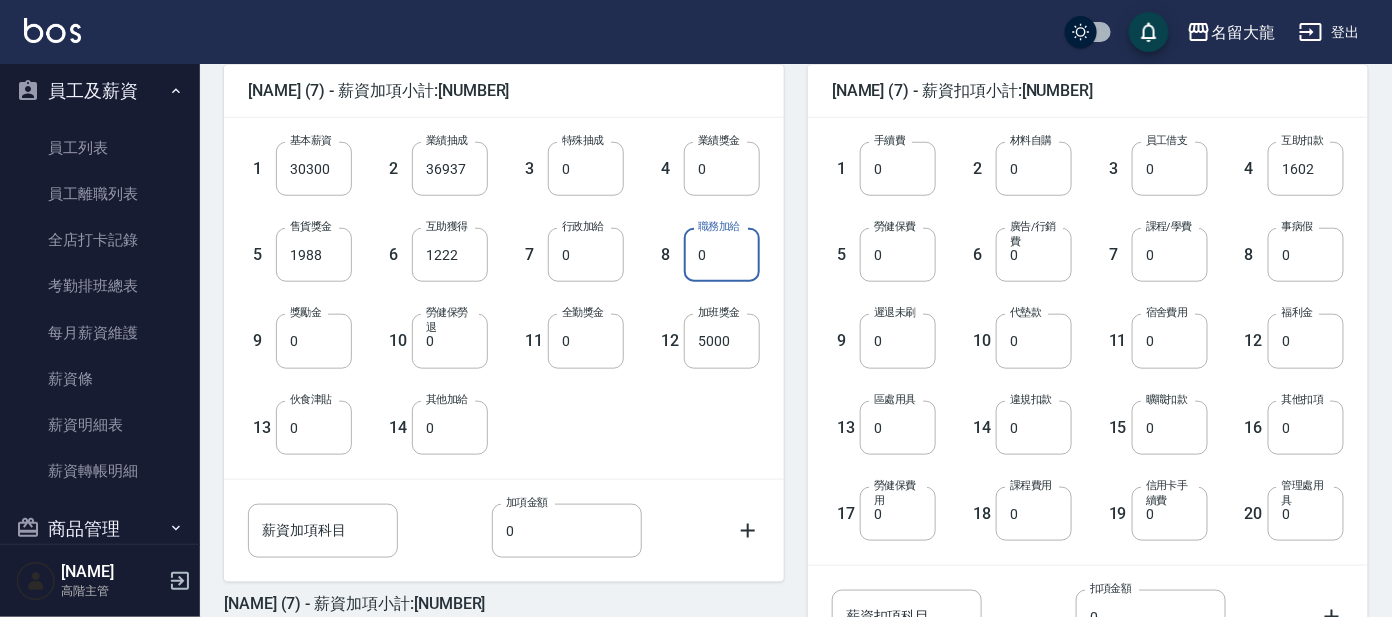 click on "0" at bounding box center [722, 255] 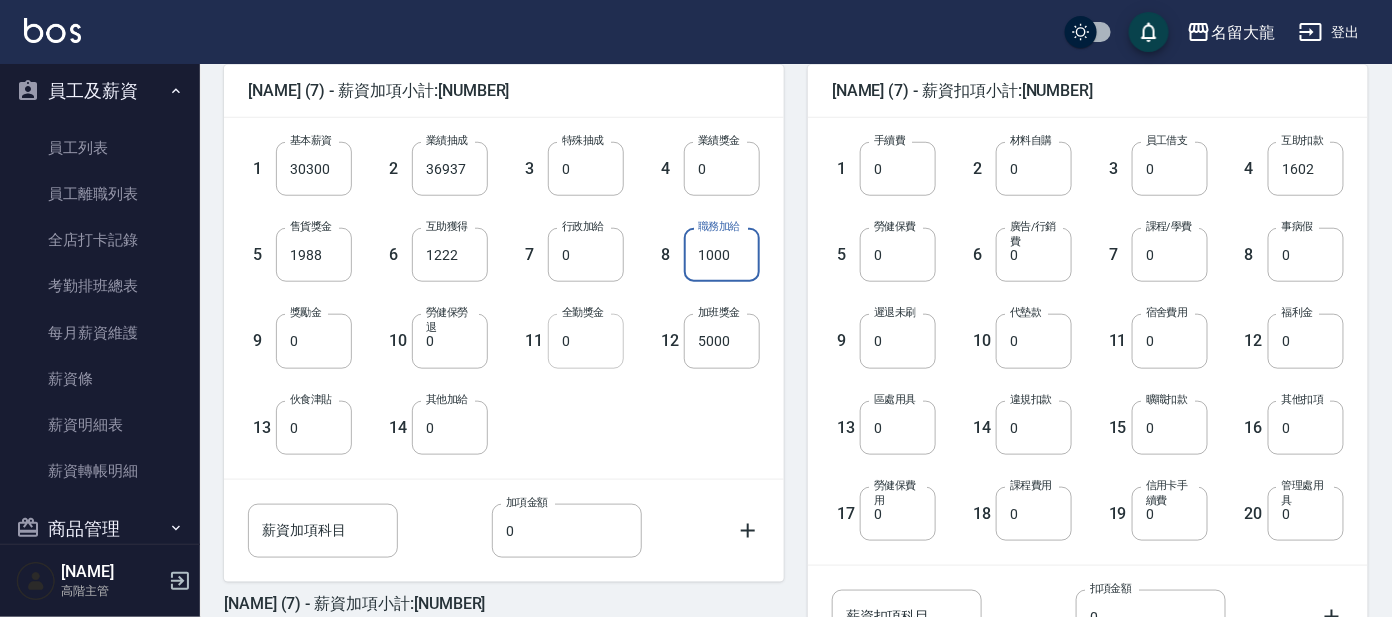 type on "1000" 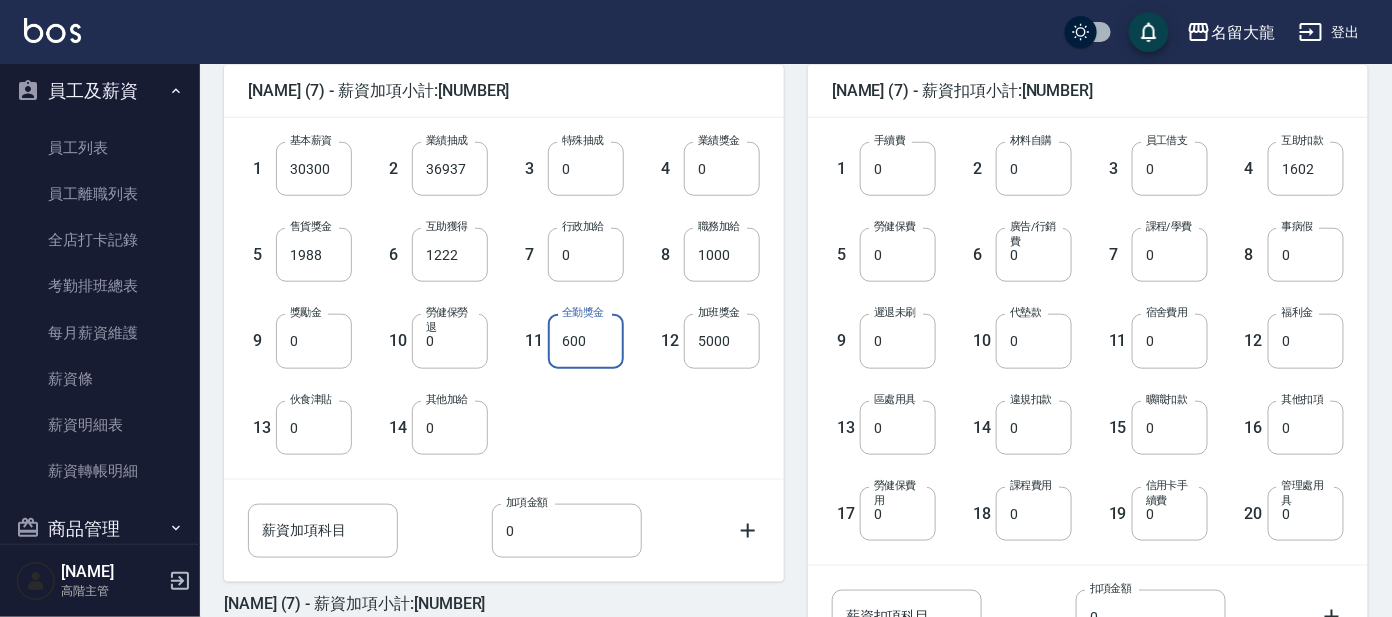 type on "600" 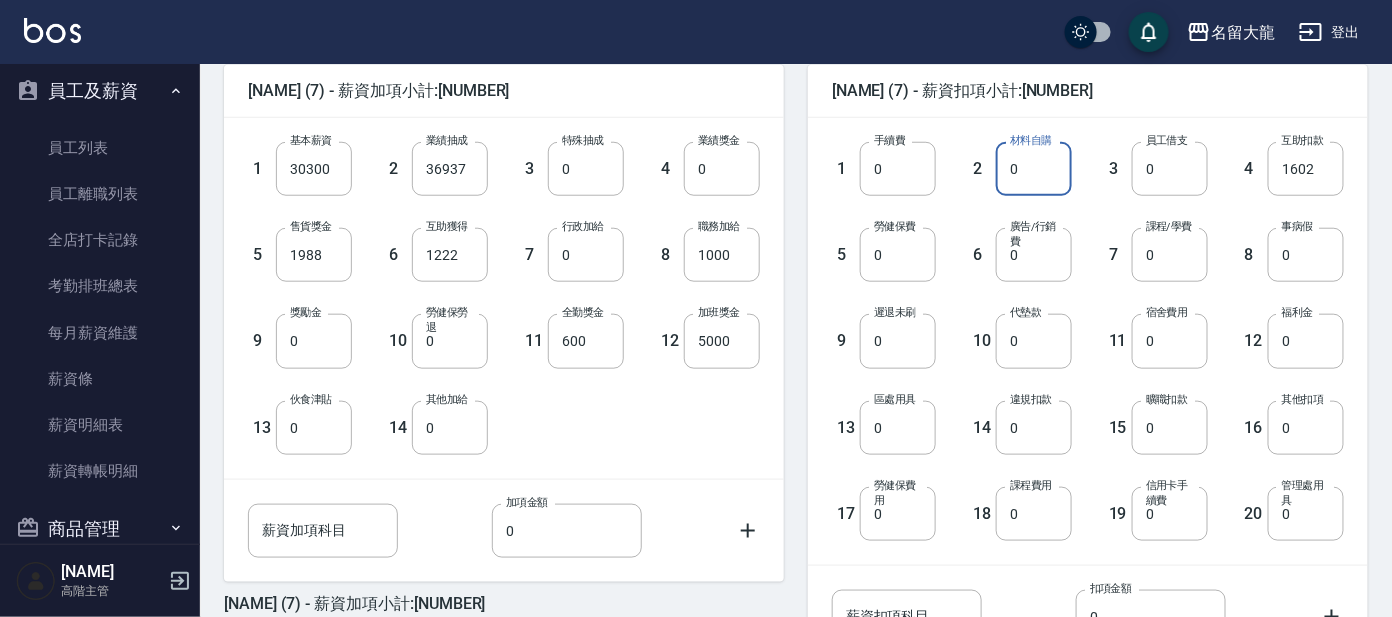 click on "0" at bounding box center [1034, 169] 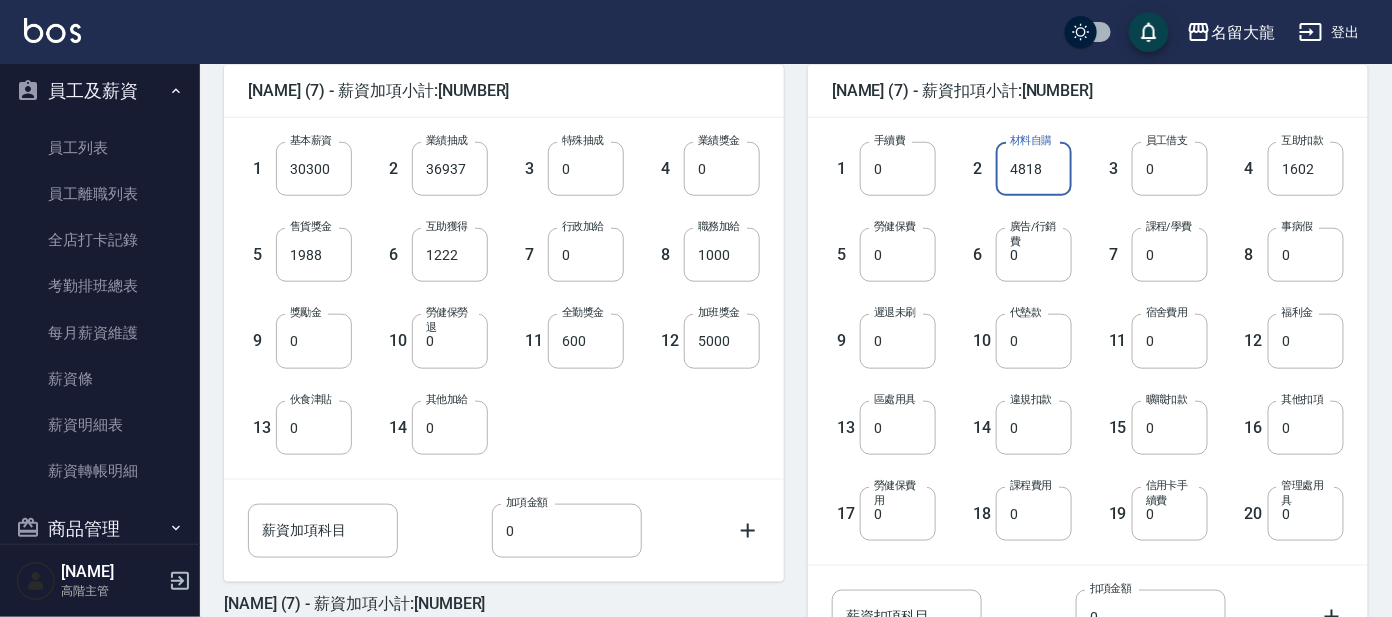 type on "4818" 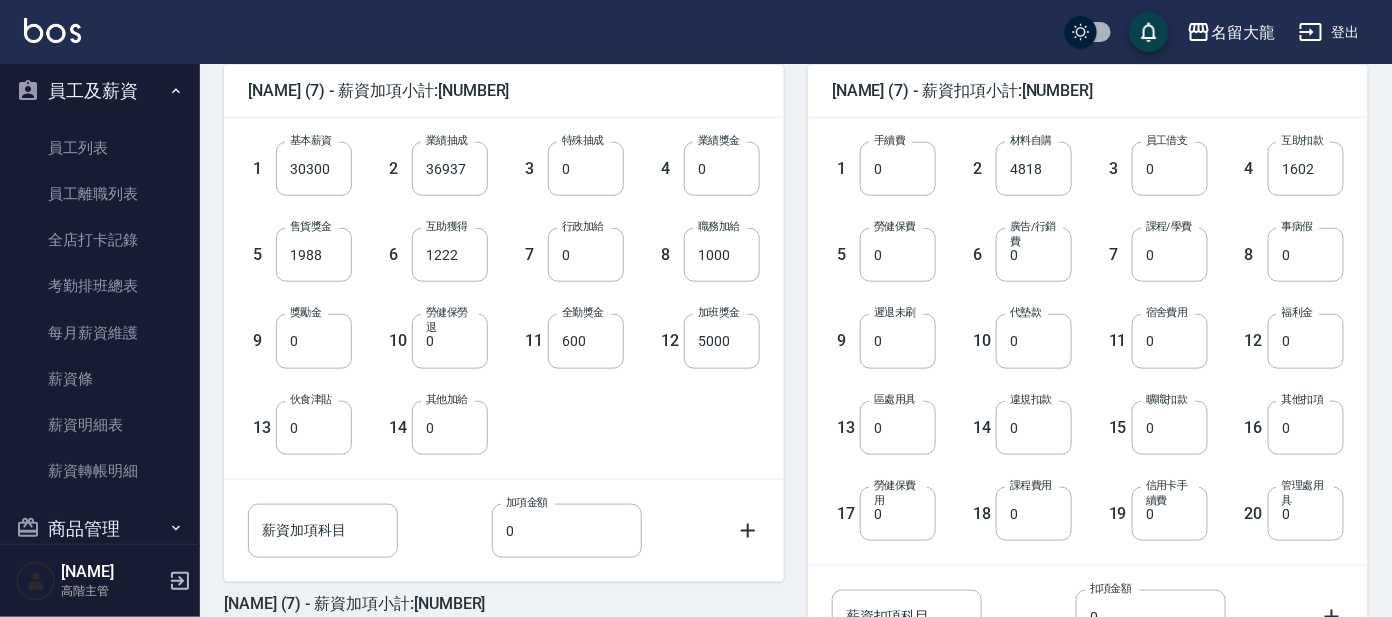 click on "6 廣告/行銷費 0 廣告/行銷費" at bounding box center (1004, 239) 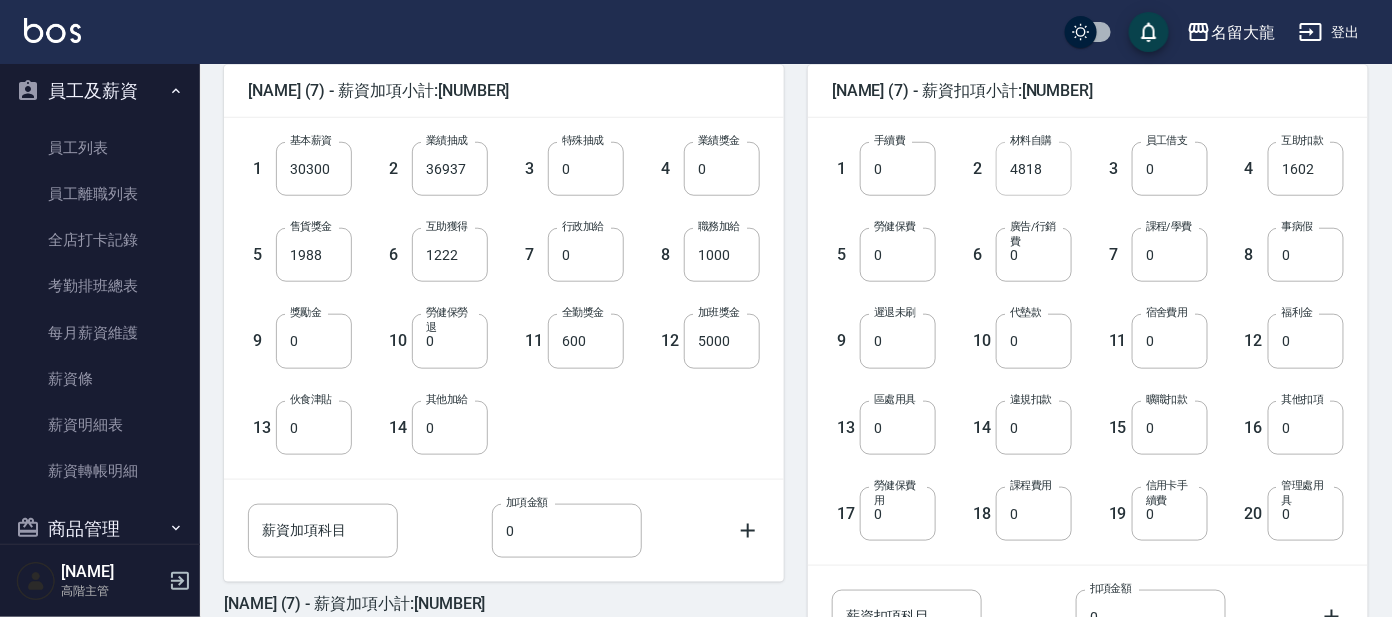 click on "4818" at bounding box center [1034, 169] 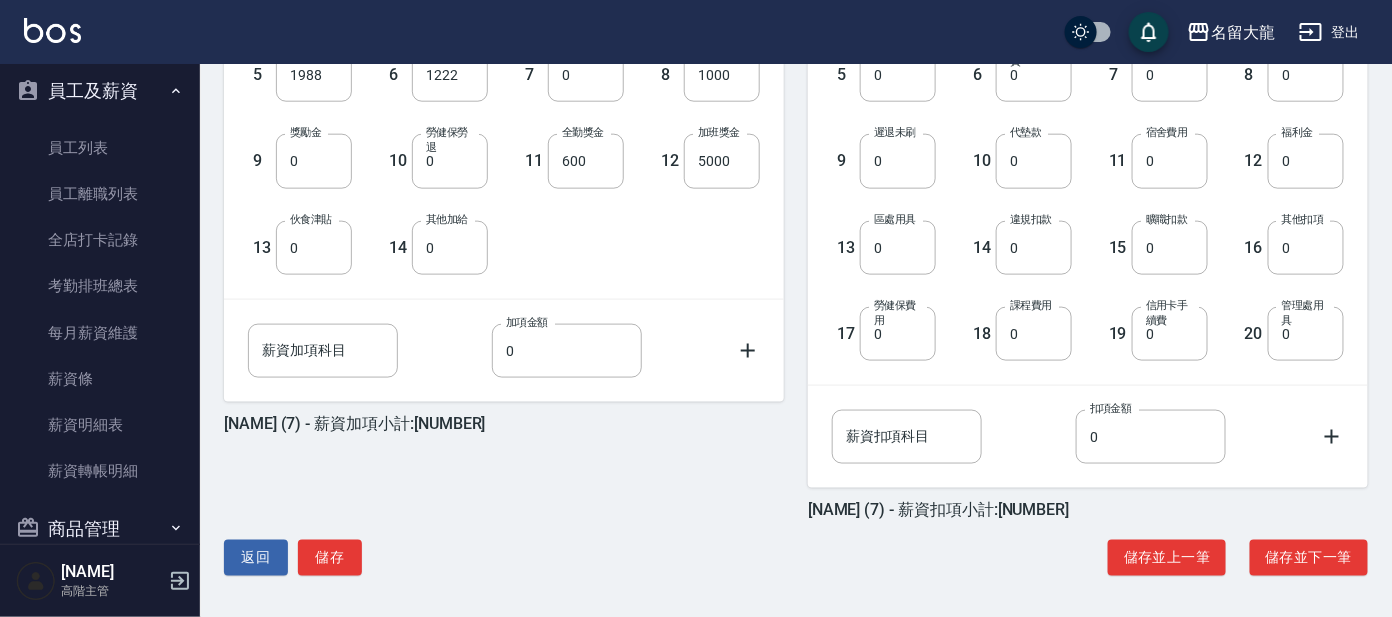 scroll, scrollTop: 680, scrollLeft: 0, axis: vertical 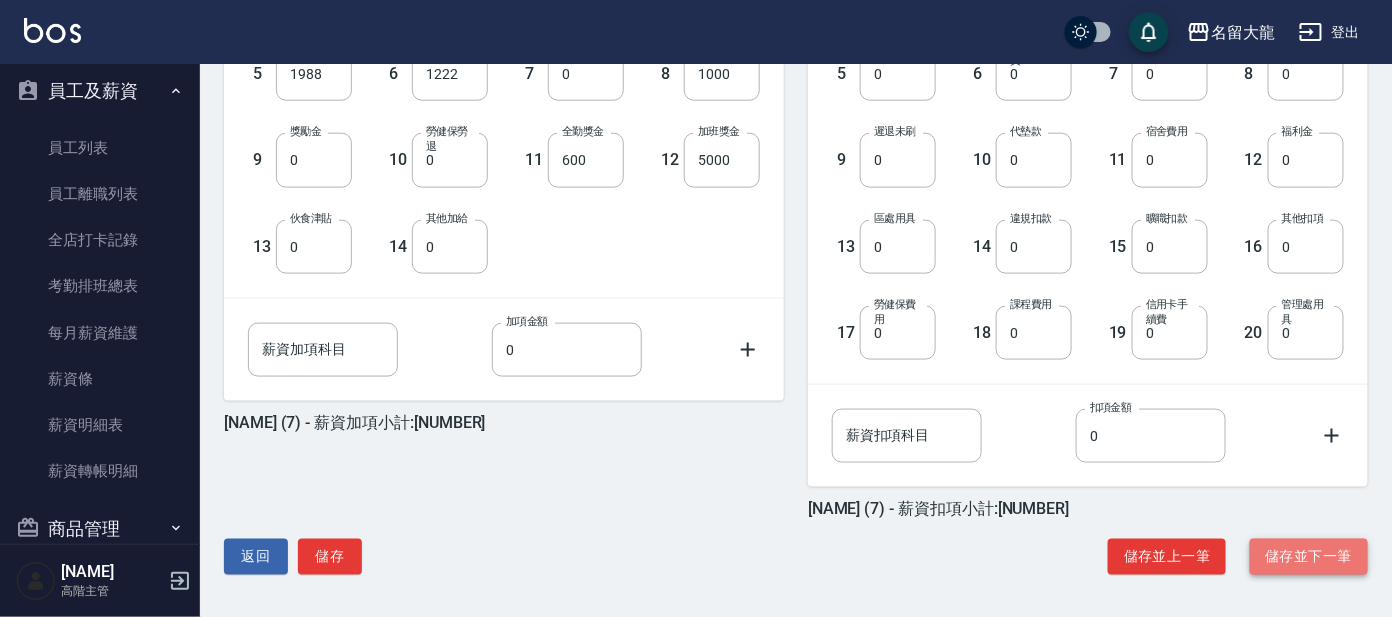 click on "儲存並下一筆" at bounding box center [1309, 557] 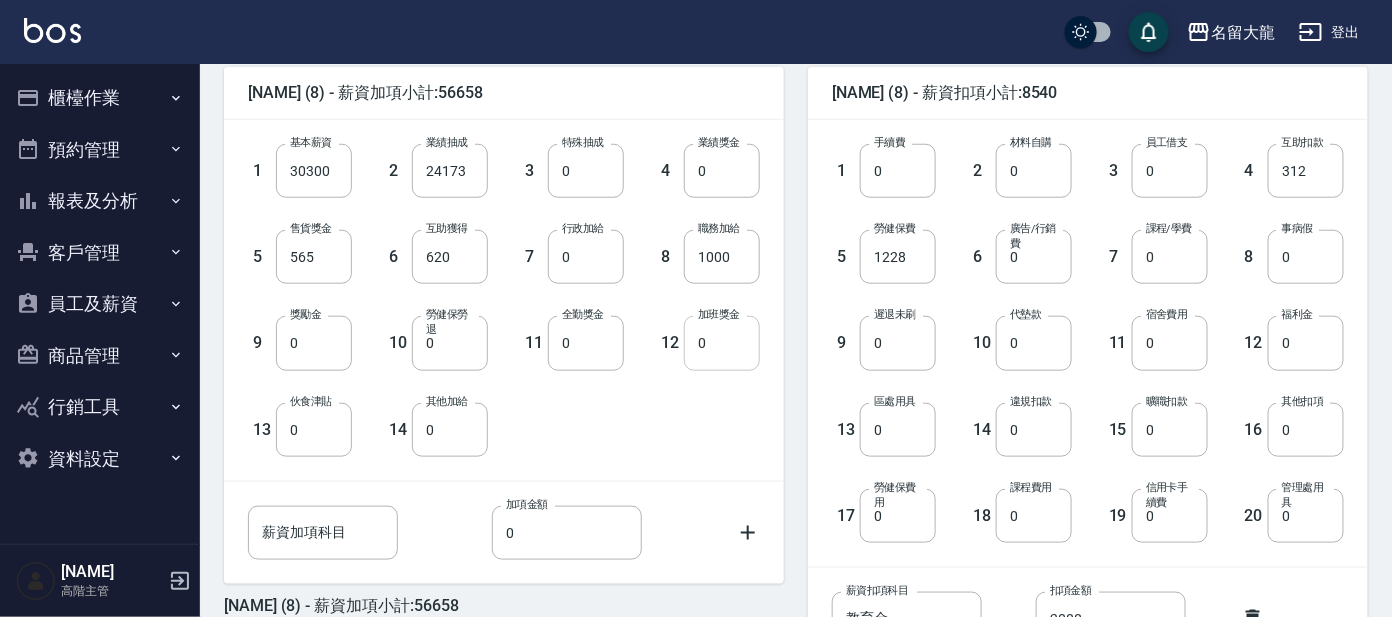 scroll, scrollTop: 374, scrollLeft: 0, axis: vertical 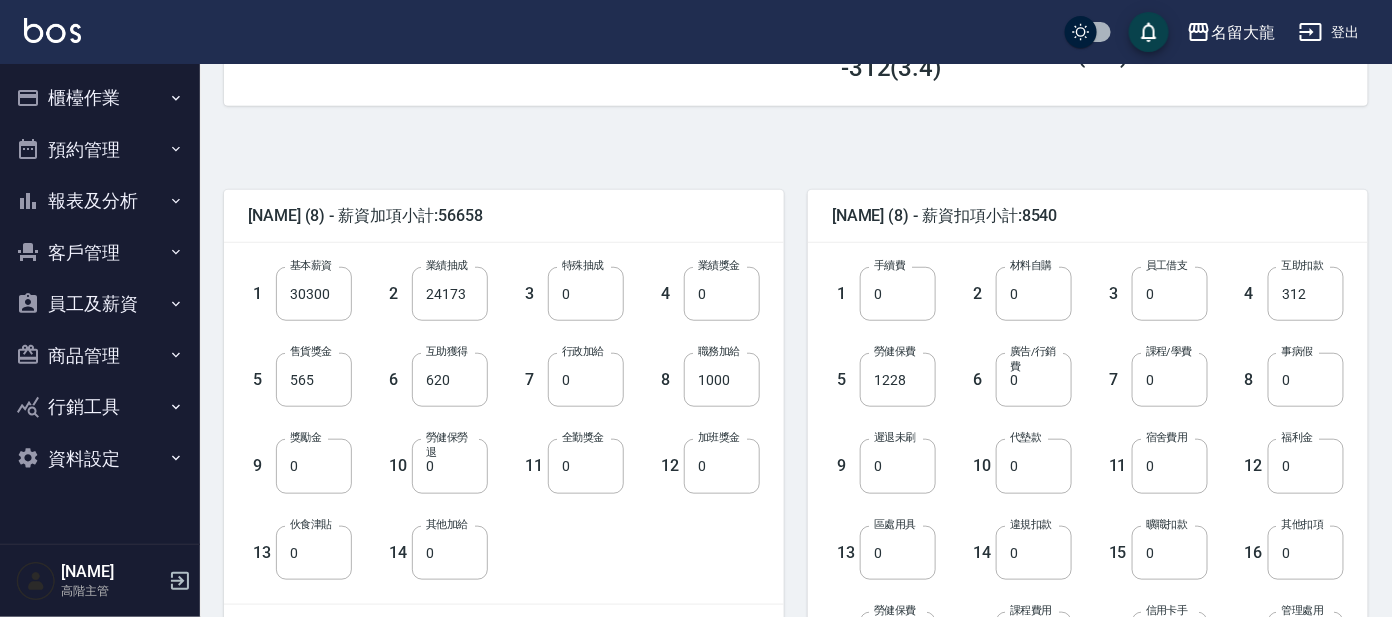 drag, startPoint x: 364, startPoint y: 281, endPoint x: 339, endPoint y: 285, distance: 25.317978 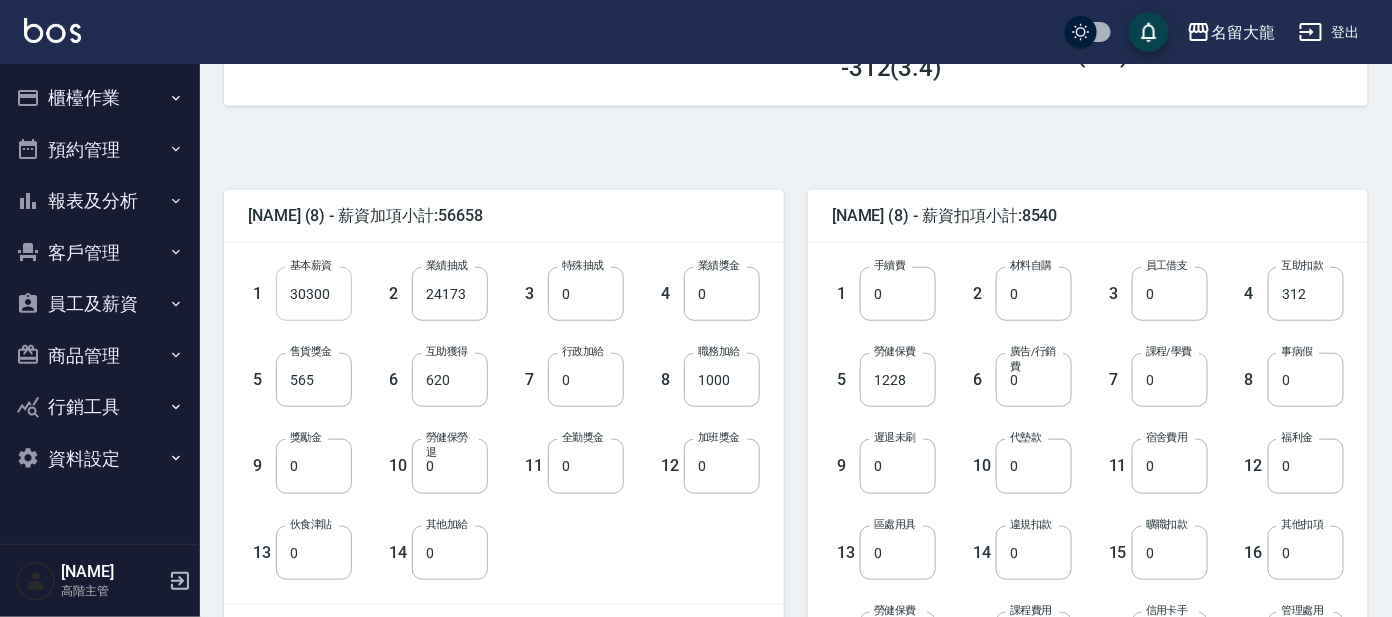 click on "2 業績抽成 24173 業績抽成" at bounding box center (420, 278) 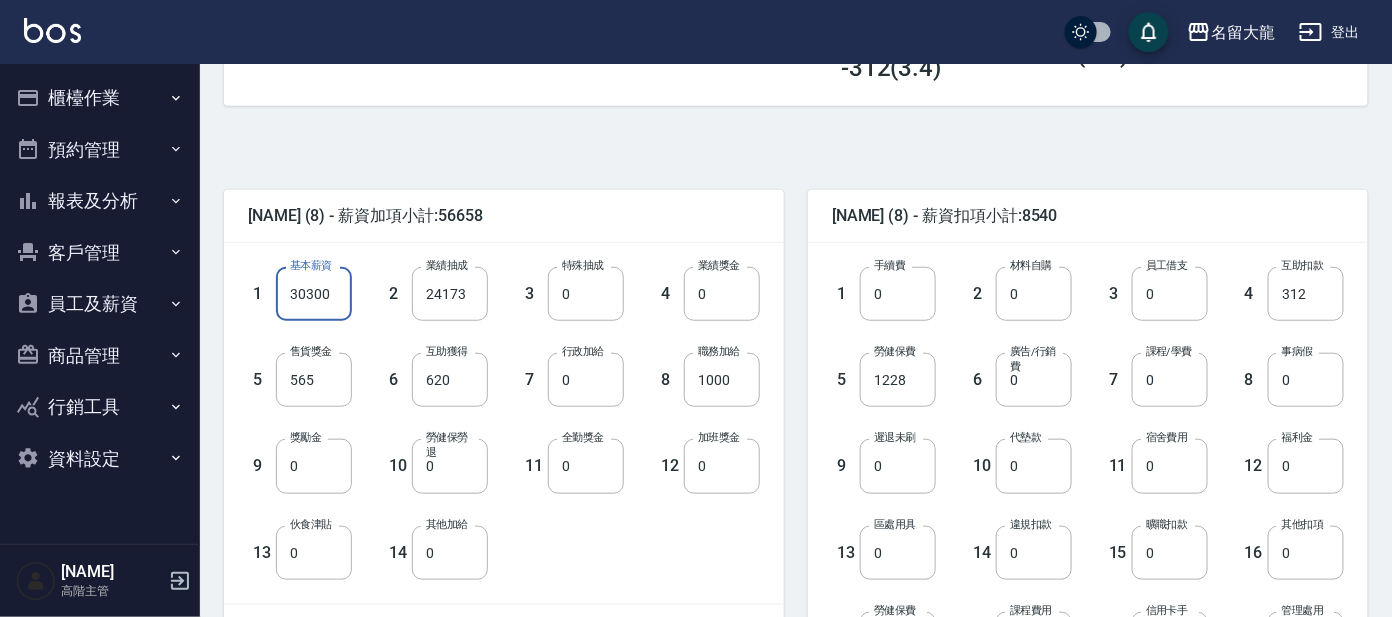 click on "30300" at bounding box center [314, 294] 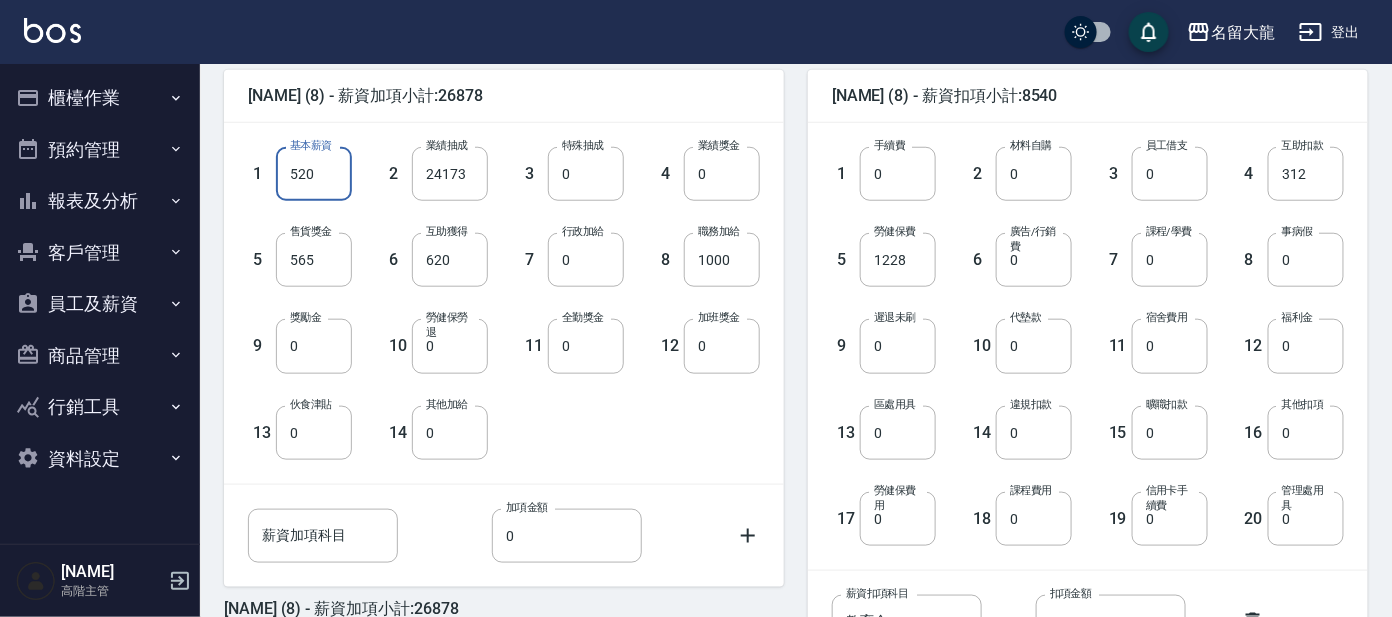 scroll, scrollTop: 499, scrollLeft: 0, axis: vertical 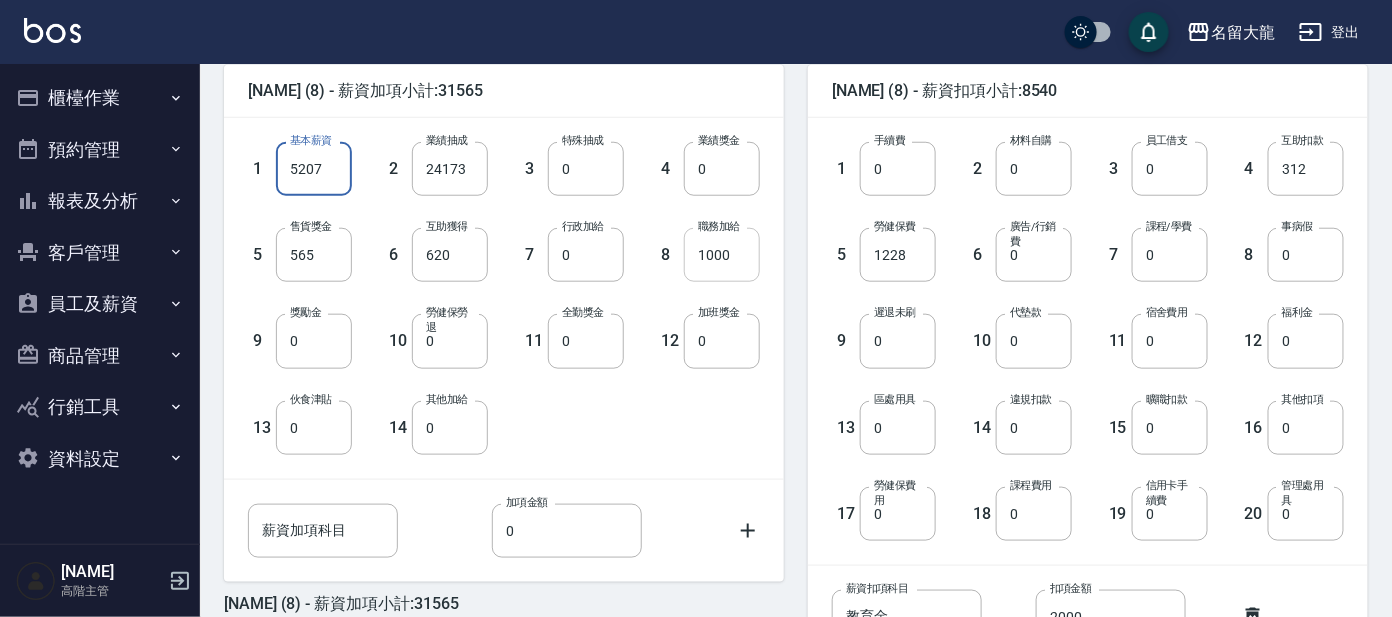 type on "5207" 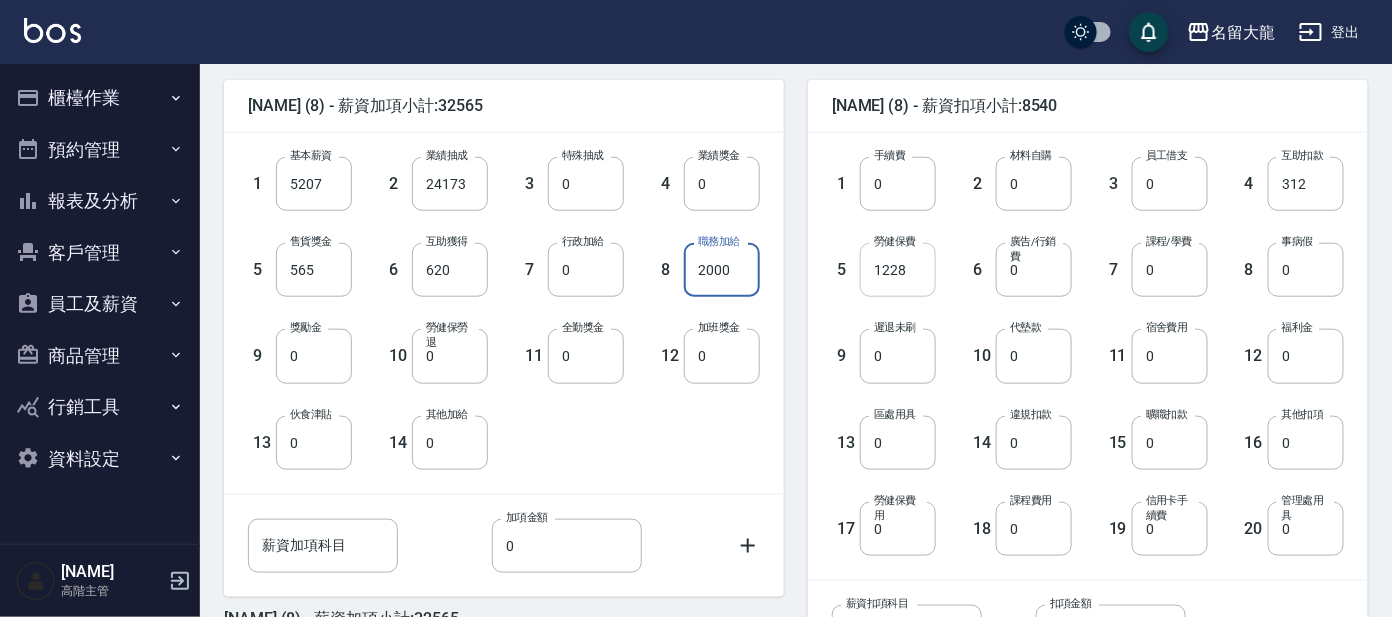 scroll, scrollTop: 499, scrollLeft: 0, axis: vertical 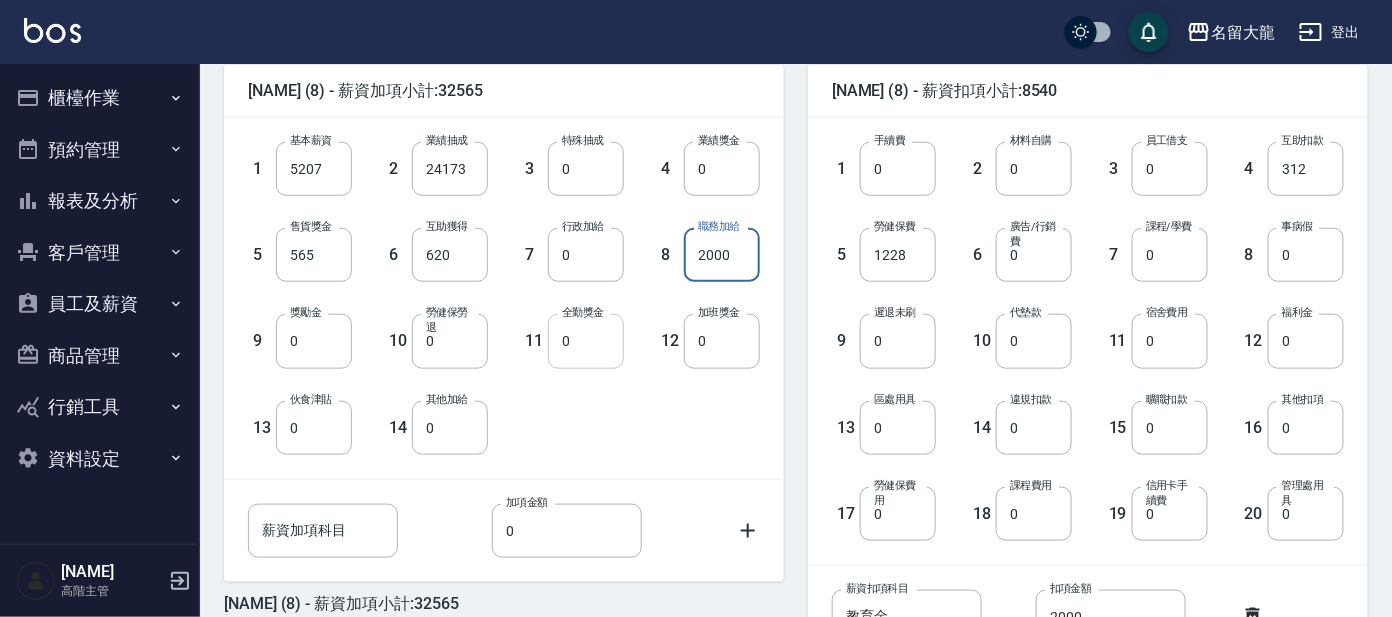 type on "2000" 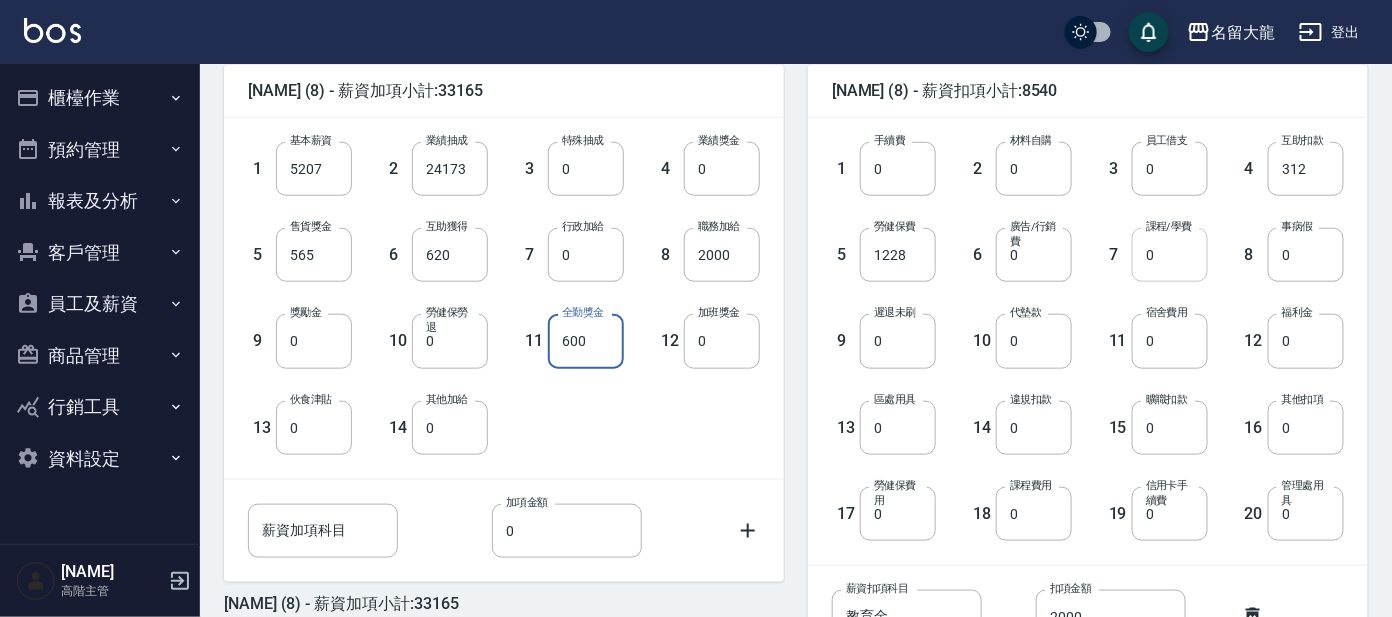 type on "600" 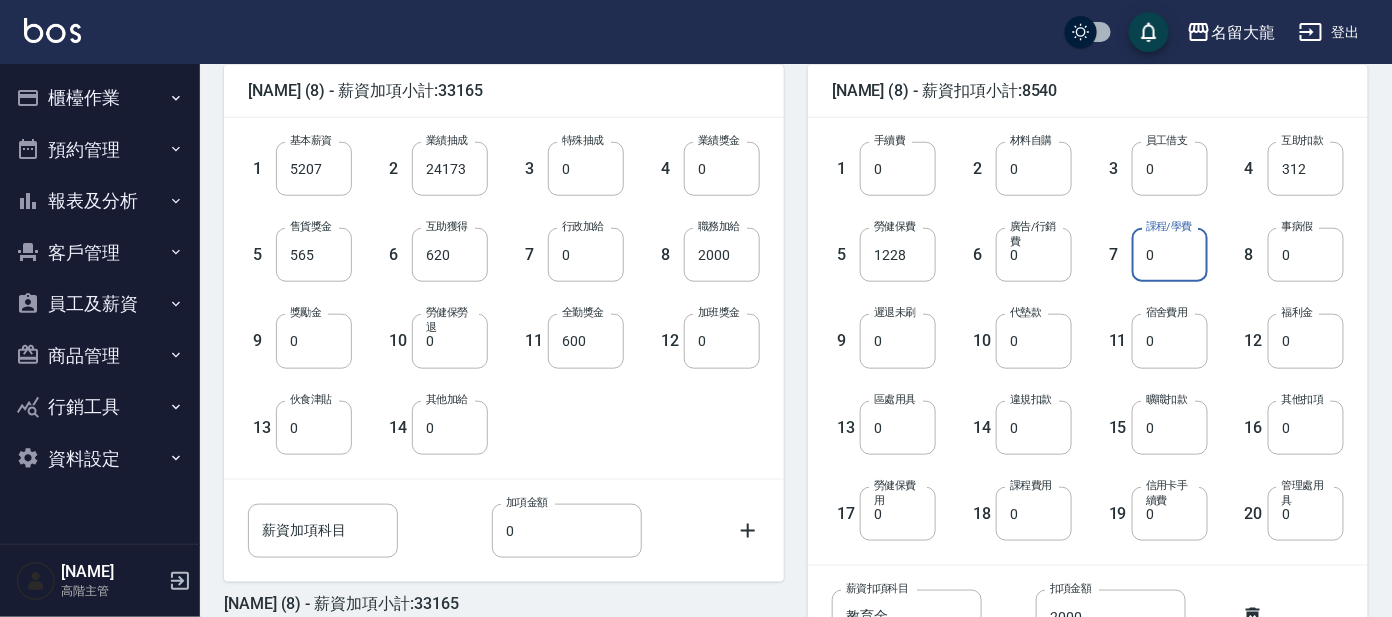 click on "0" at bounding box center (1170, 255) 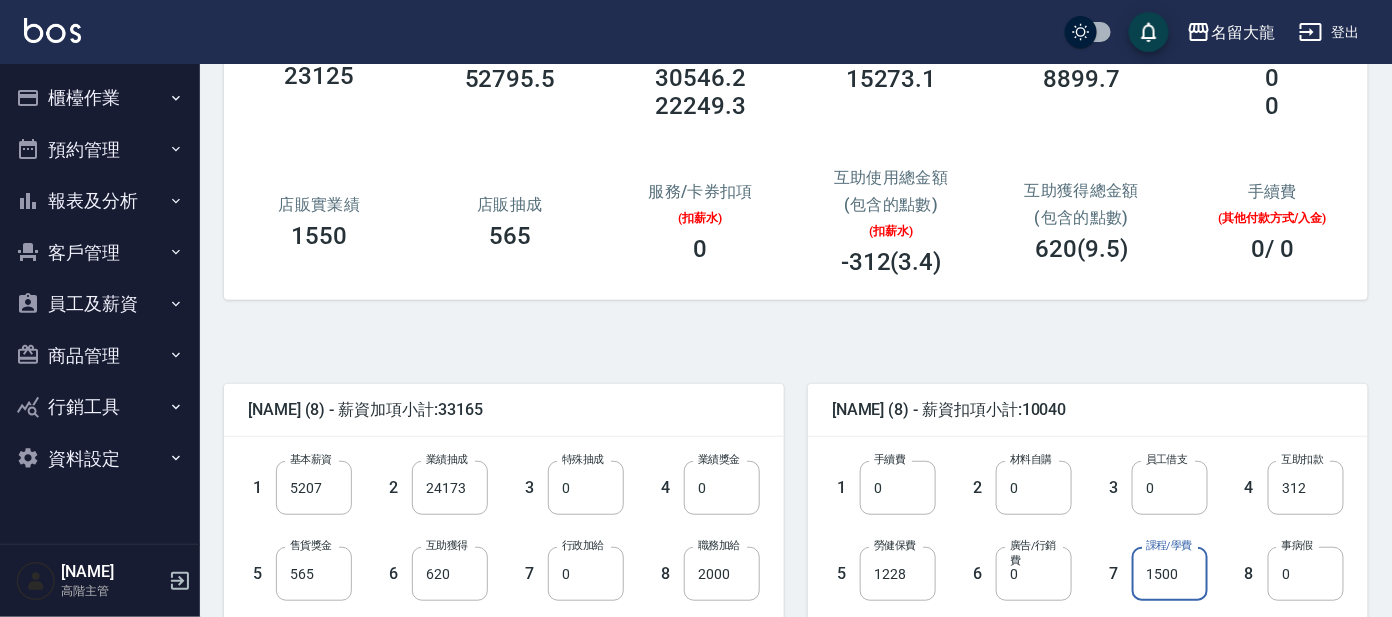 scroll, scrollTop: 499, scrollLeft: 0, axis: vertical 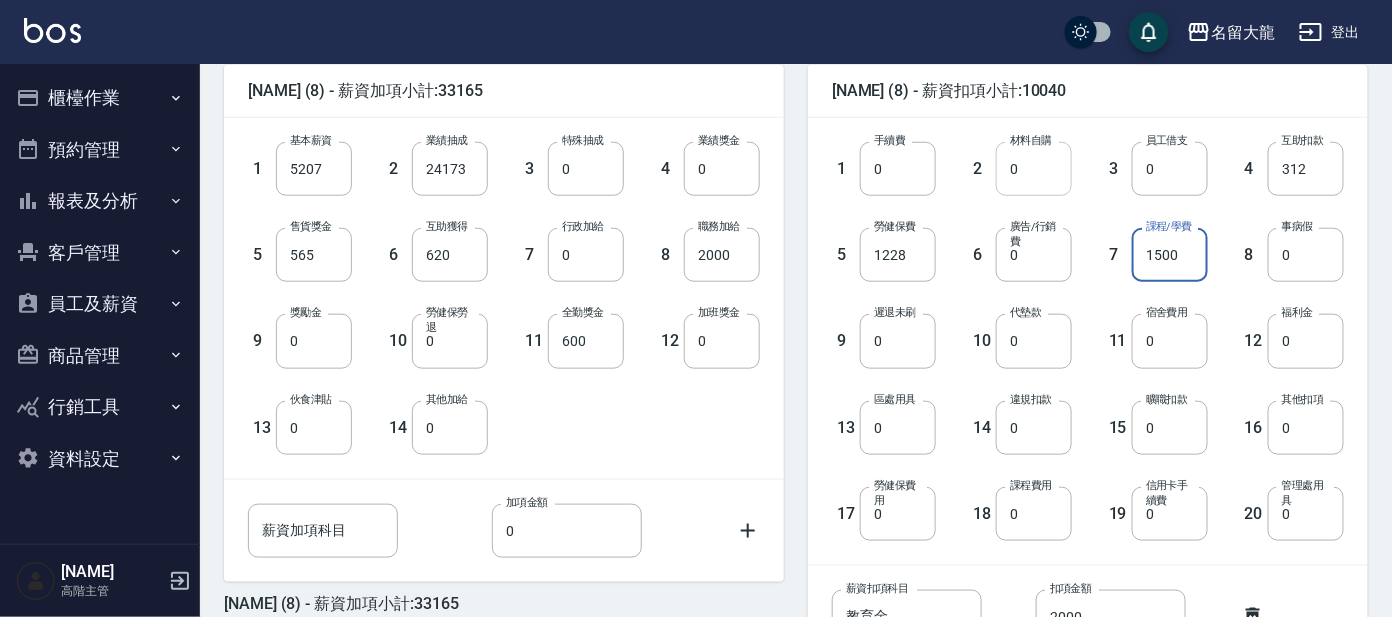 type on "1500" 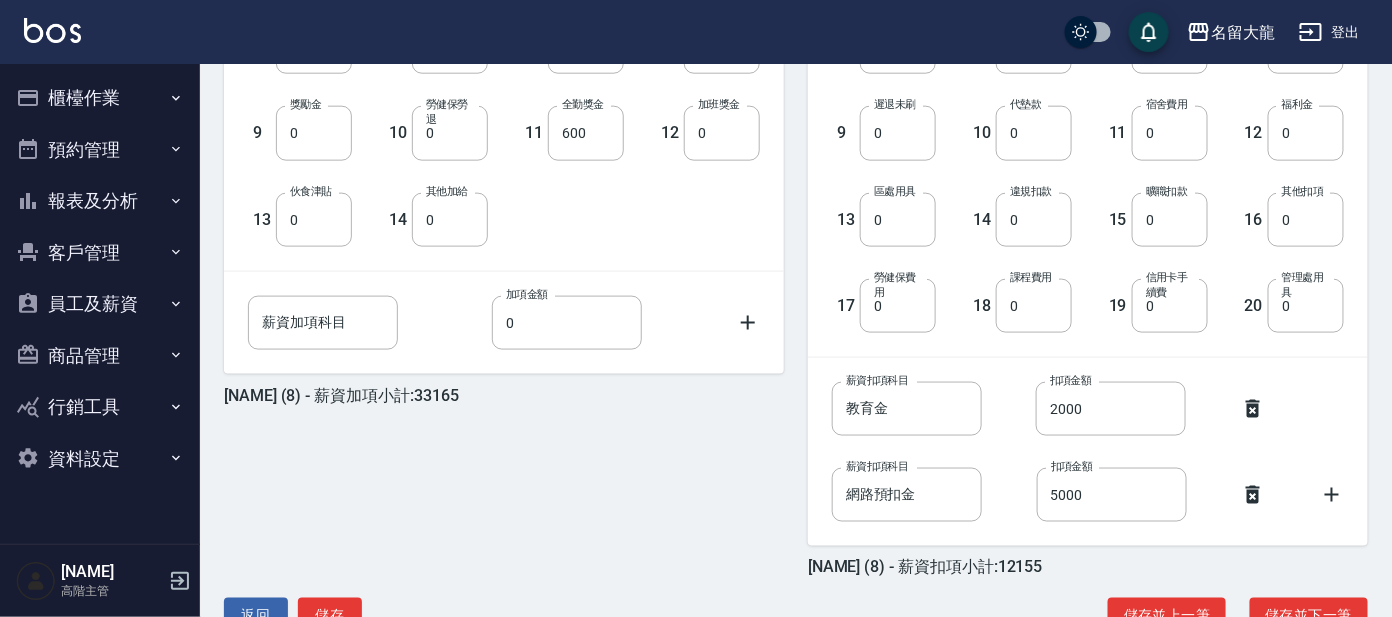 scroll, scrollTop: 749, scrollLeft: 0, axis: vertical 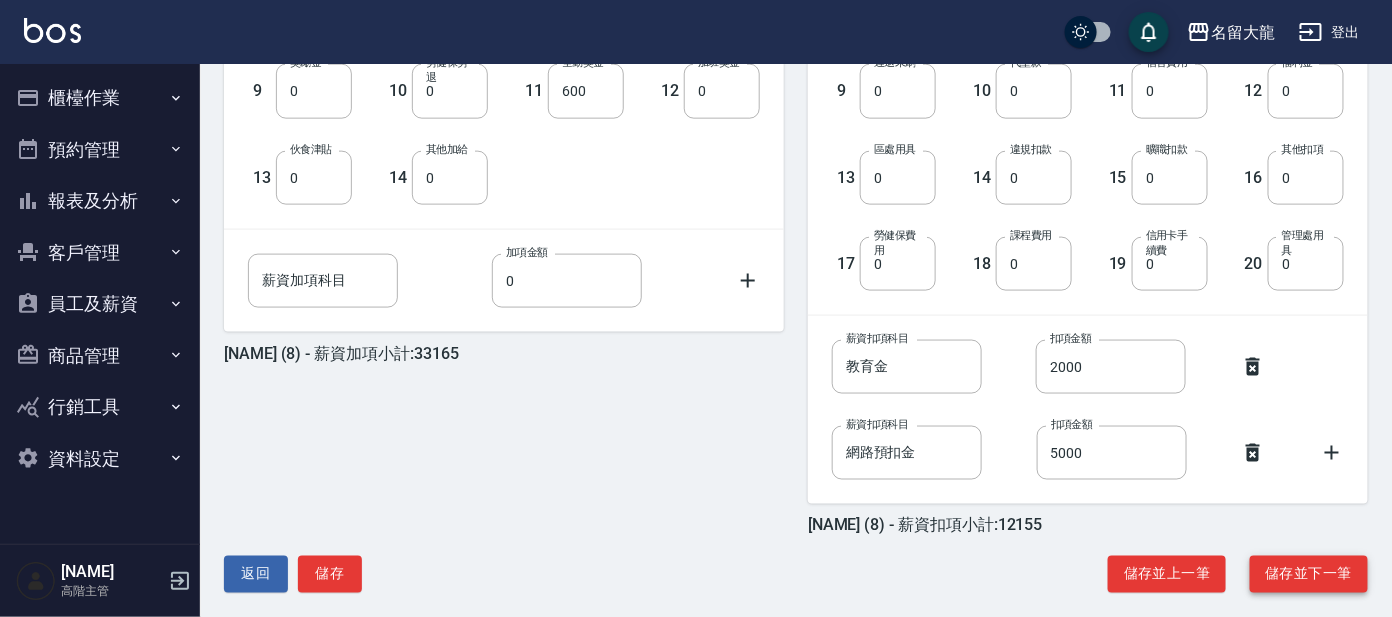 type on "2115" 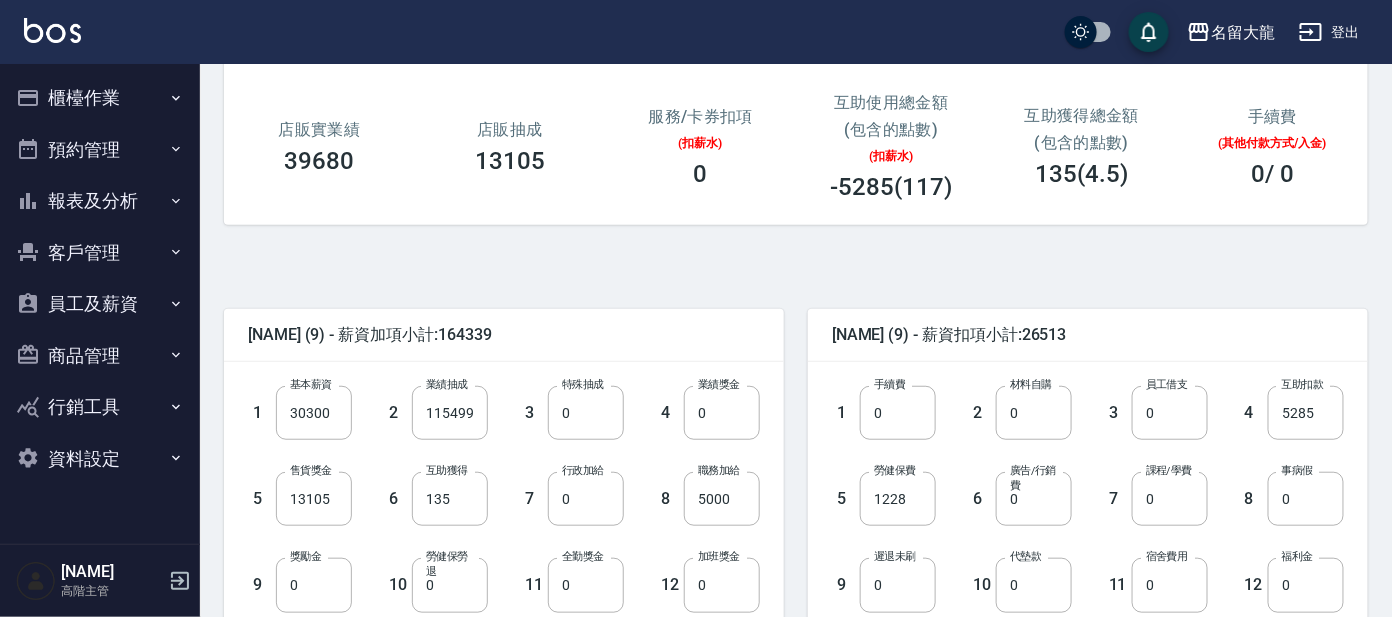 scroll, scrollTop: 499, scrollLeft: 0, axis: vertical 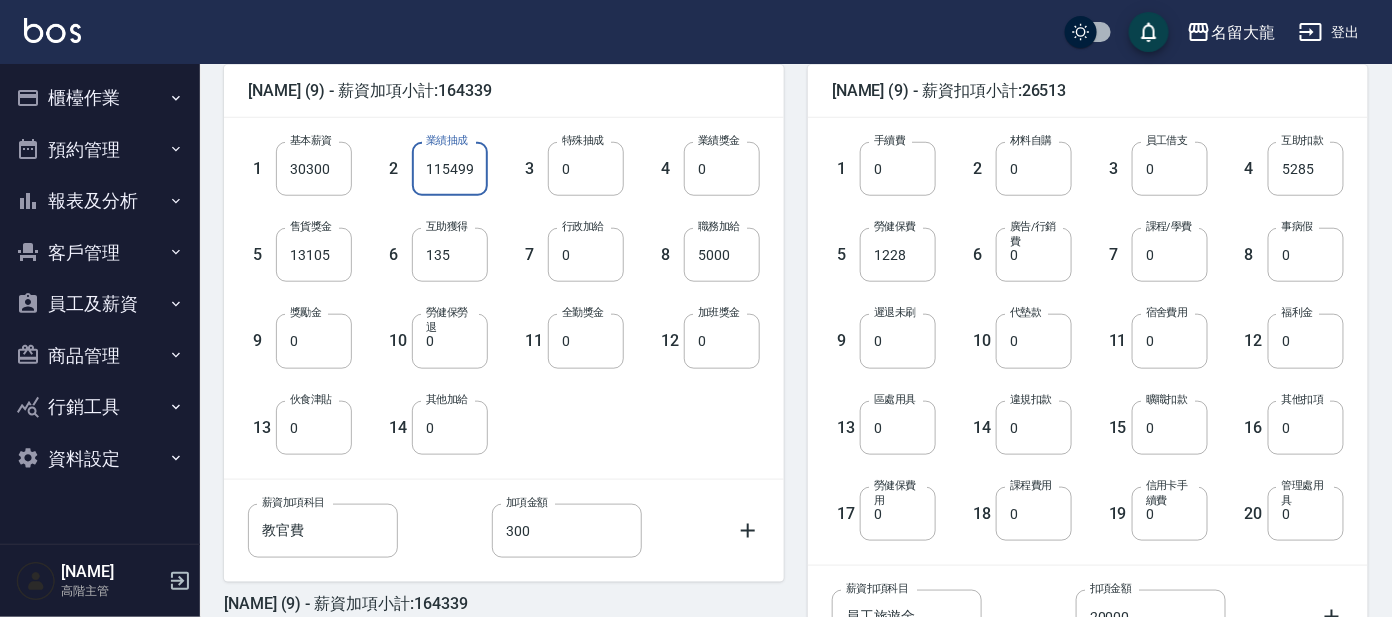 click on "115499" at bounding box center [450, 169] 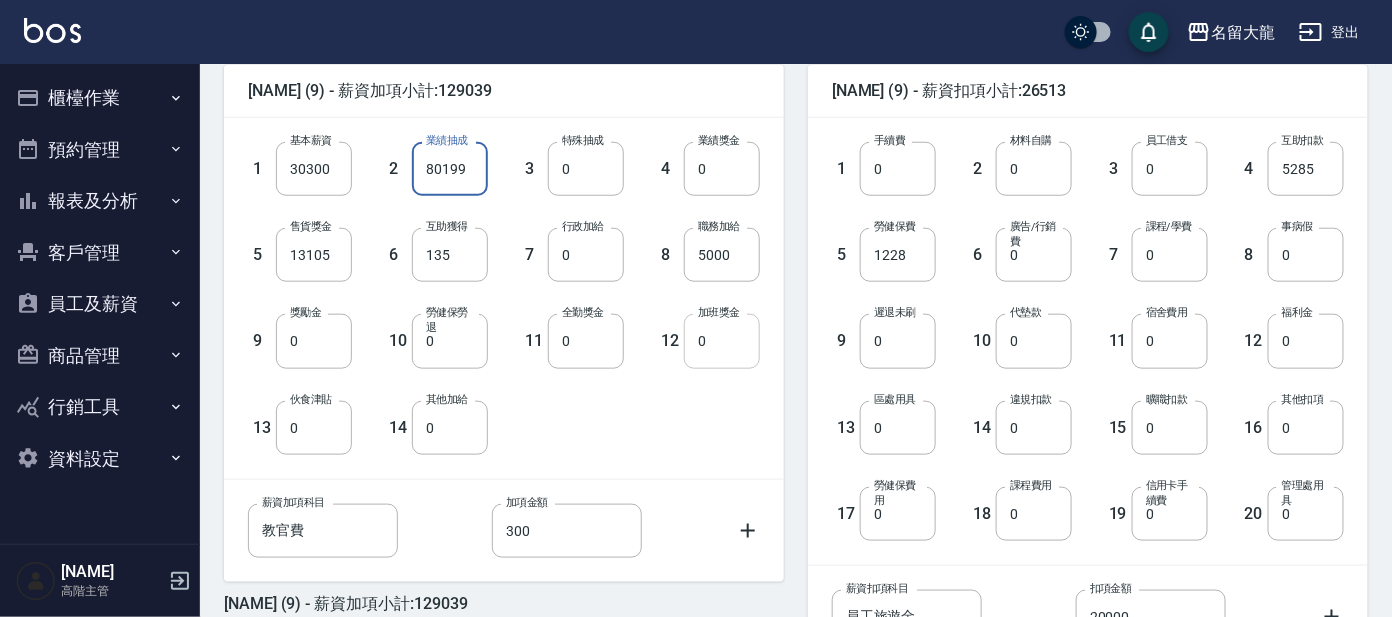 type on "80199" 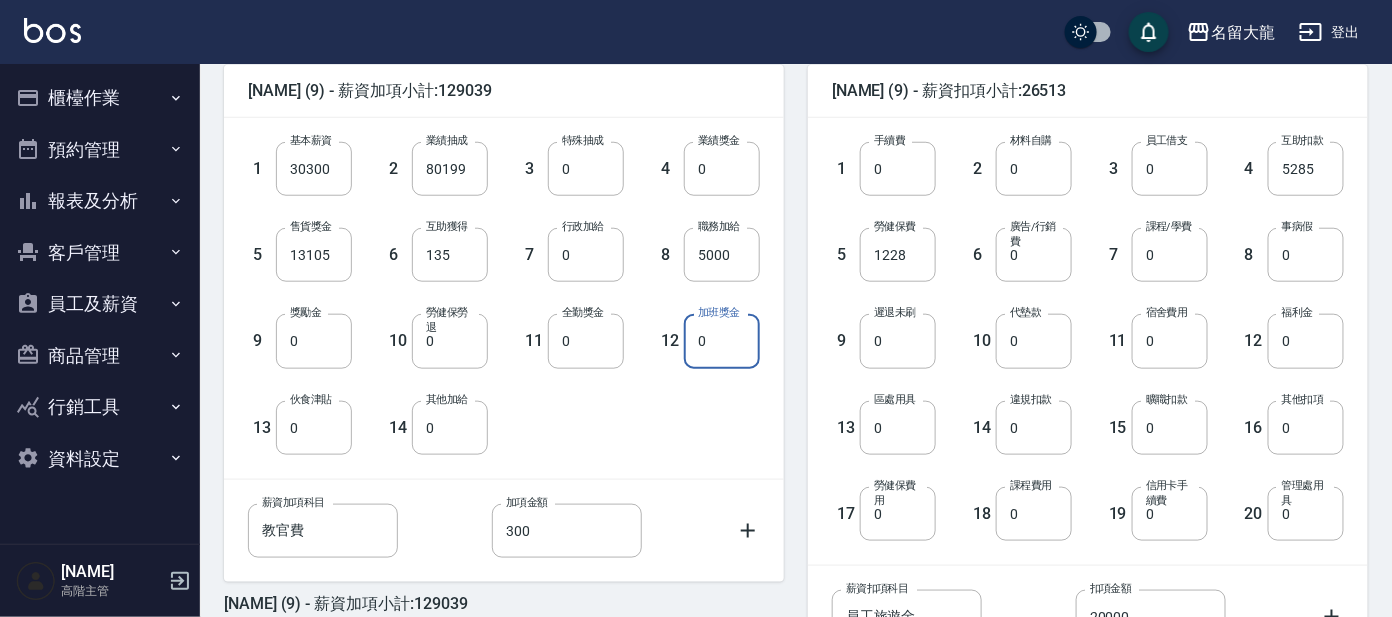 click on "0" at bounding box center [722, 341] 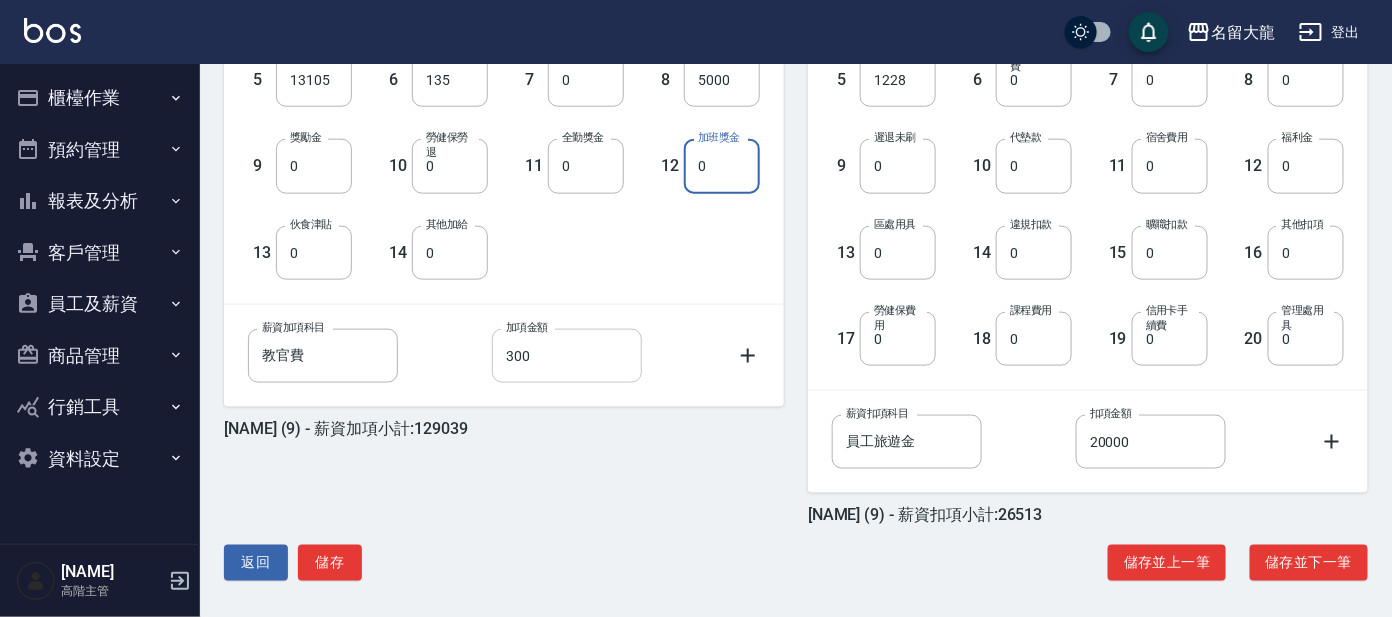 scroll, scrollTop: 680, scrollLeft: 0, axis: vertical 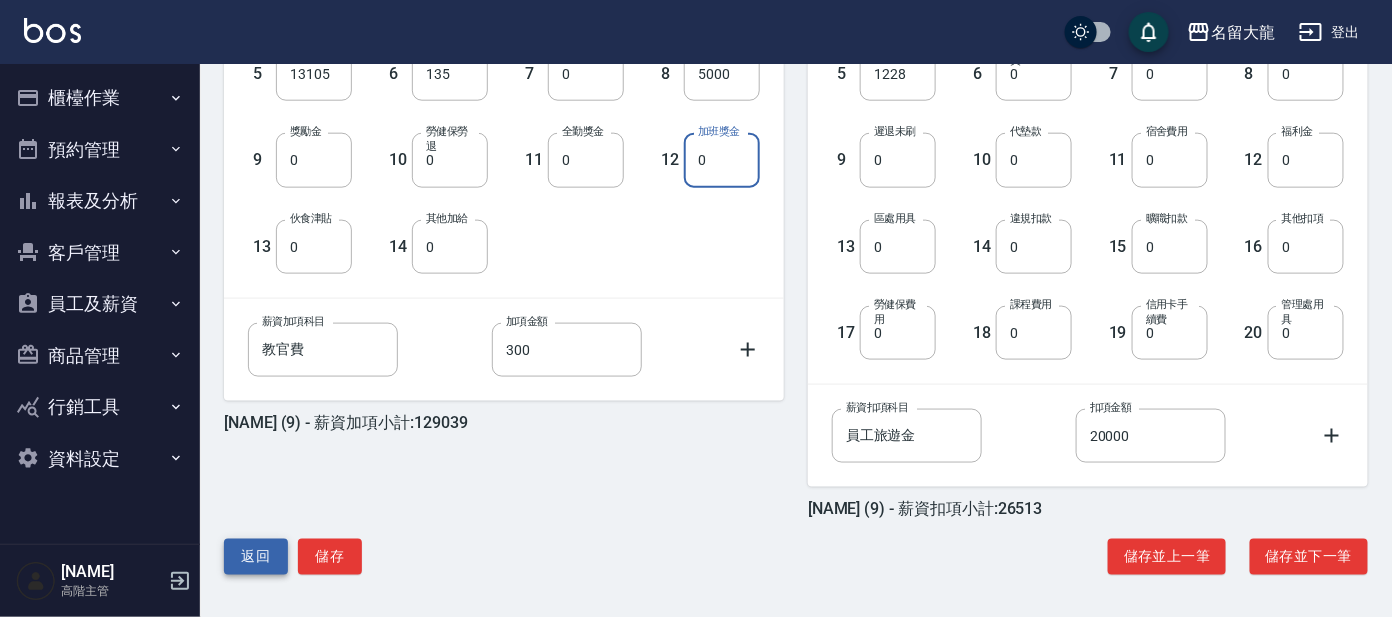 click on "返回" at bounding box center (256, 557) 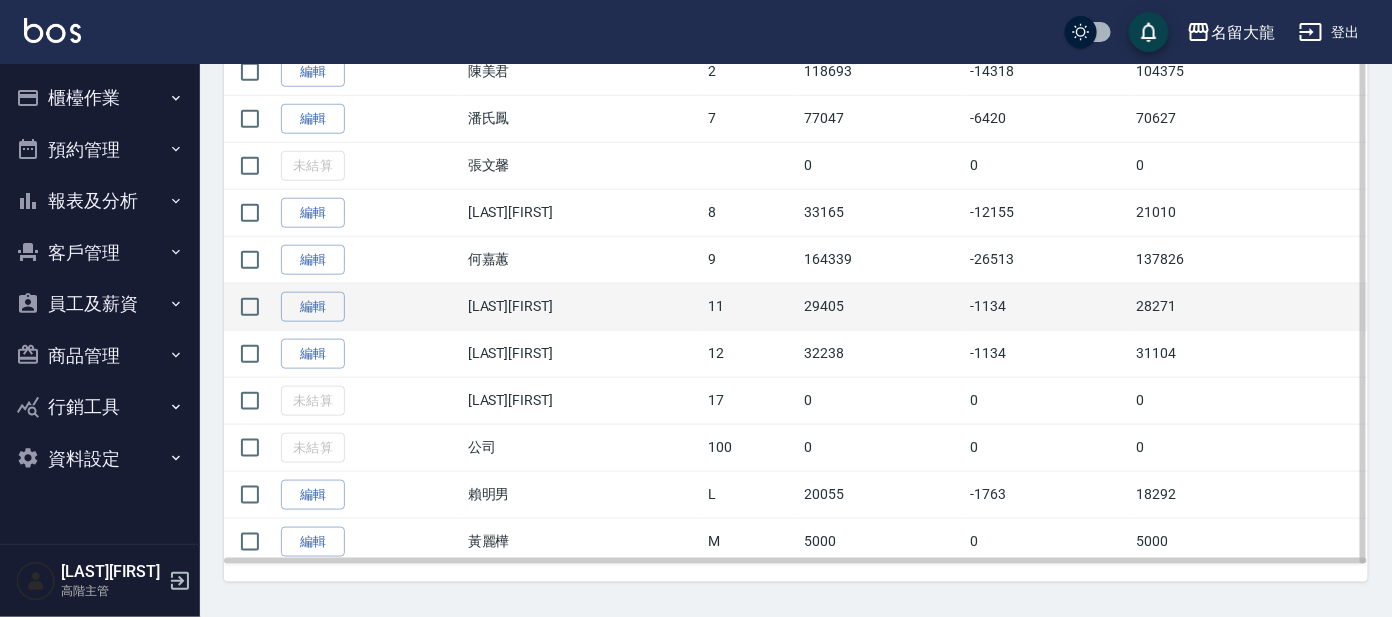 scroll, scrollTop: 540, scrollLeft: 0, axis: vertical 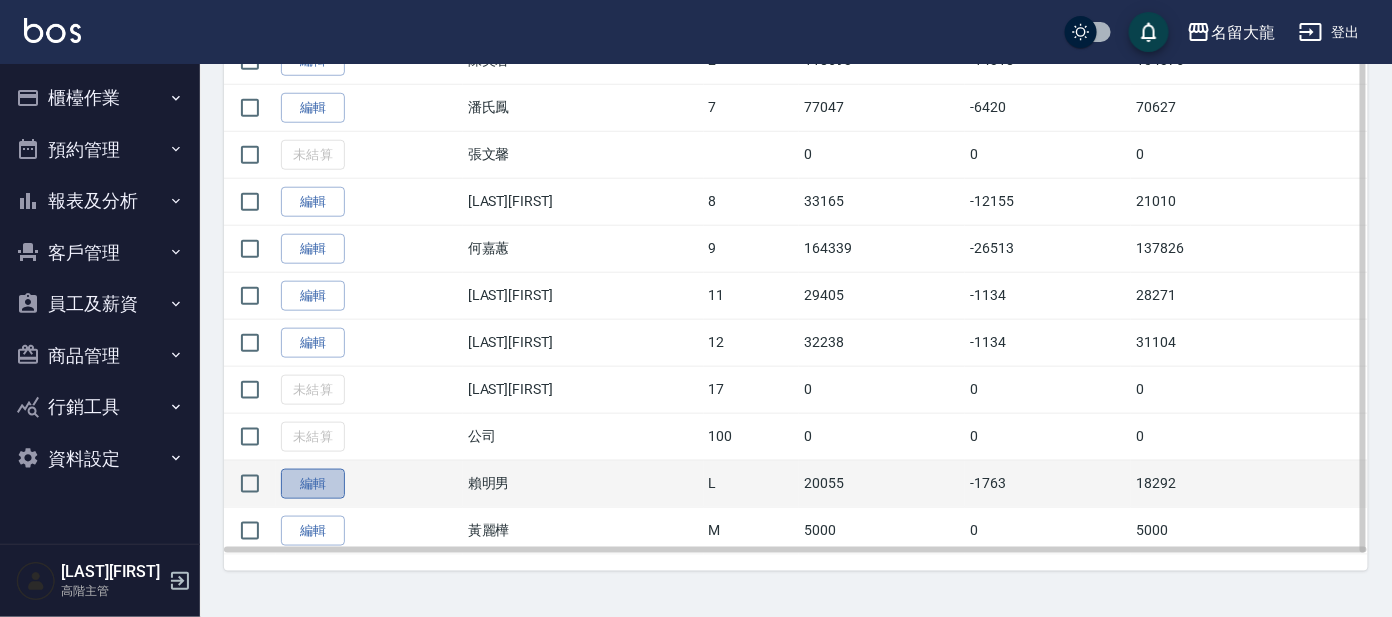click on "編輯" at bounding box center [313, 484] 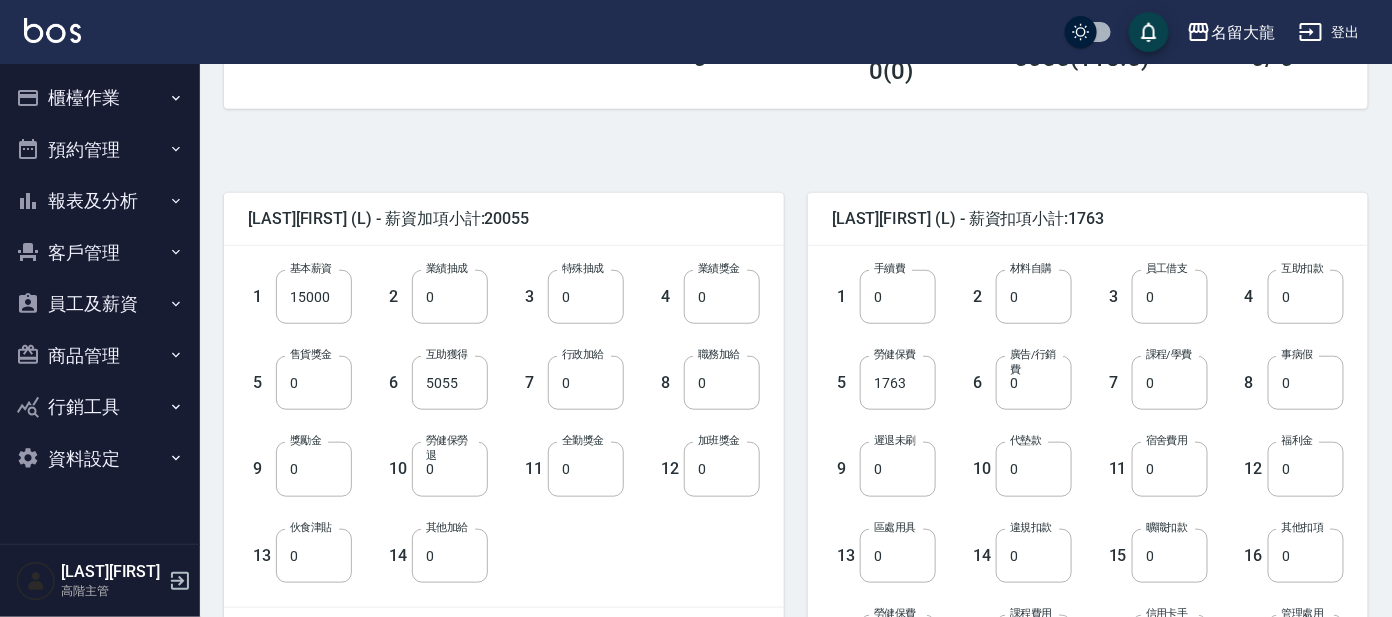 scroll, scrollTop: 374, scrollLeft: 0, axis: vertical 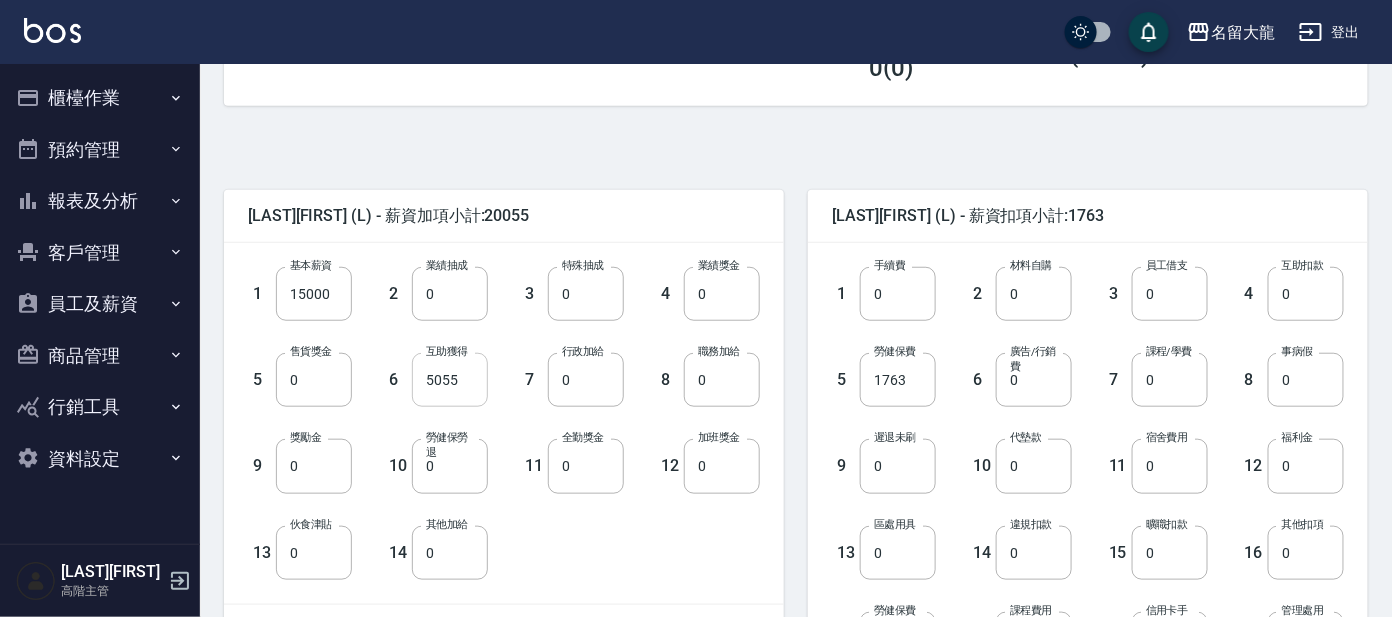 click on "5055" at bounding box center (450, 380) 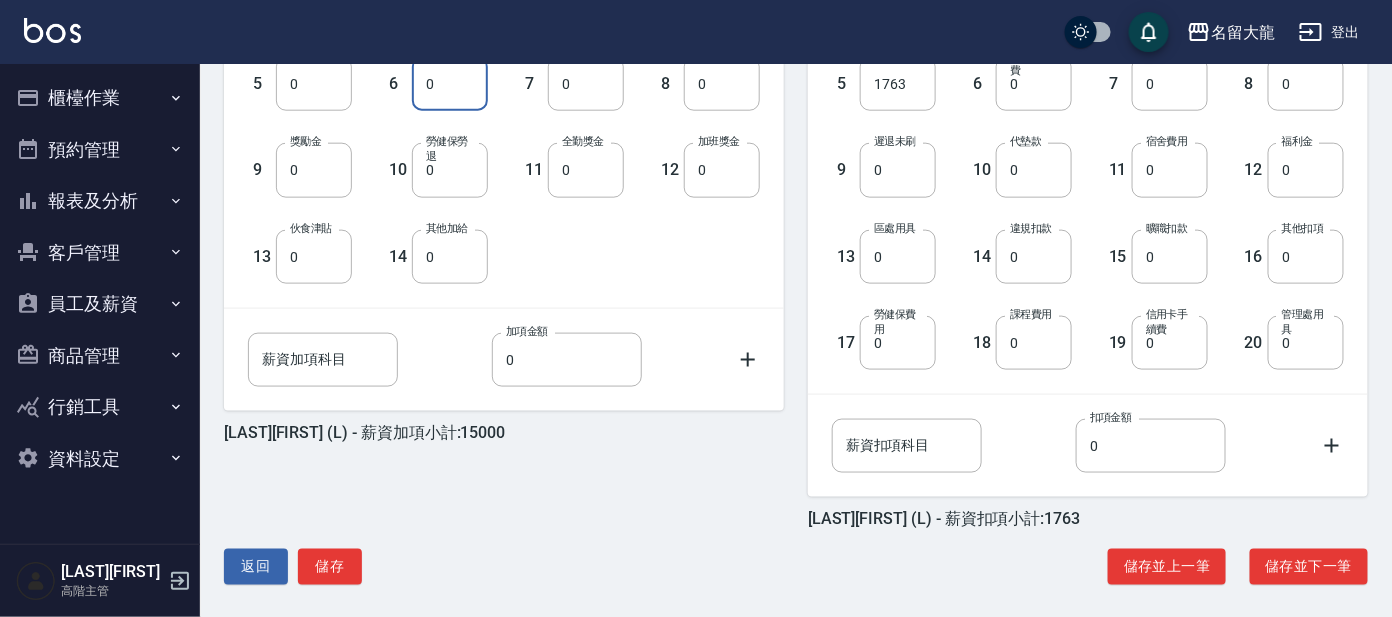 scroll, scrollTop: 680, scrollLeft: 0, axis: vertical 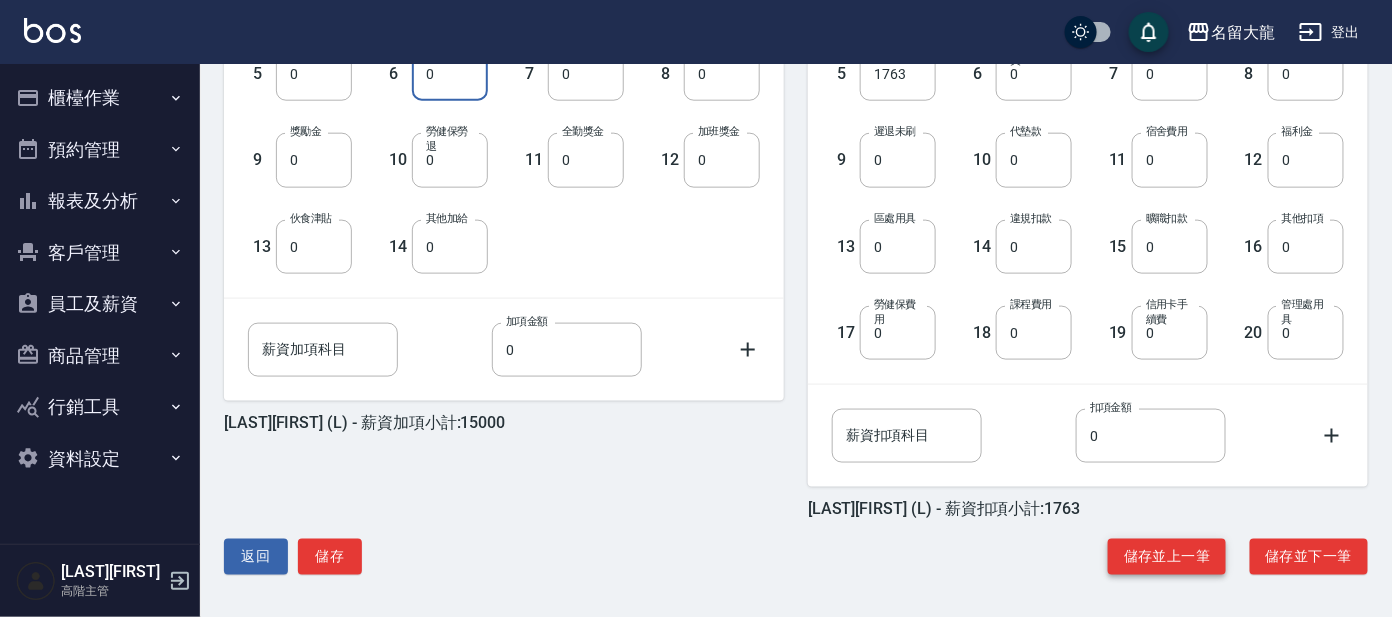 type on "0" 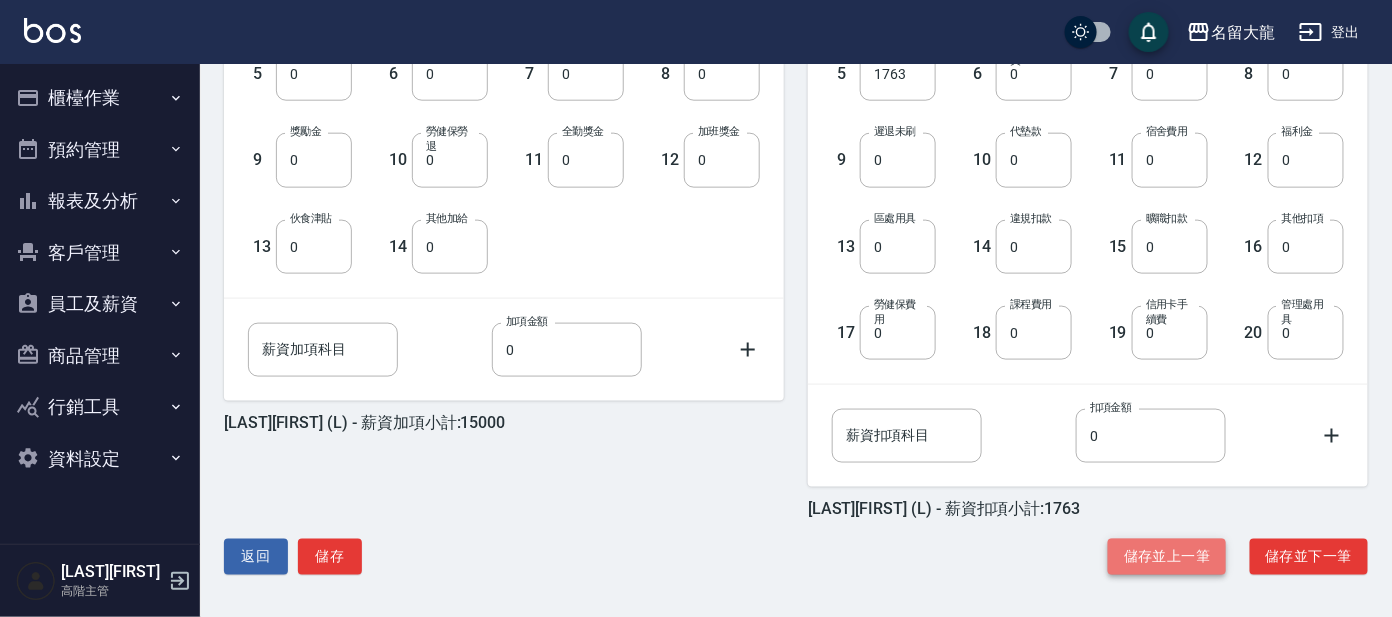 click on "儲存並上一筆" at bounding box center [1167, 557] 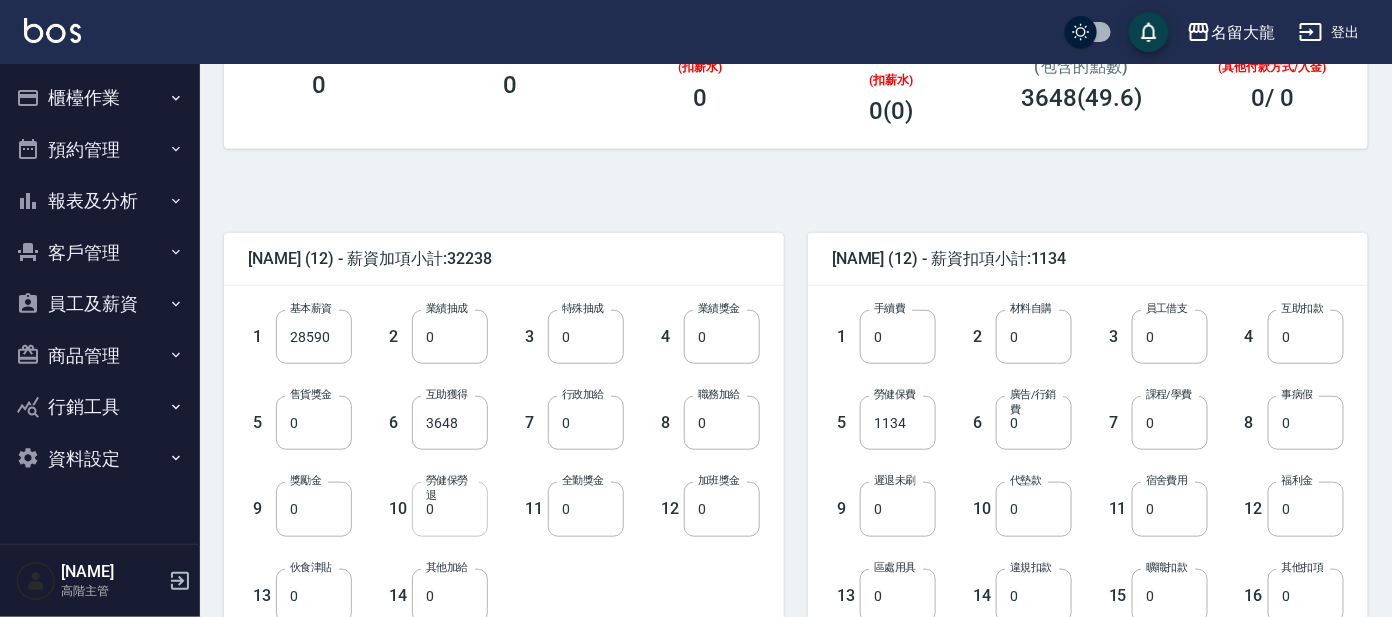 scroll, scrollTop: 374, scrollLeft: 0, axis: vertical 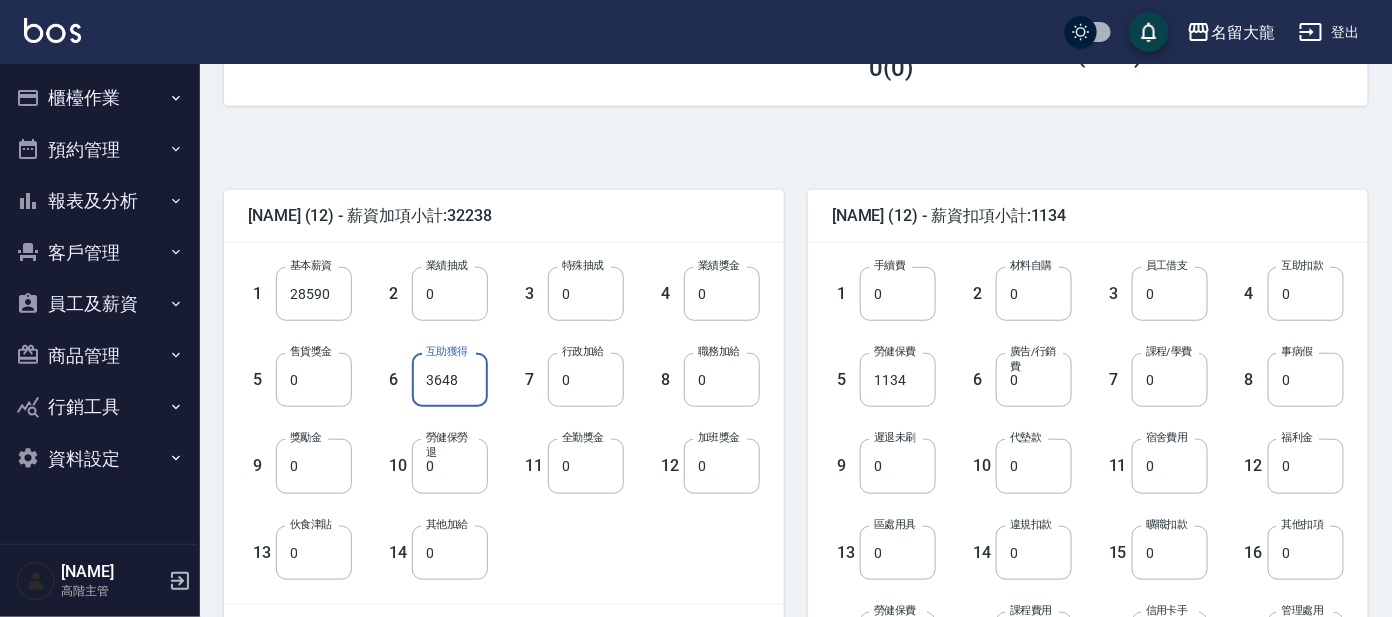 click on "3648" at bounding box center [450, 380] 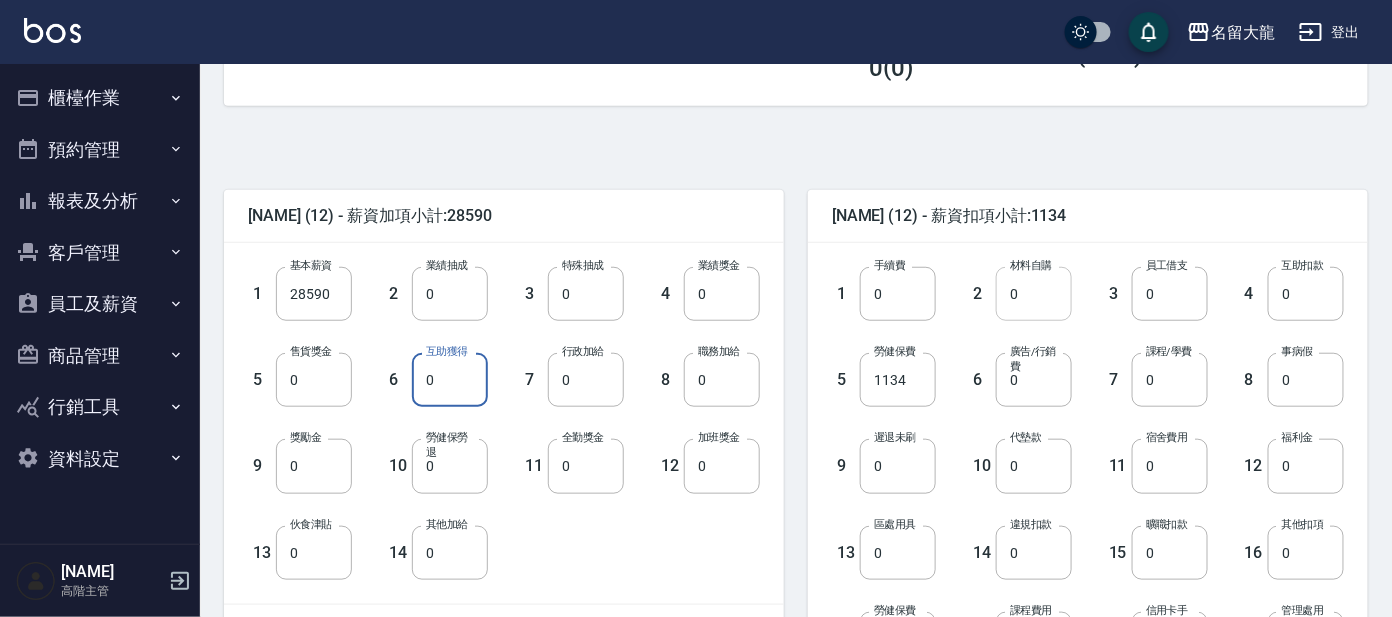 type on "0" 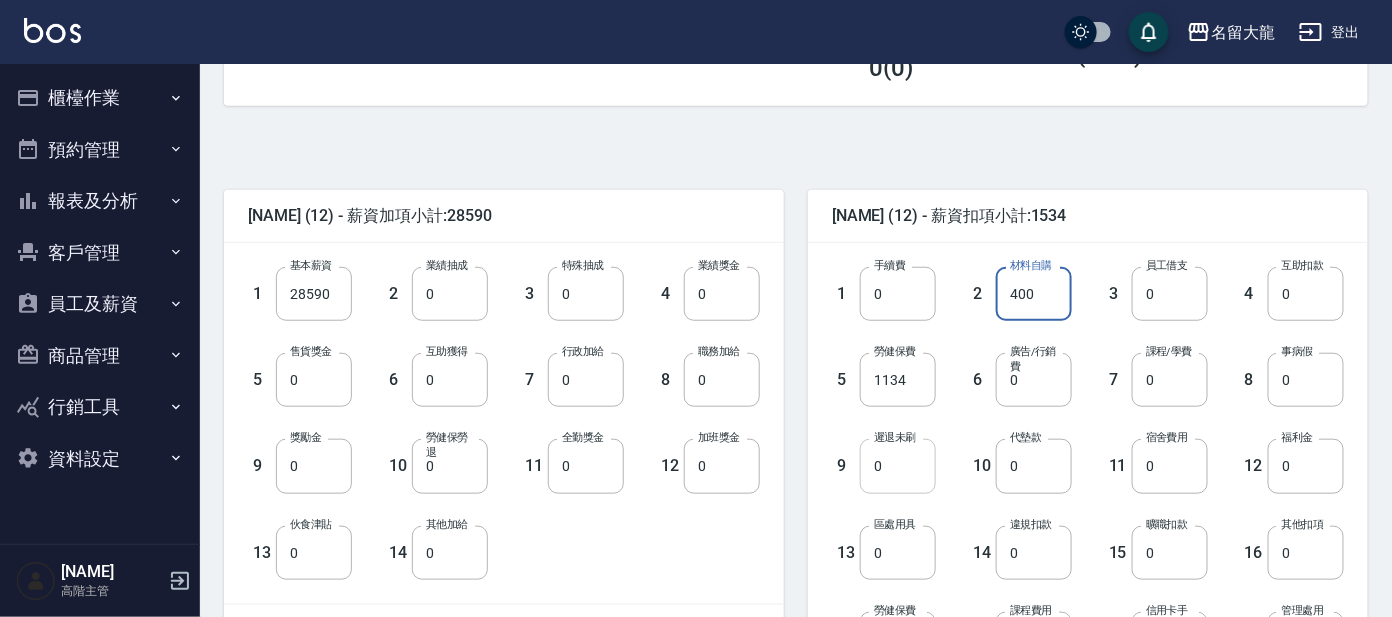 type on "400" 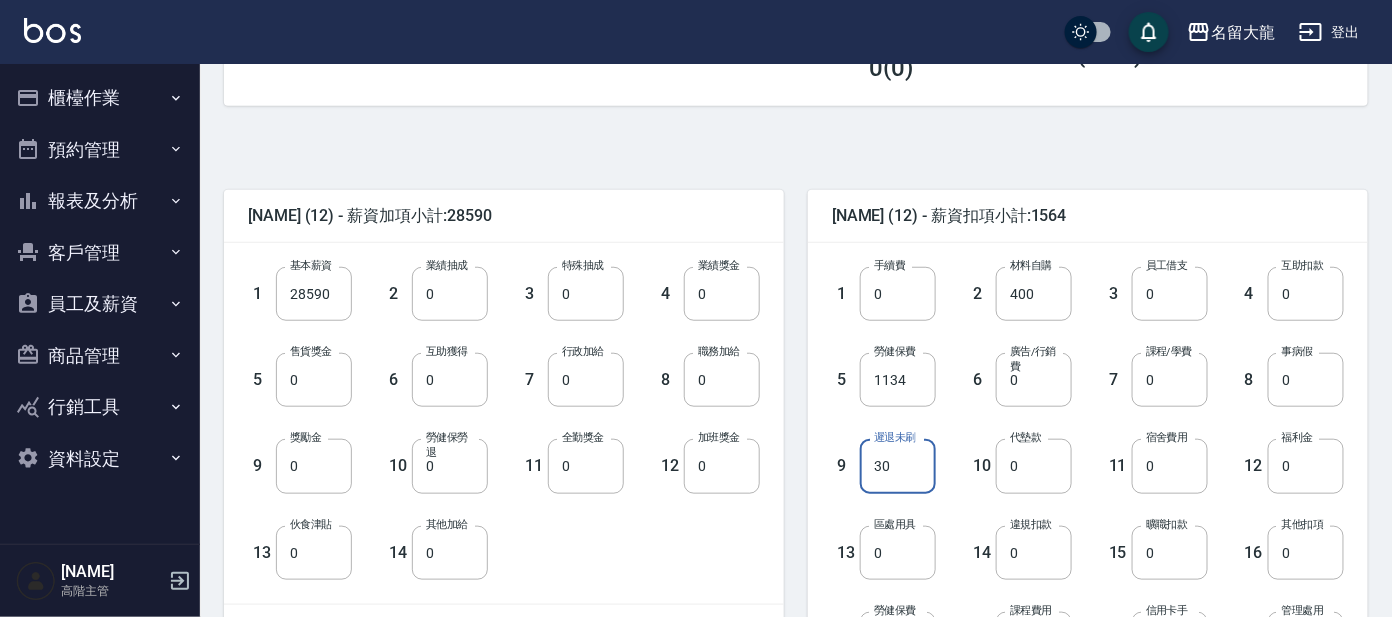 type on "30" 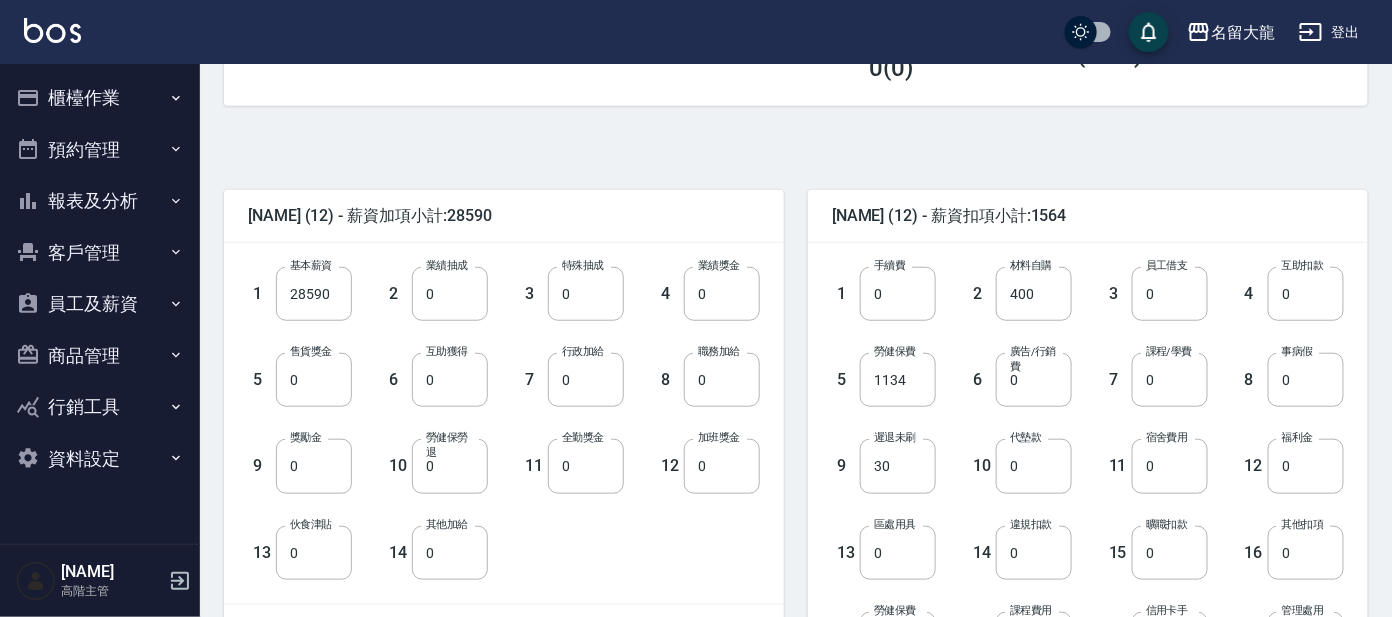 click on "13 區處用具 0 區處用具" at bounding box center (868, 537) 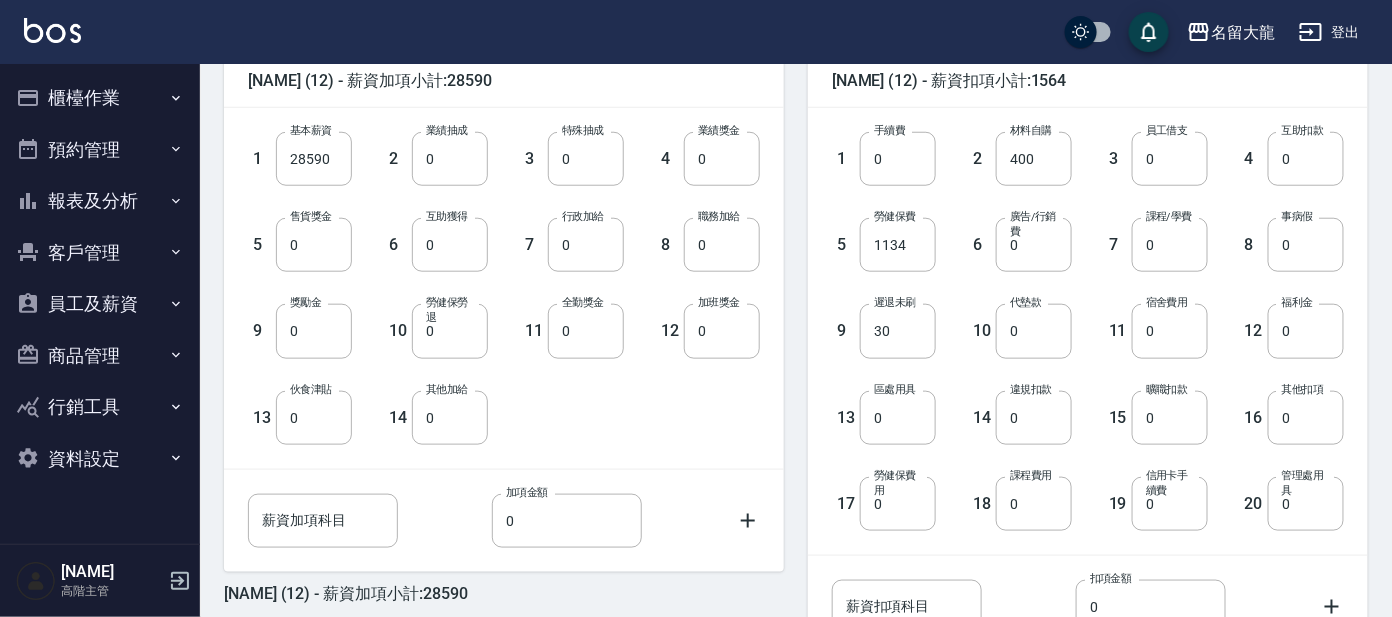 scroll, scrollTop: 680, scrollLeft: 0, axis: vertical 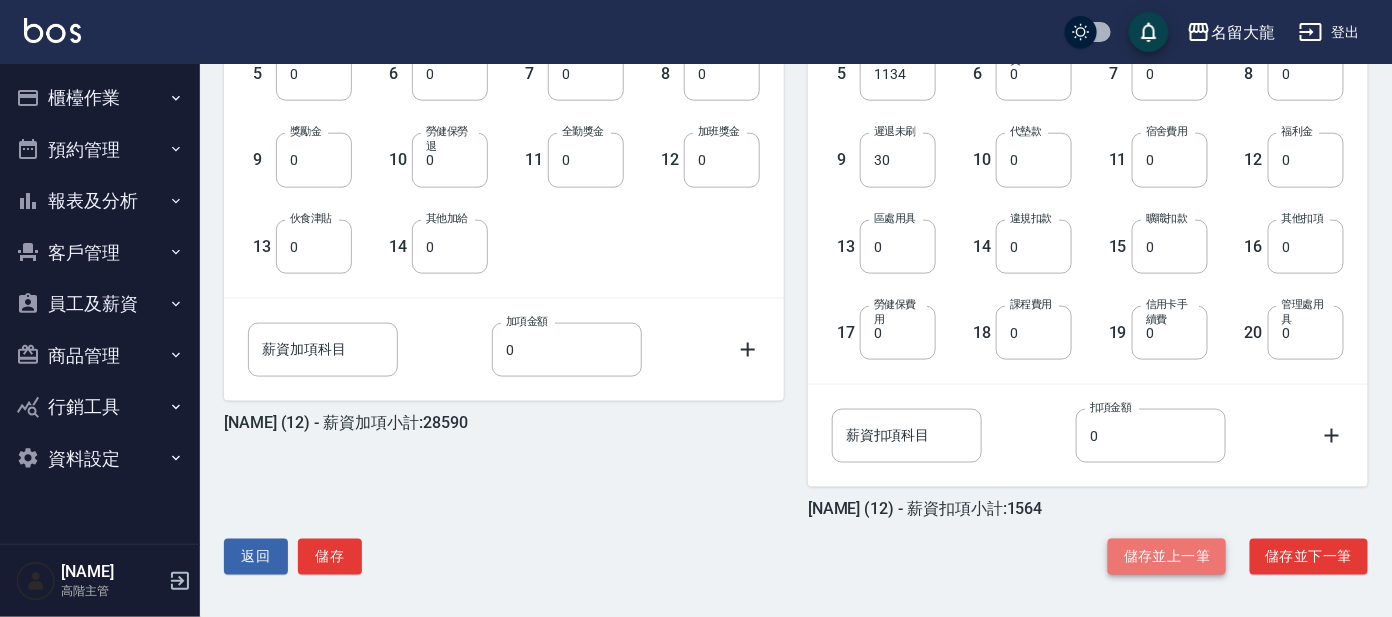 click on "儲存並上一筆" at bounding box center (1167, 557) 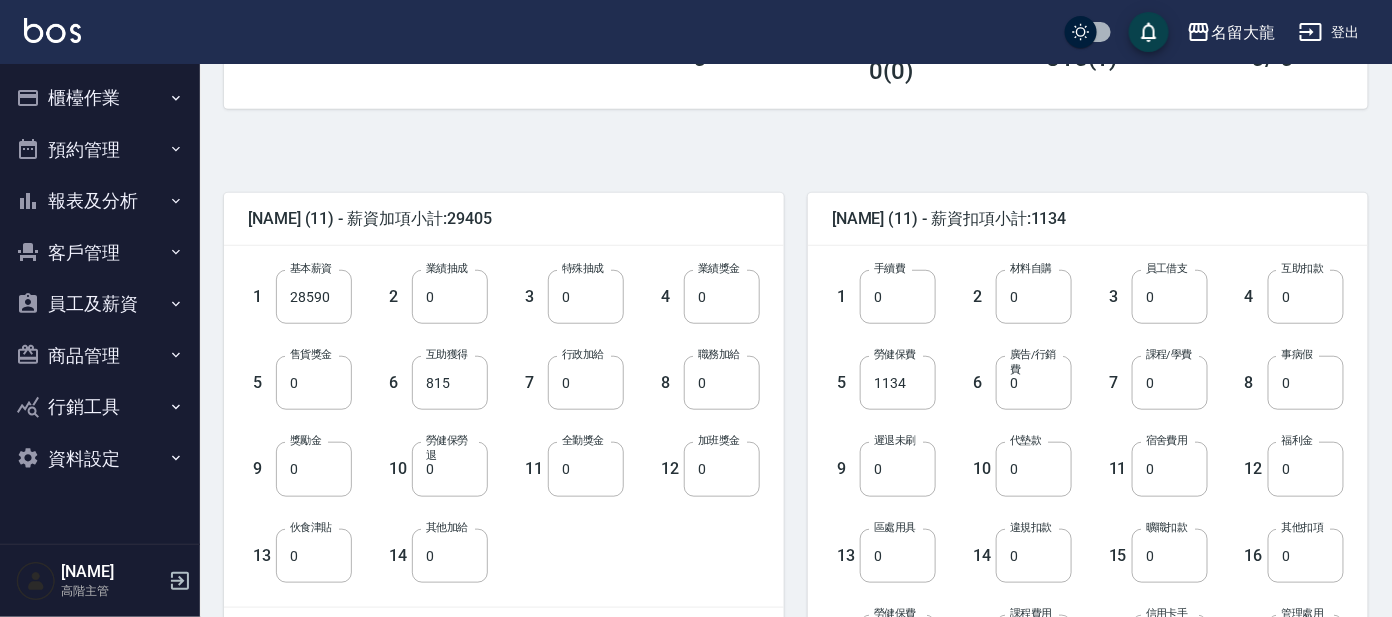 scroll, scrollTop: 374, scrollLeft: 0, axis: vertical 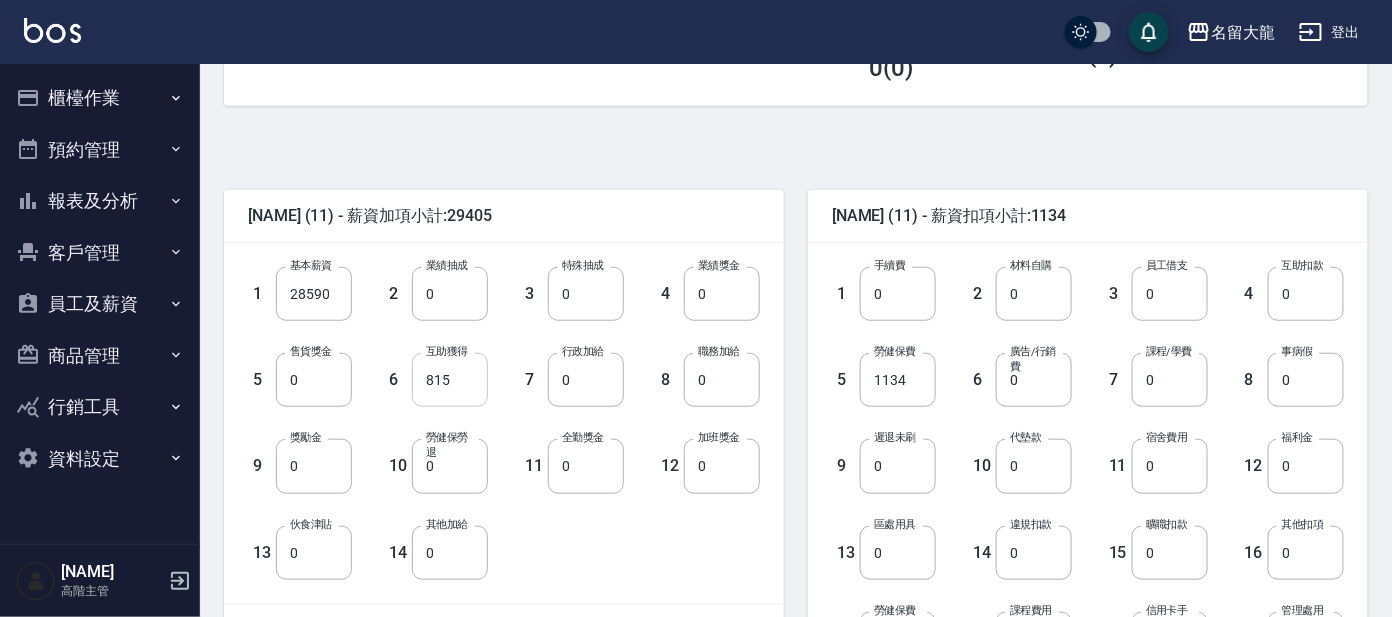 click on "815" at bounding box center (450, 380) 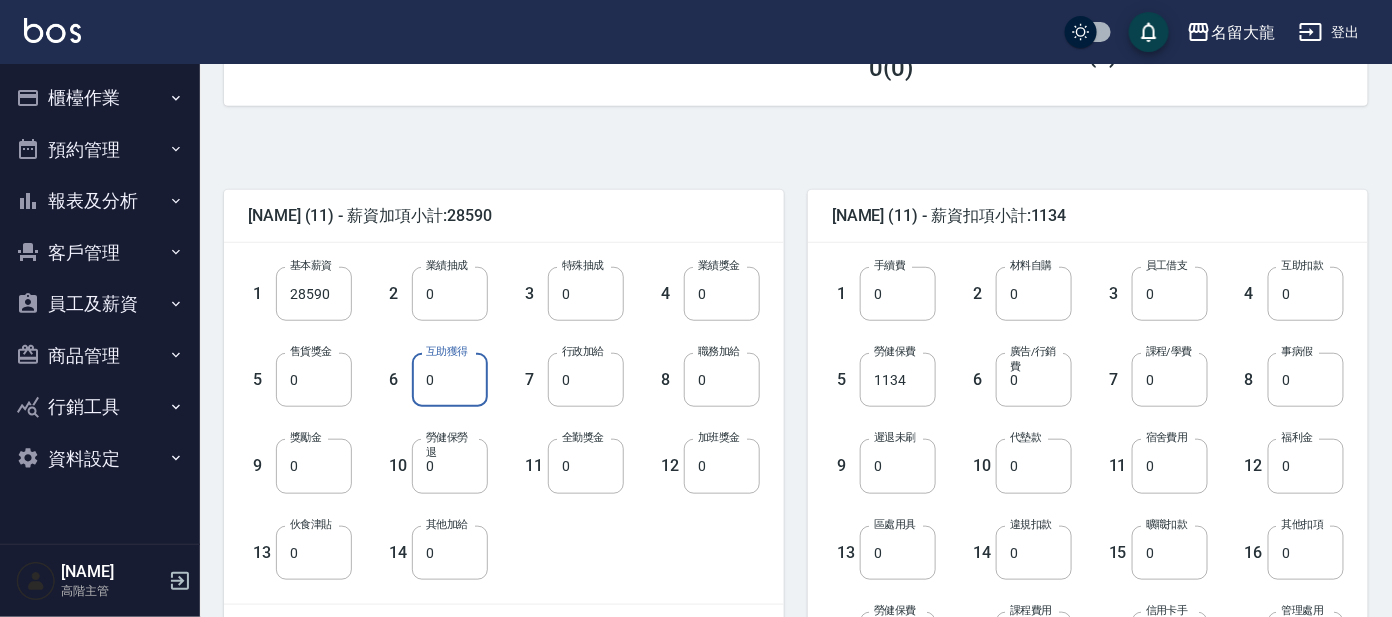 type on "0" 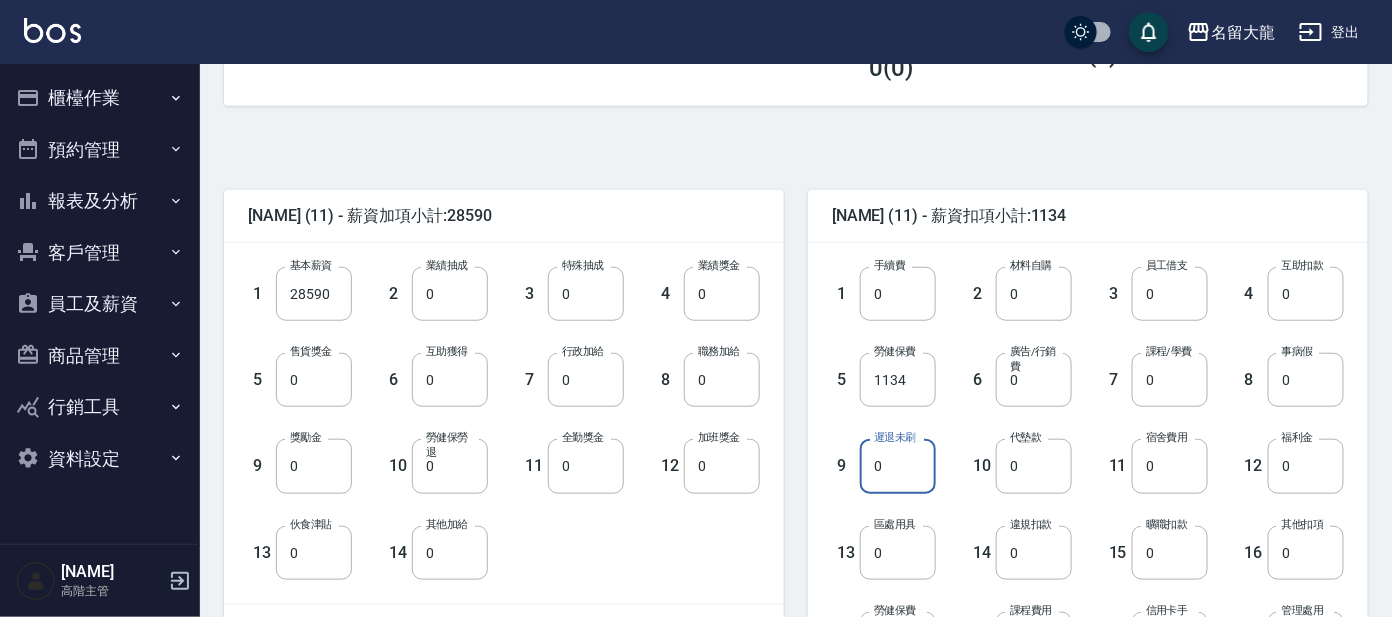 click on "0" at bounding box center [898, 466] 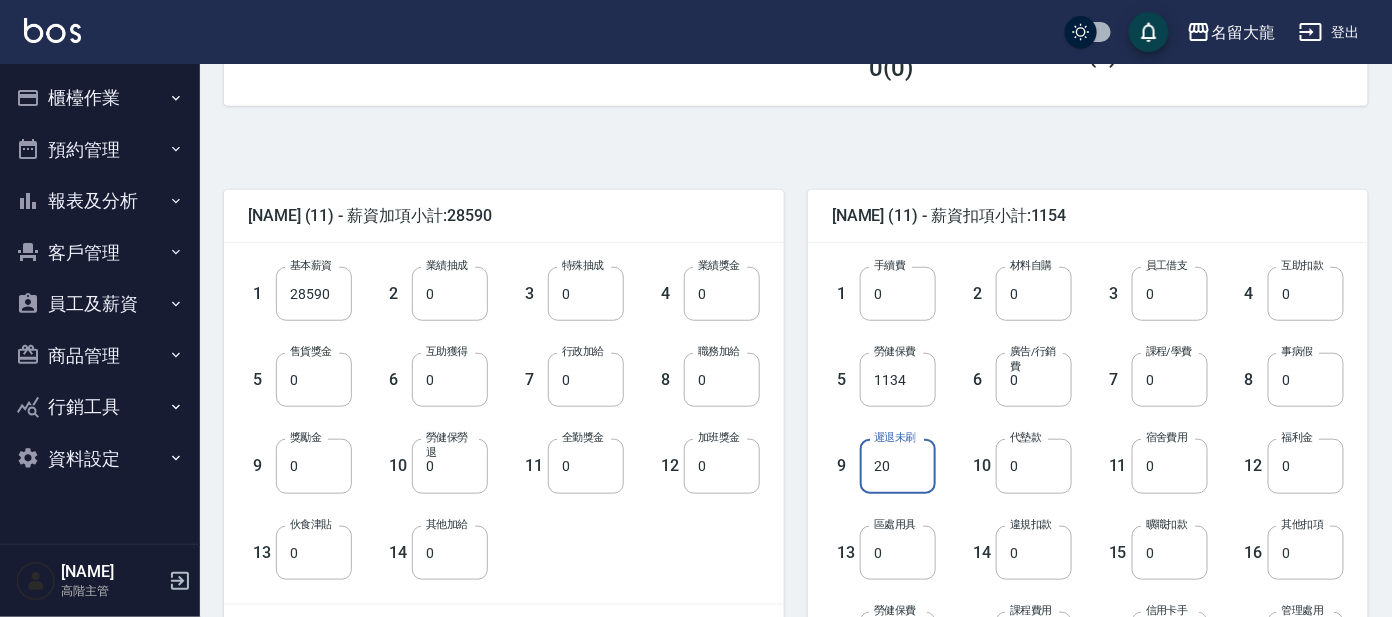 type on "20" 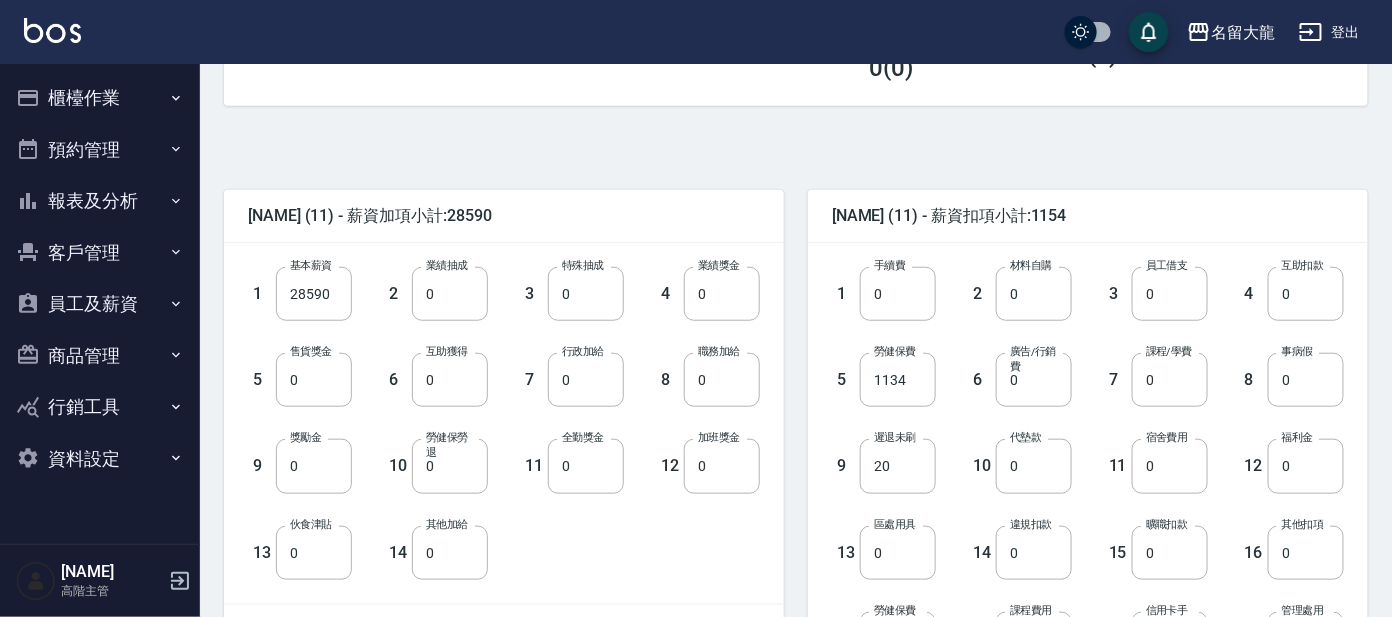 scroll, scrollTop: 680, scrollLeft: 0, axis: vertical 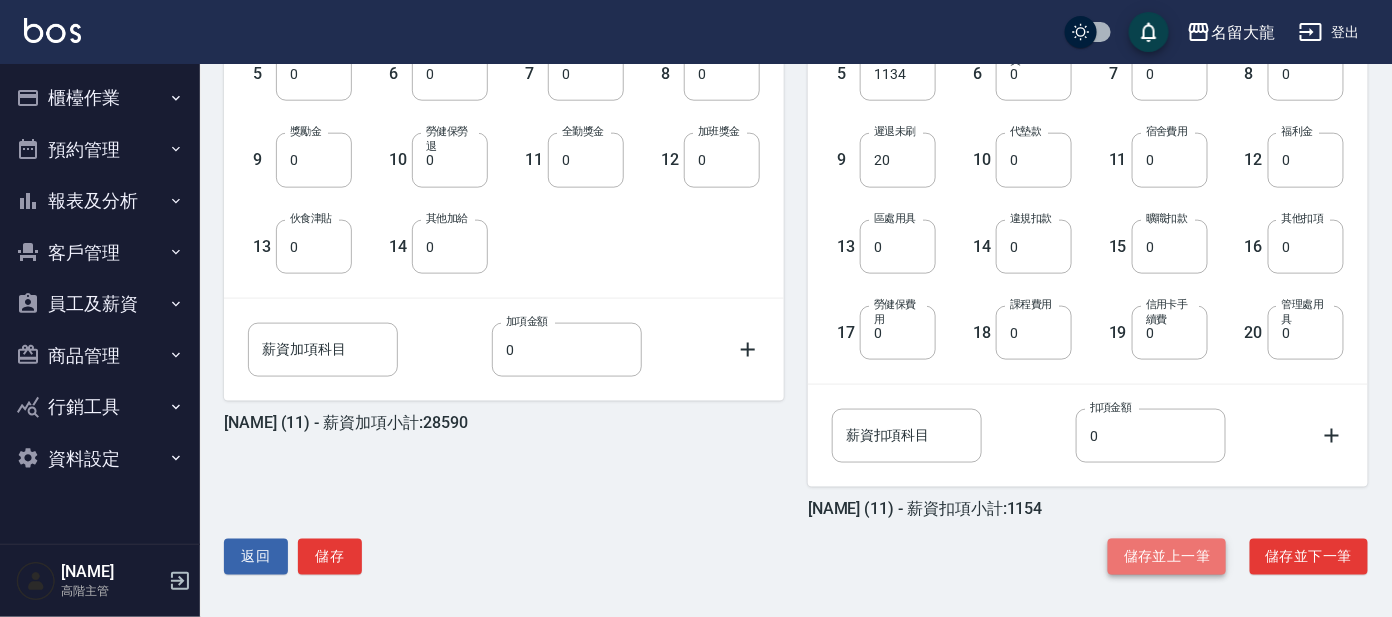 click on "儲存並上一筆" at bounding box center (1167, 557) 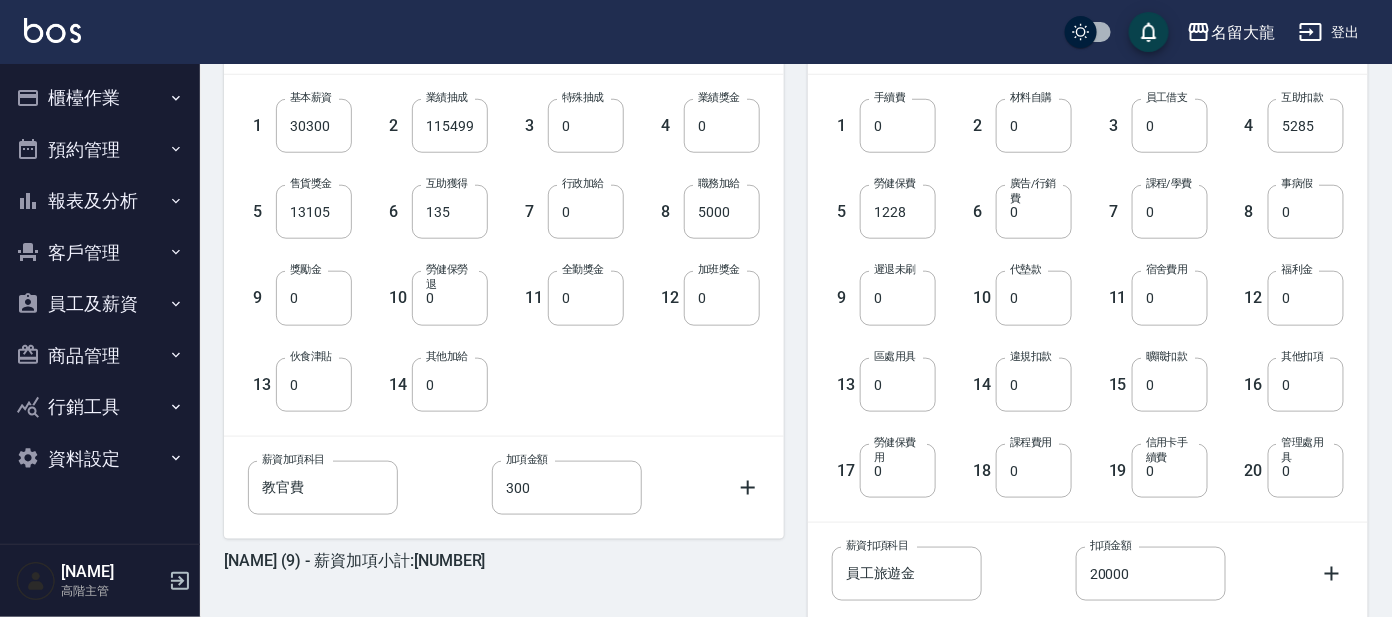 scroll, scrollTop: 499, scrollLeft: 0, axis: vertical 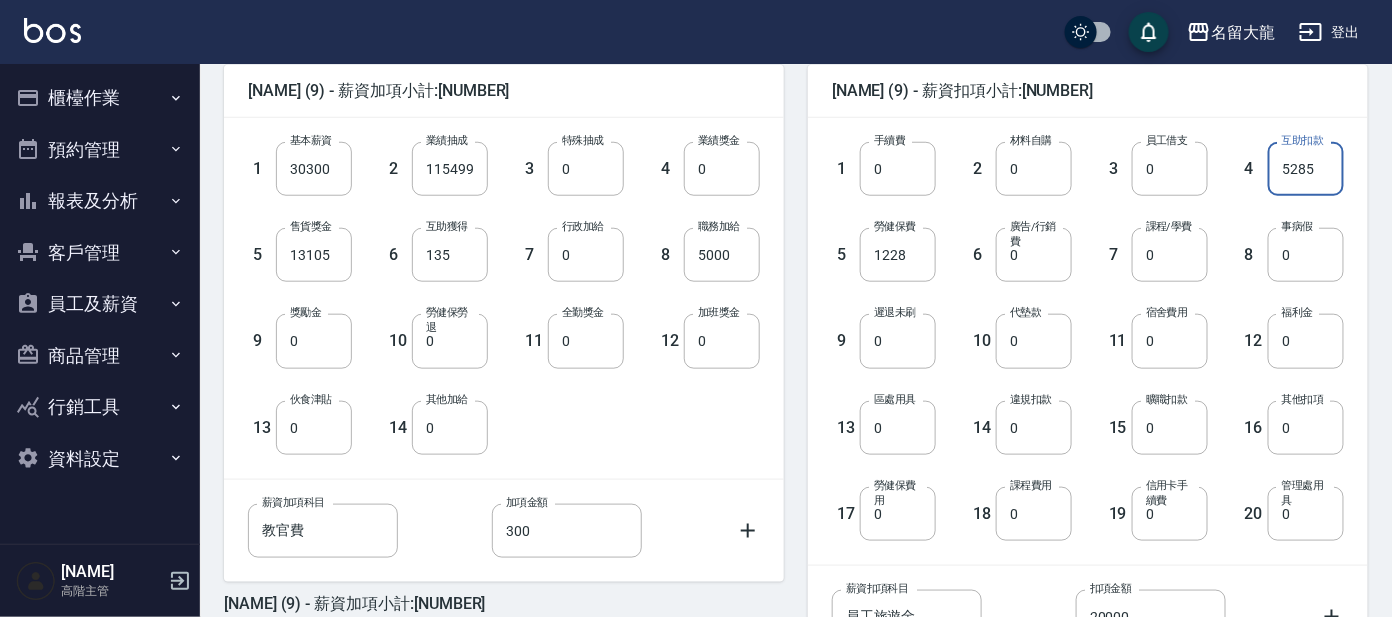 click on "5285" at bounding box center (1306, 169) 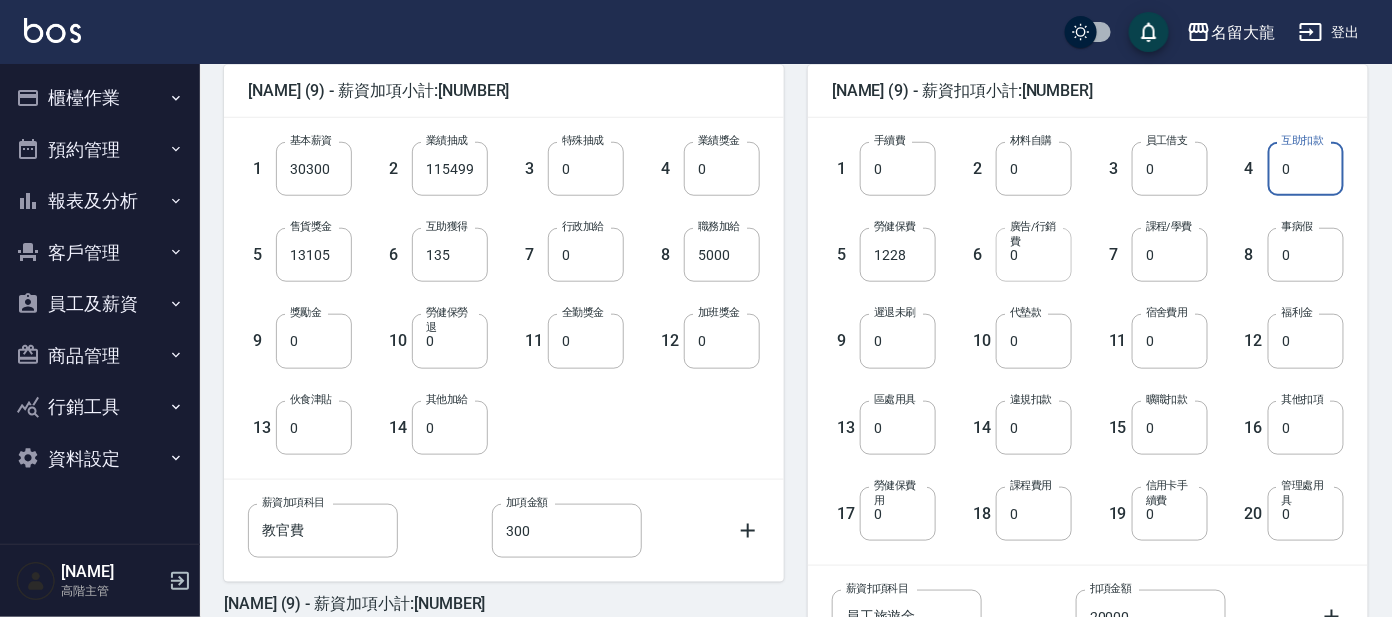 type on "0" 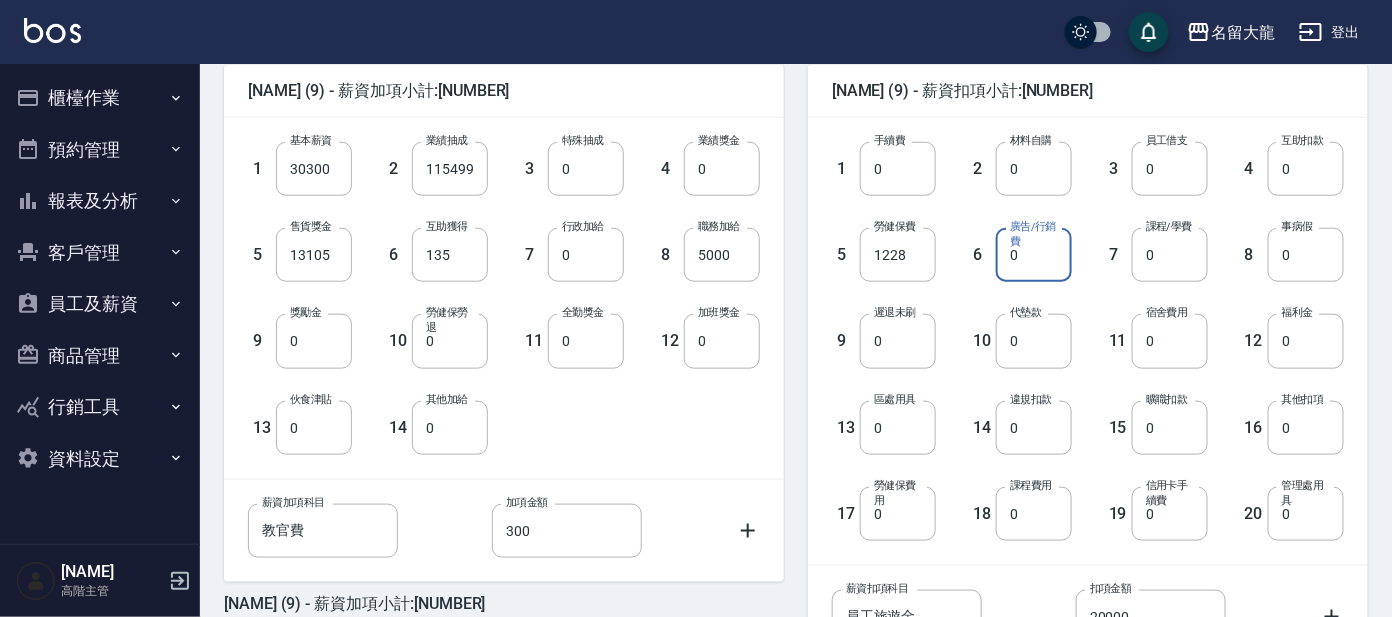 click on "0" at bounding box center (1034, 255) 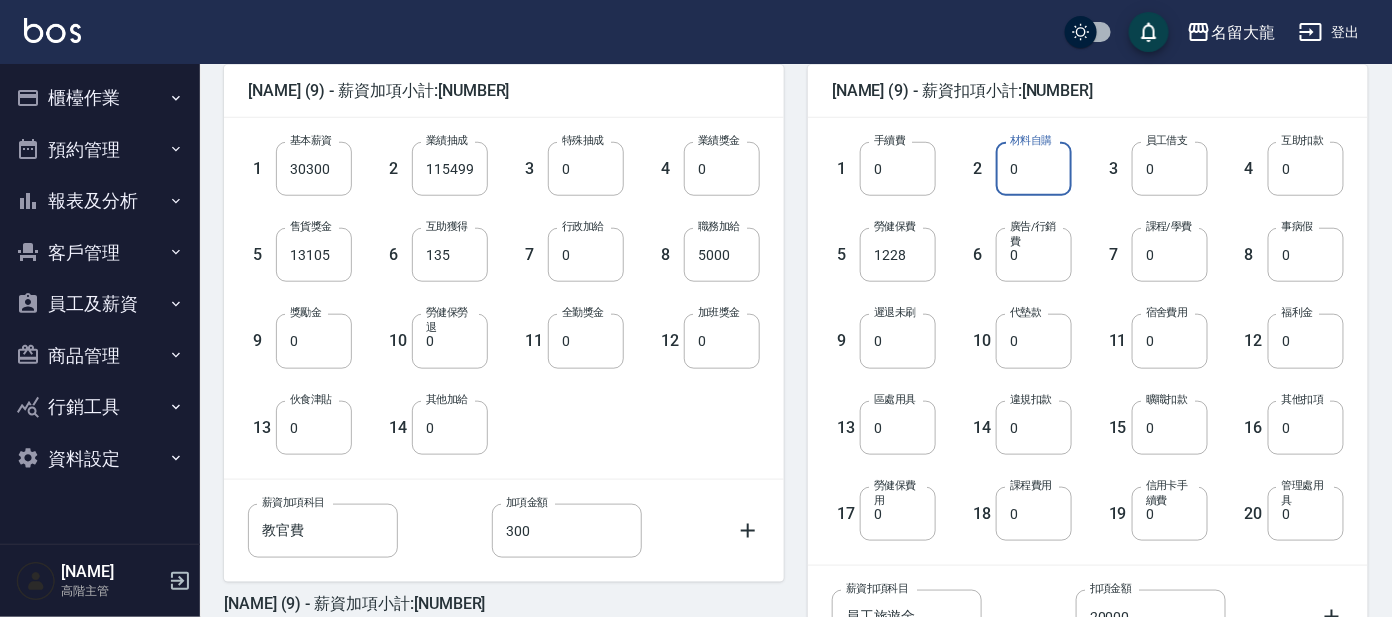 click on "0" at bounding box center (1034, 169) 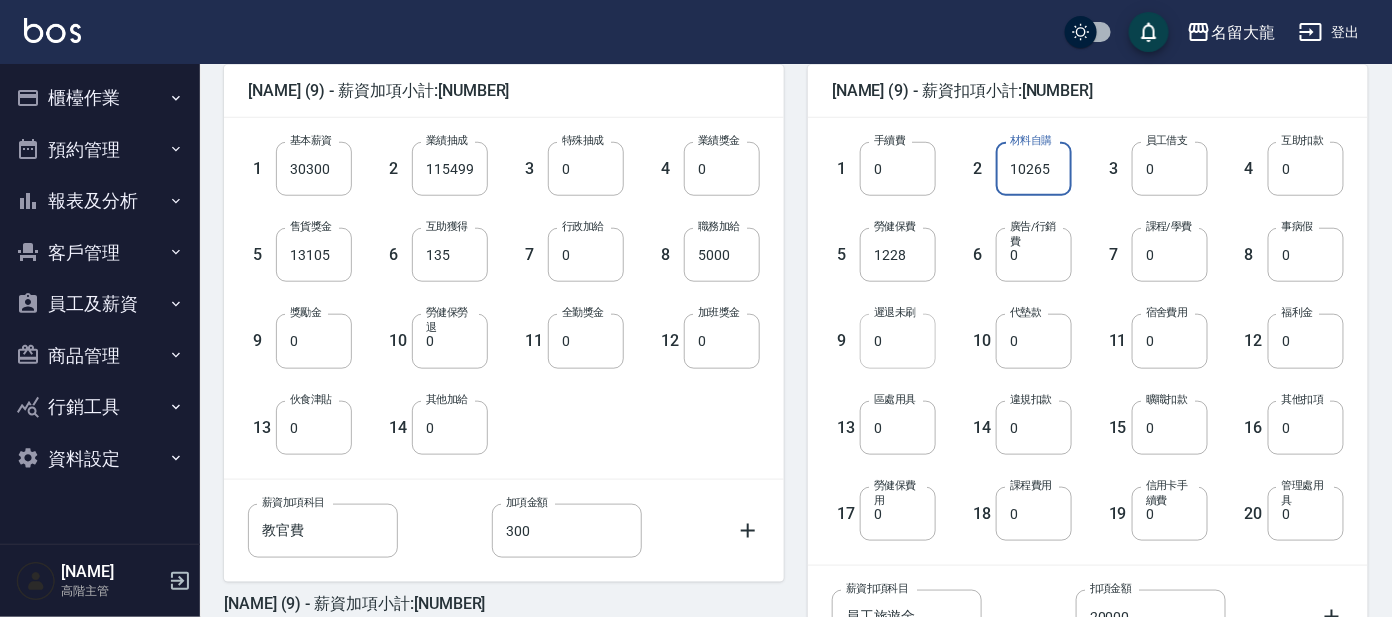 type on "10265" 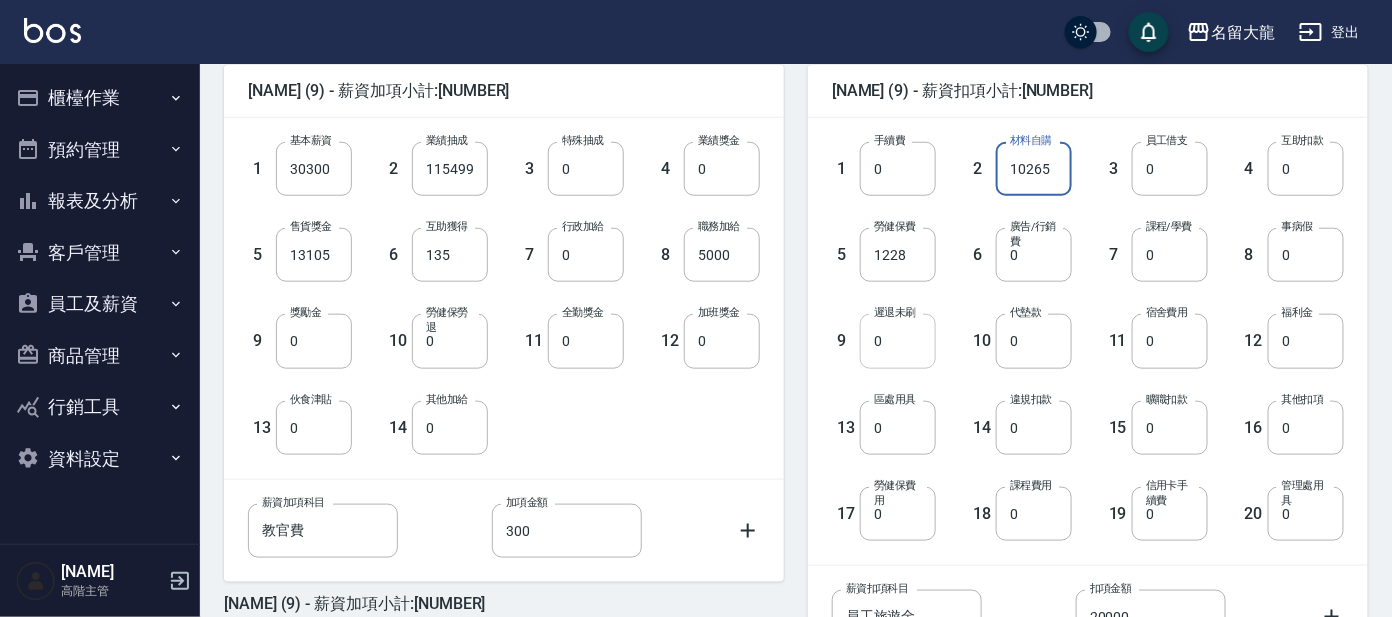 click on "0" at bounding box center (898, 341) 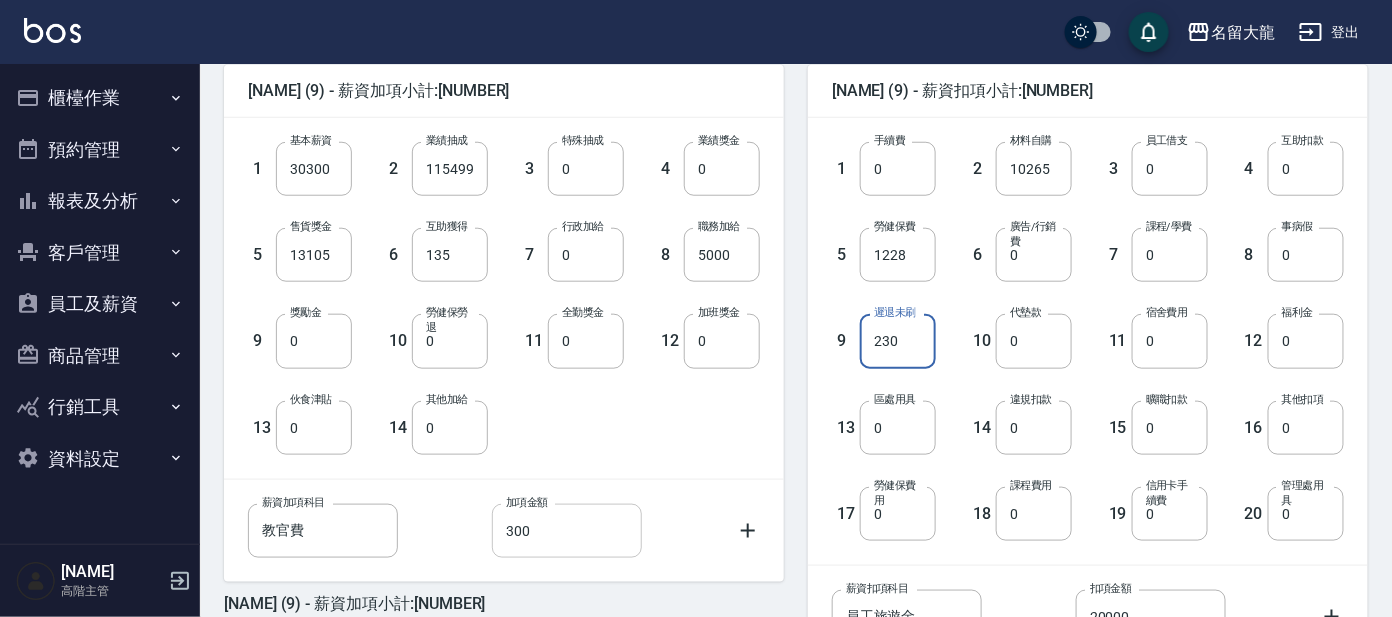 type on "230" 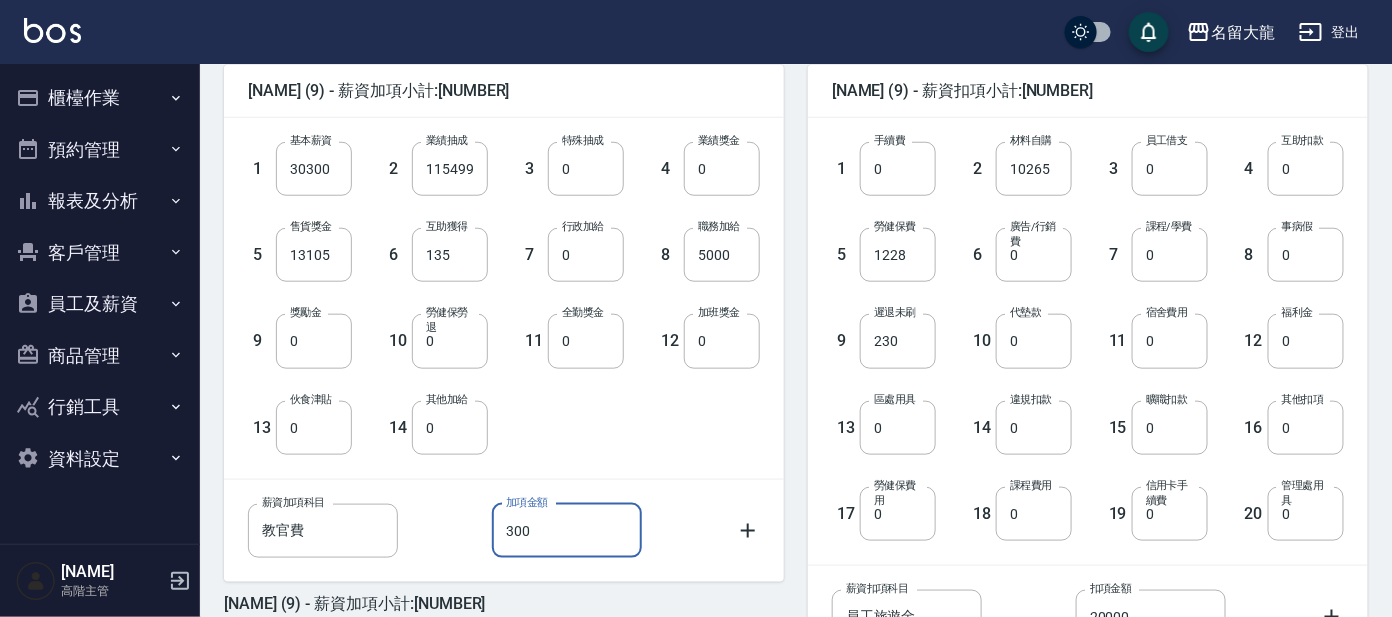 click on "300" at bounding box center [567, 531] 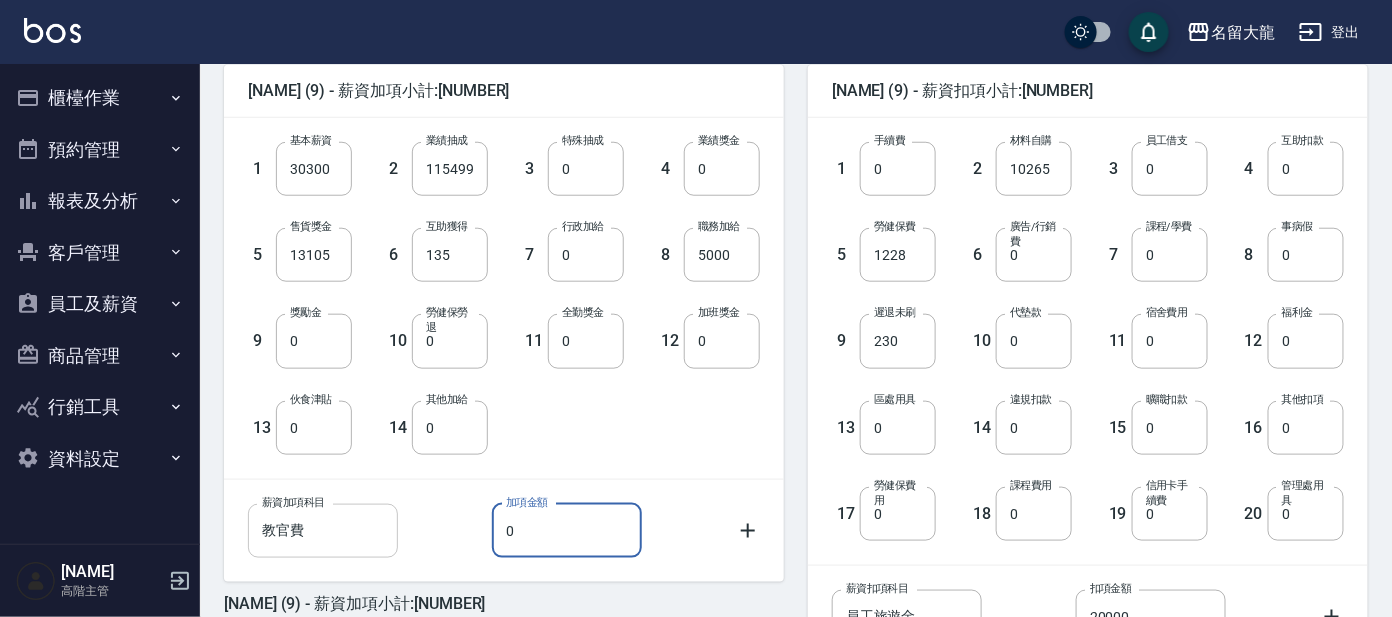 type on "0" 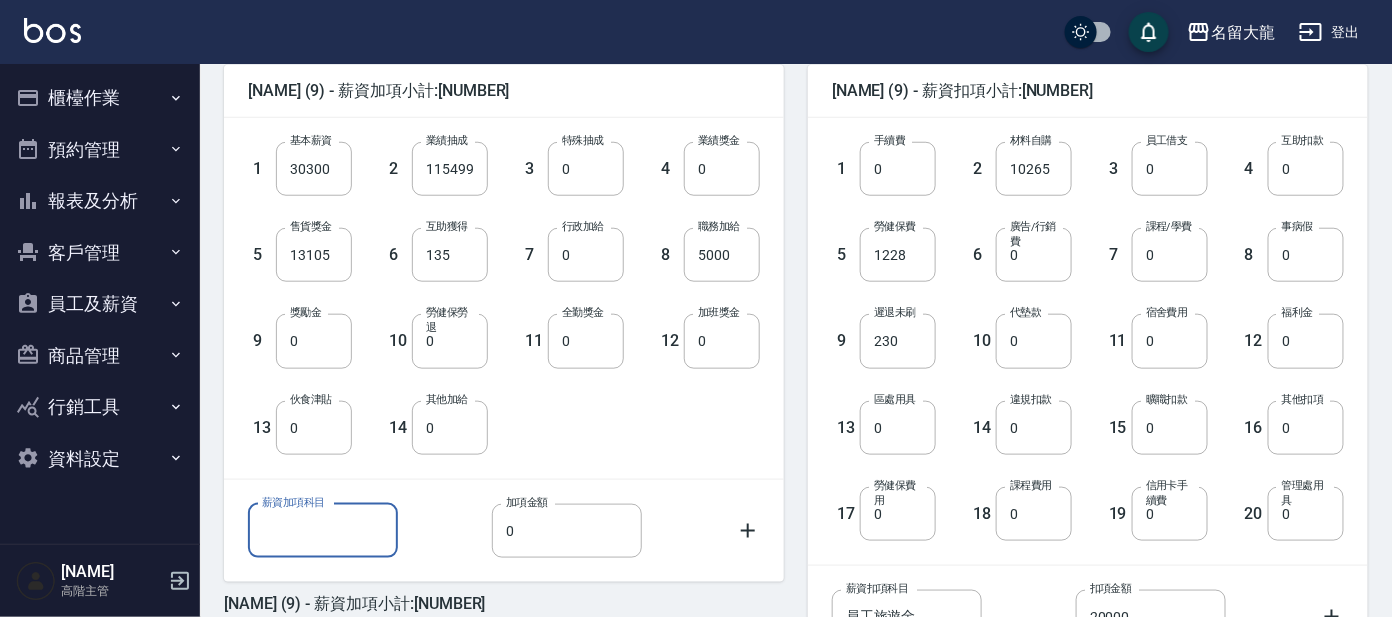 type 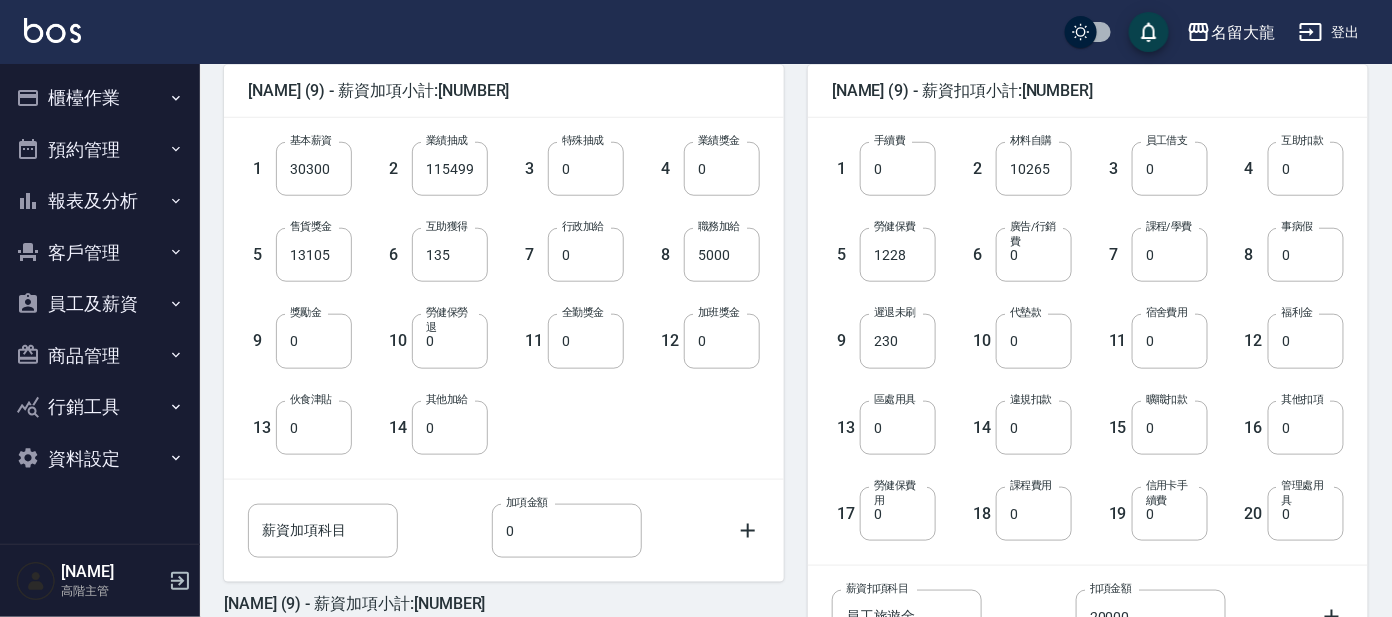 click on "1 基本薪資 30300 基本薪資 2 業績抽成 115499 業績抽成 3 特殊抽成 0 特殊抽成 4 業績獎金 0 業績獎金 5 售貨獎金 13105 售貨獎金 6 互助獲得 135 互助獲得 7 行政加給 0 行政加給 8 職務加給 5000 職務加給 9 獎勵金 0 獎勵金 10 勞健保勞退 0 勞健保勞退 11 全勤獎金 0 全勤獎金 12 加班獎金 0 加班獎金 13 伙食津貼 0 伙食津貼 14 其他加給 0 其他加給" at bounding box center (488, 282) 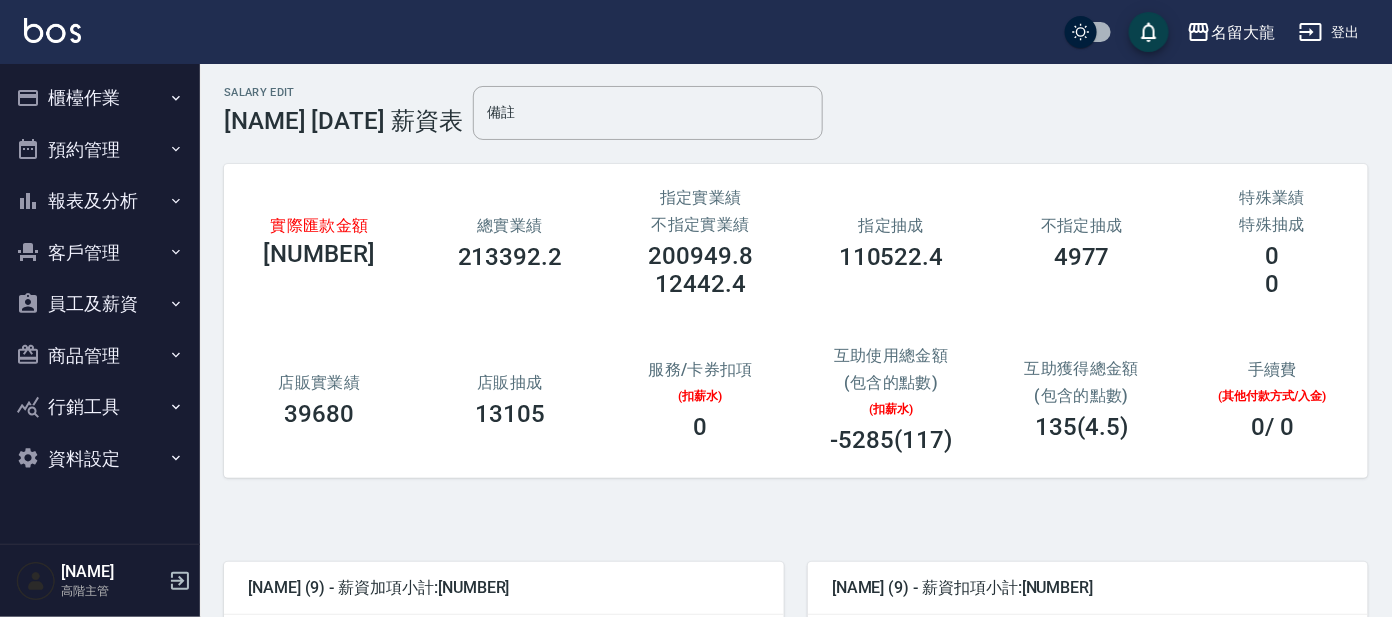scroll, scrollTop: 0, scrollLeft: 0, axis: both 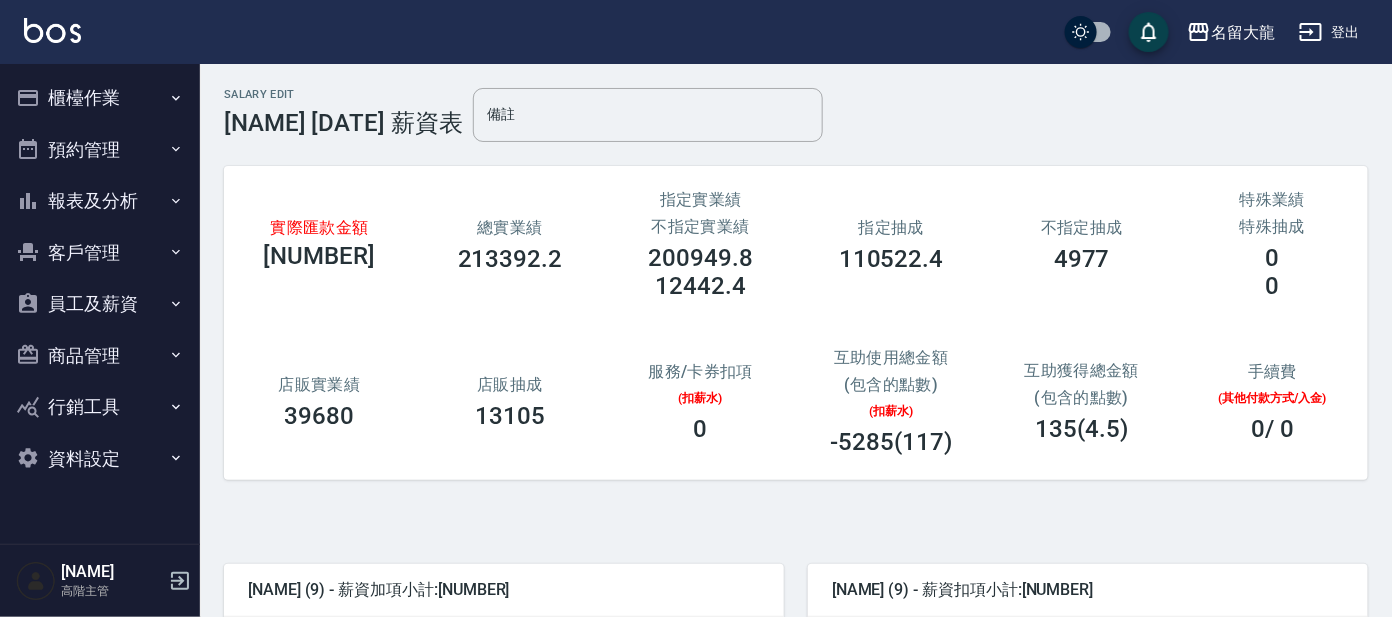 click on "200949.8" at bounding box center [700, 258] 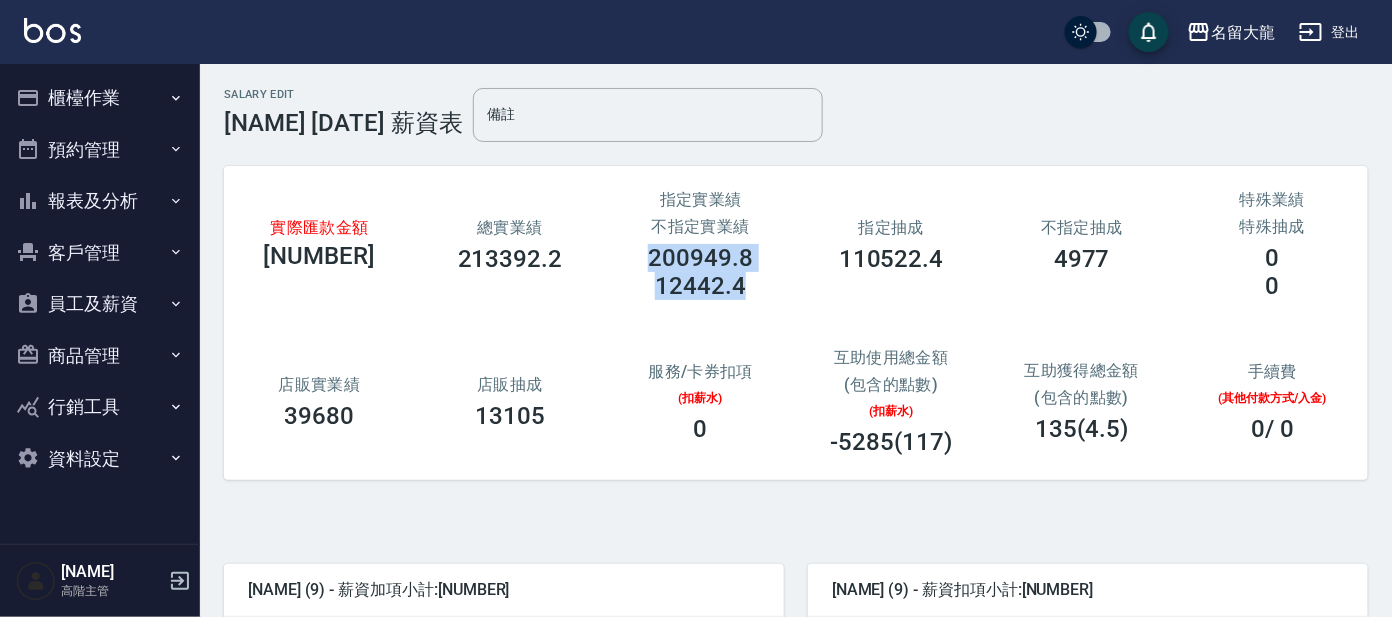drag, startPoint x: 630, startPoint y: 261, endPoint x: 762, endPoint y: 289, distance: 134.93703 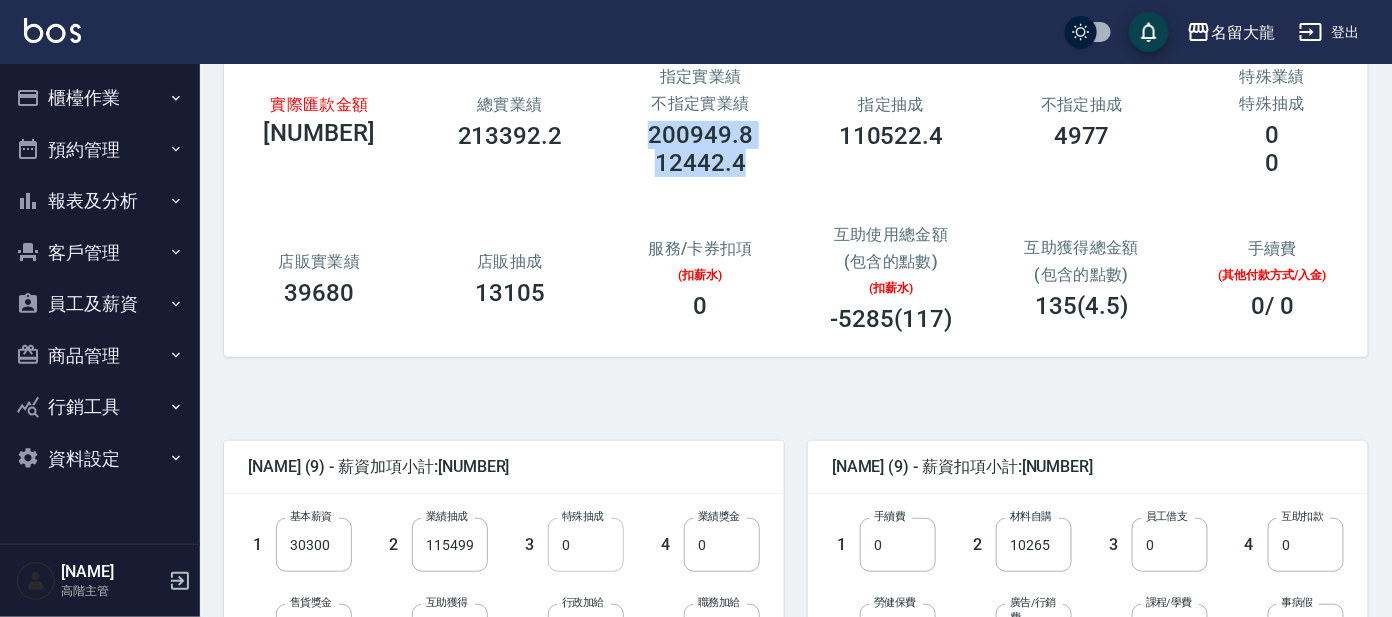 scroll, scrollTop: 374, scrollLeft: 0, axis: vertical 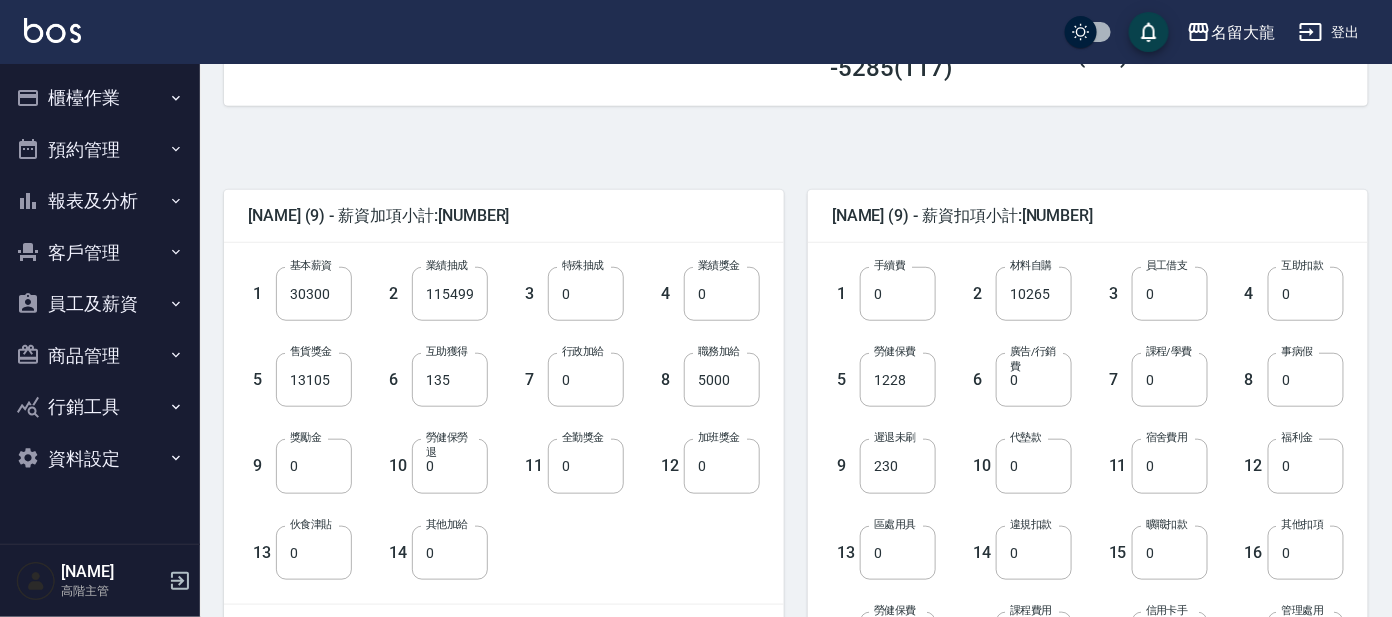 click on "3 特殊抽成 0 特殊抽成" at bounding box center [556, 278] 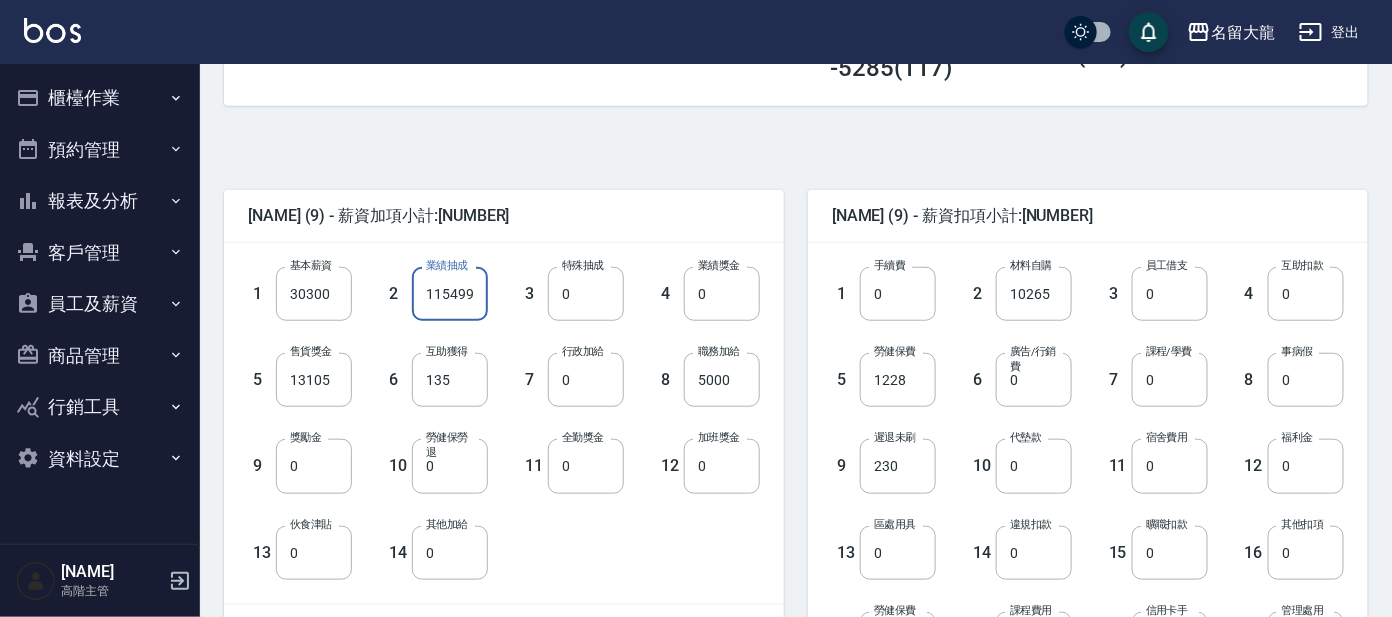click on "115499" at bounding box center (450, 294) 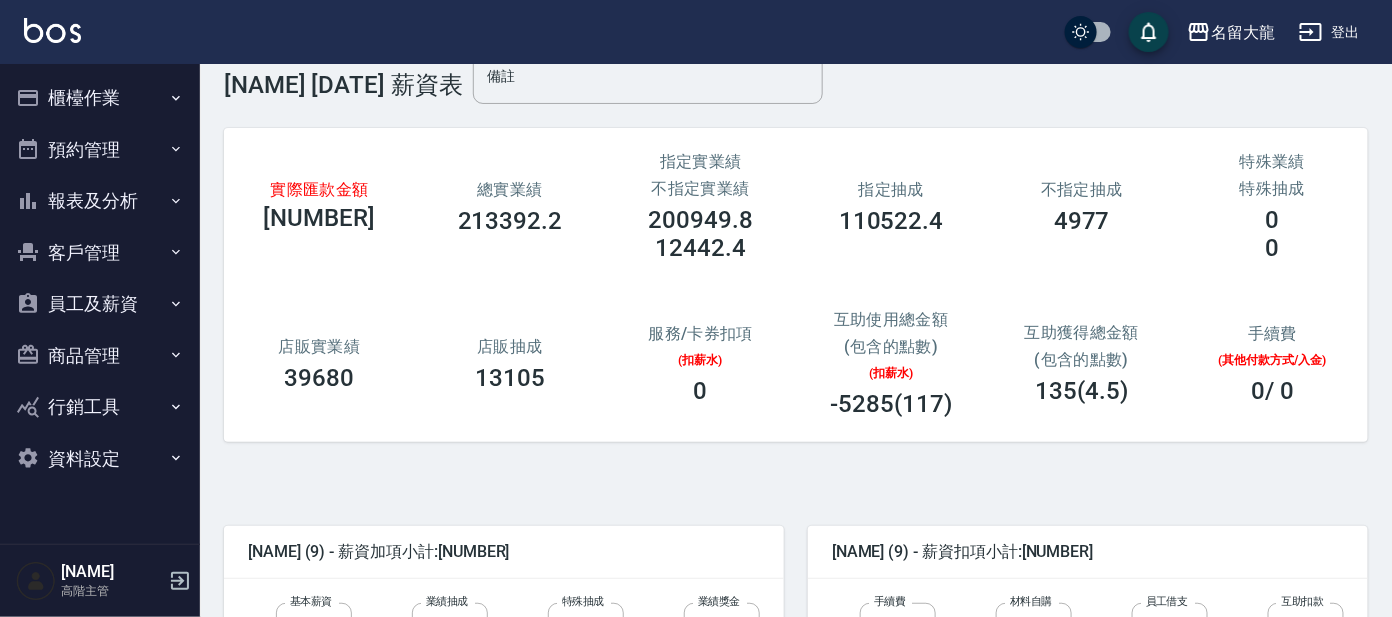 scroll, scrollTop: 0, scrollLeft: 0, axis: both 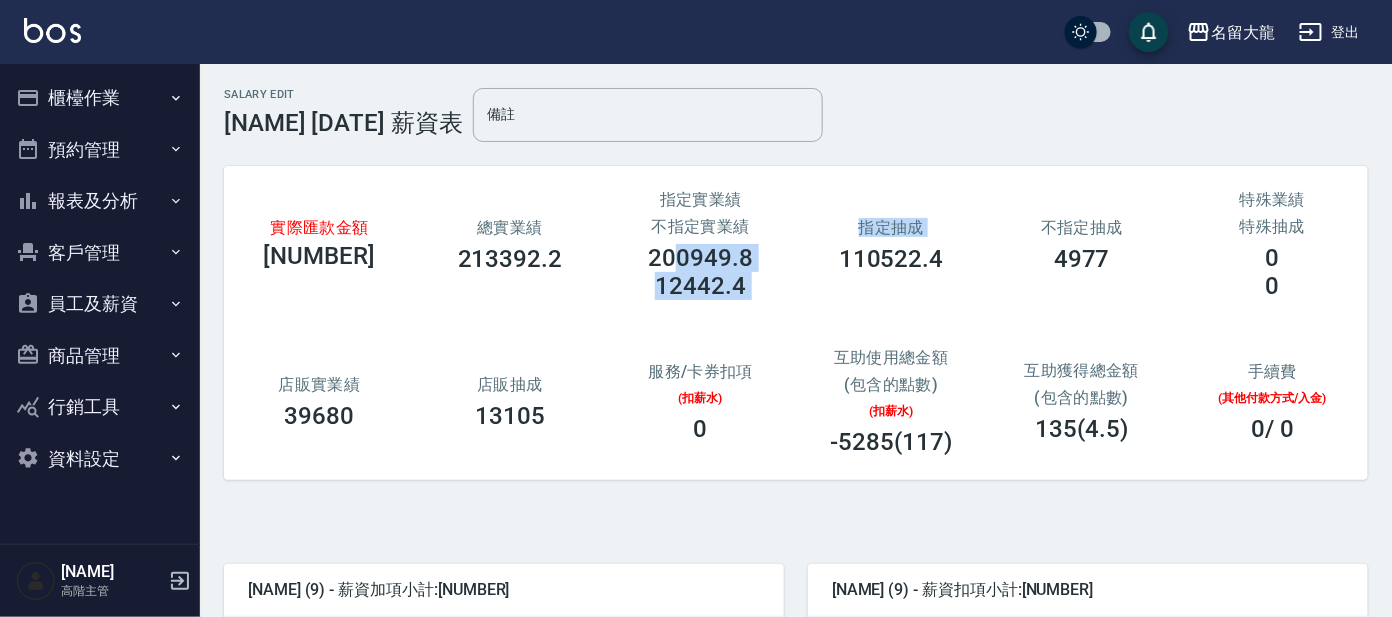 drag, startPoint x: 674, startPoint y: 251, endPoint x: 815, endPoint y: 277, distance: 143.37712 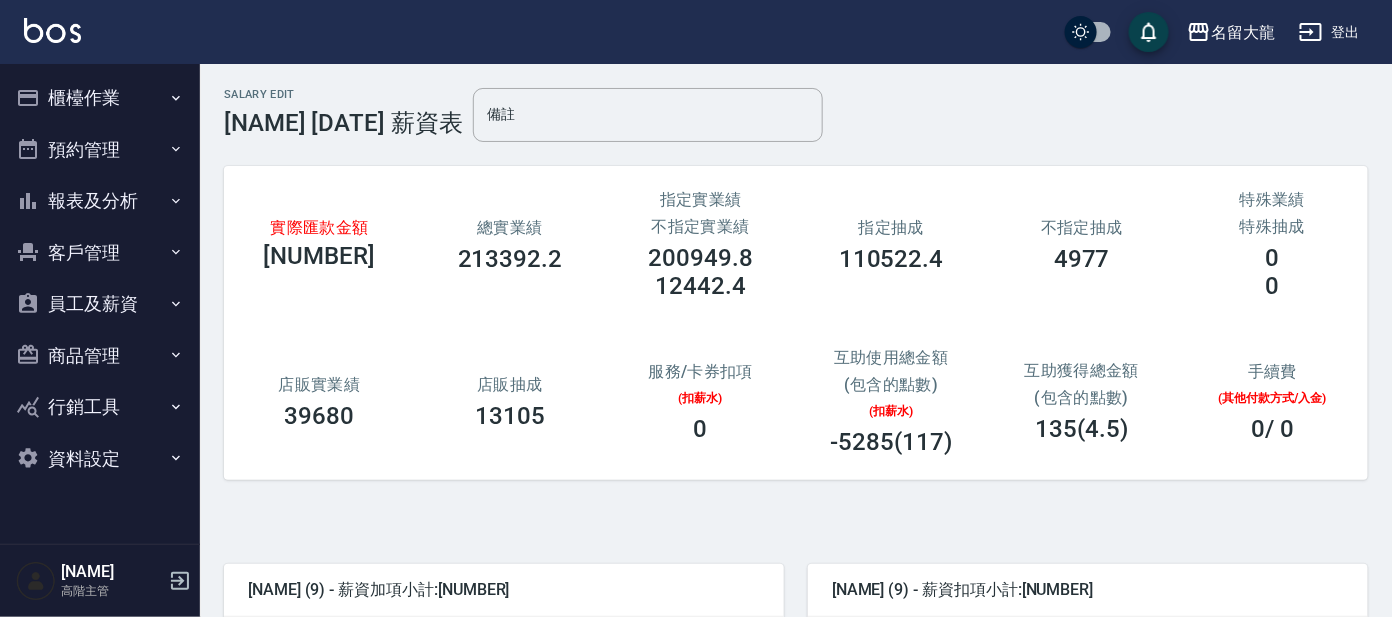 drag, startPoint x: 815, startPoint y: 277, endPoint x: 880, endPoint y: 315, distance: 75.29276 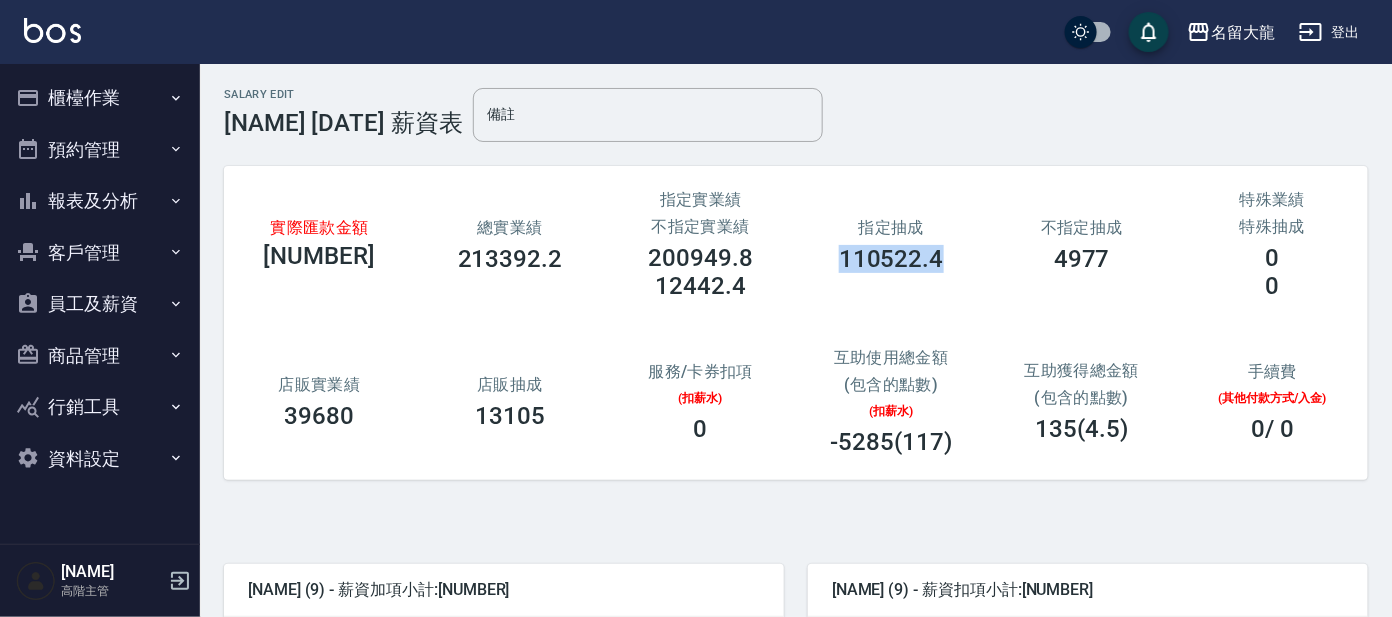 drag, startPoint x: 952, startPoint y: 266, endPoint x: 806, endPoint y: 263, distance: 146.03082 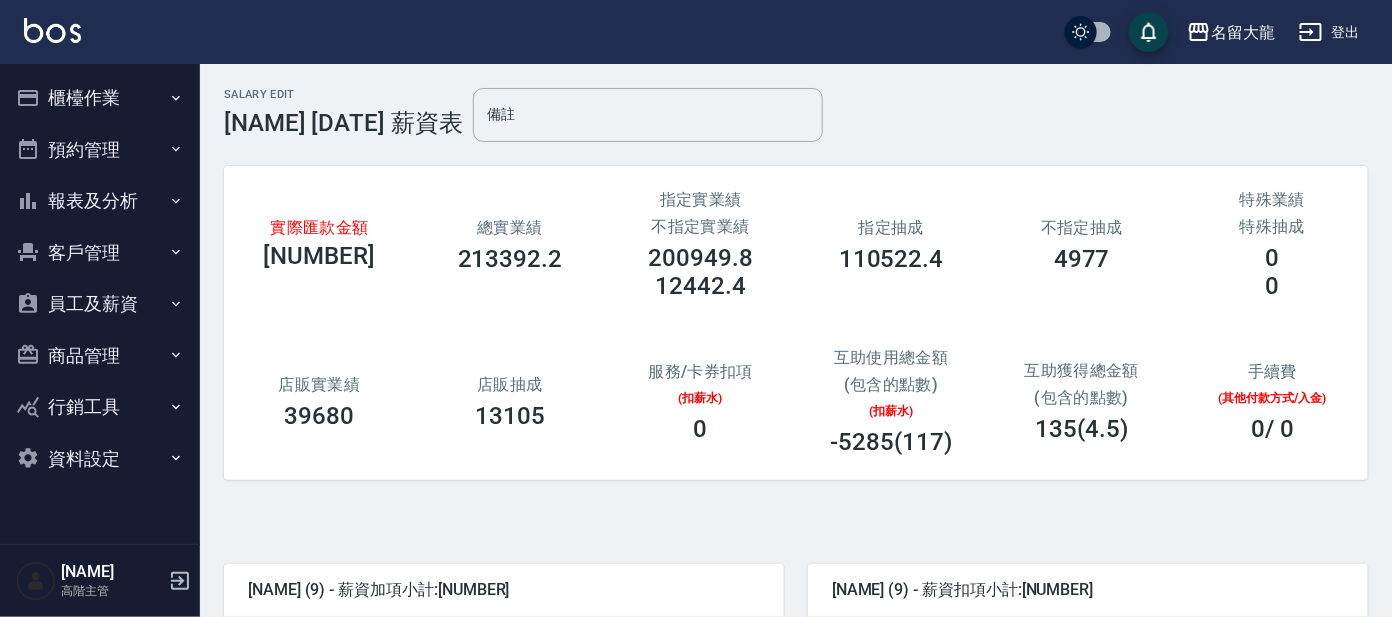 drag, startPoint x: 806, startPoint y: 263, endPoint x: 657, endPoint y: 346, distance: 170.5579 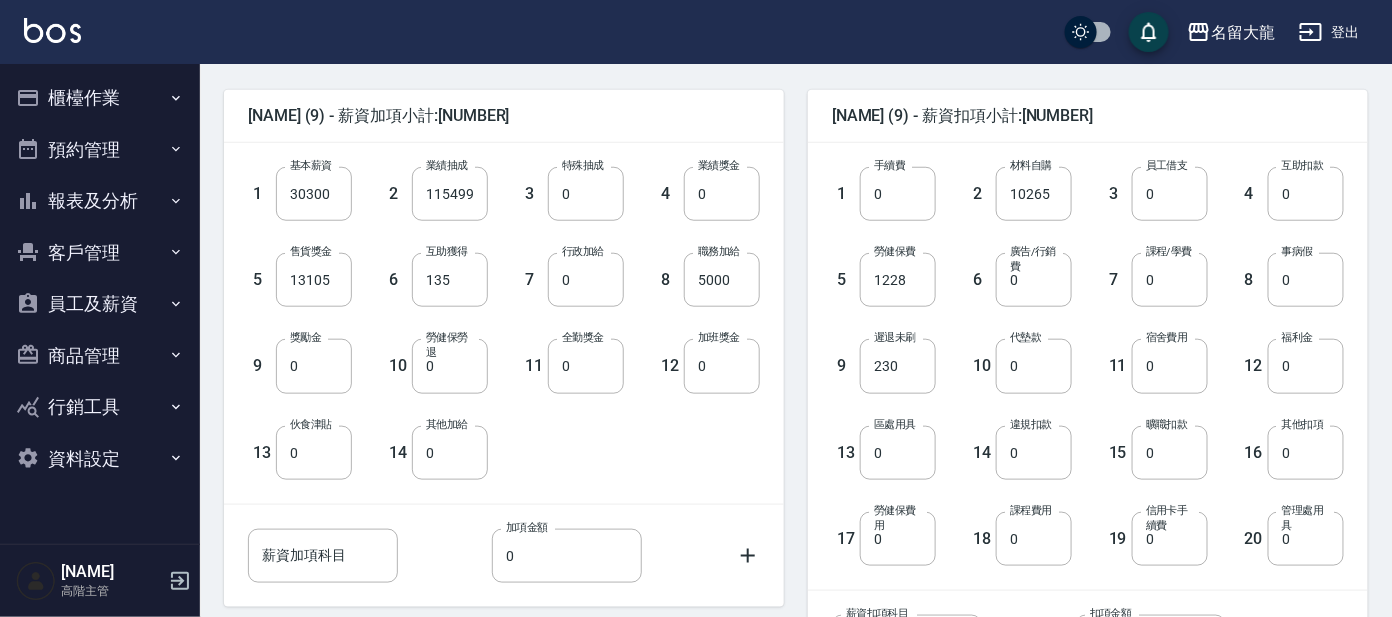 scroll, scrollTop: 249, scrollLeft: 0, axis: vertical 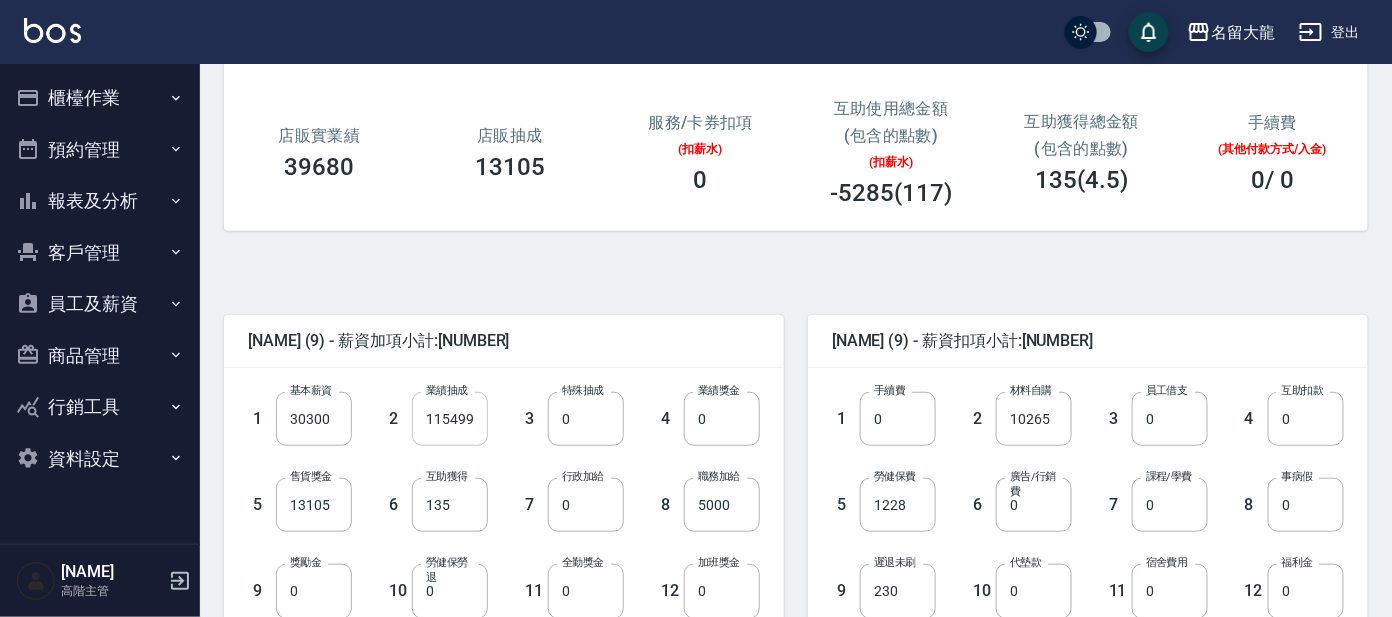 click on "115499" at bounding box center [450, 419] 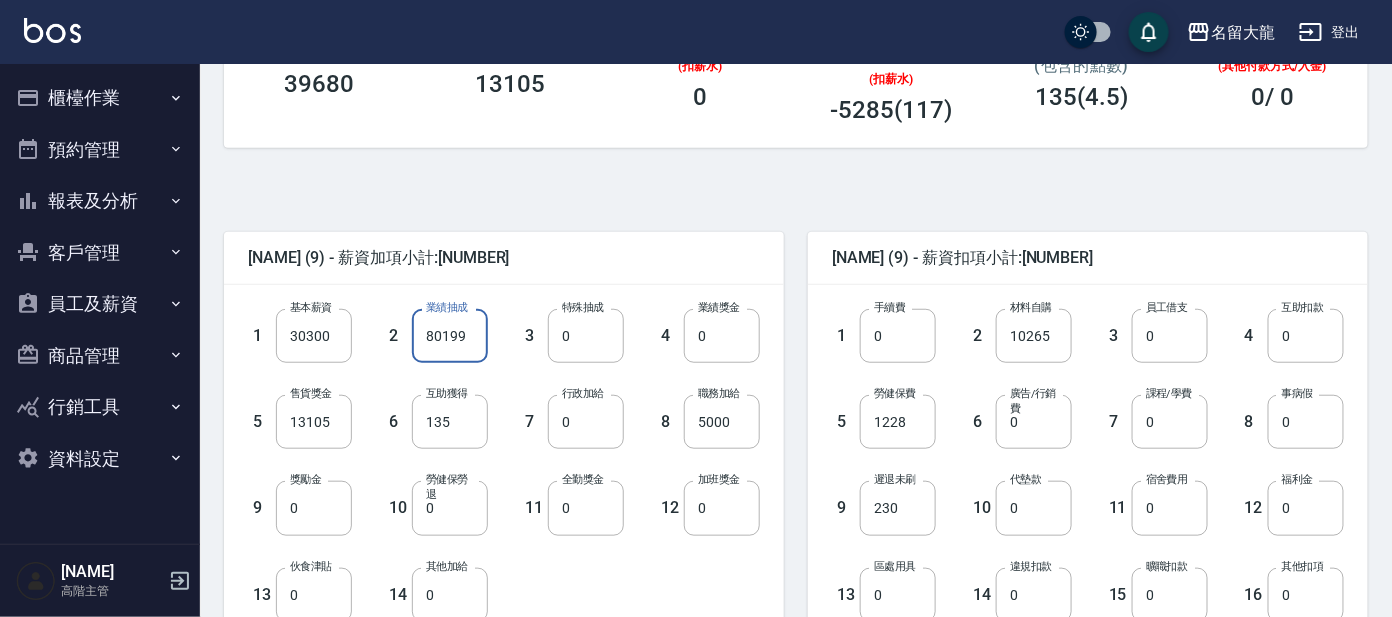 scroll, scrollTop: 374, scrollLeft: 0, axis: vertical 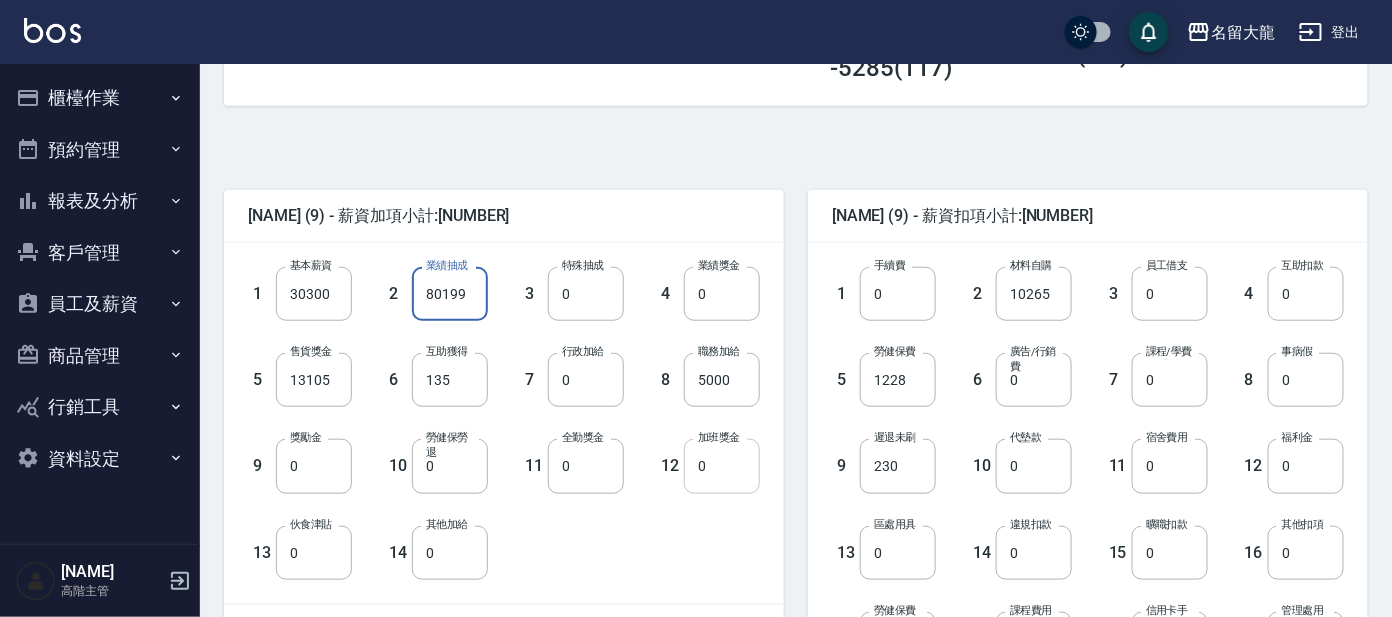 type on "80199" 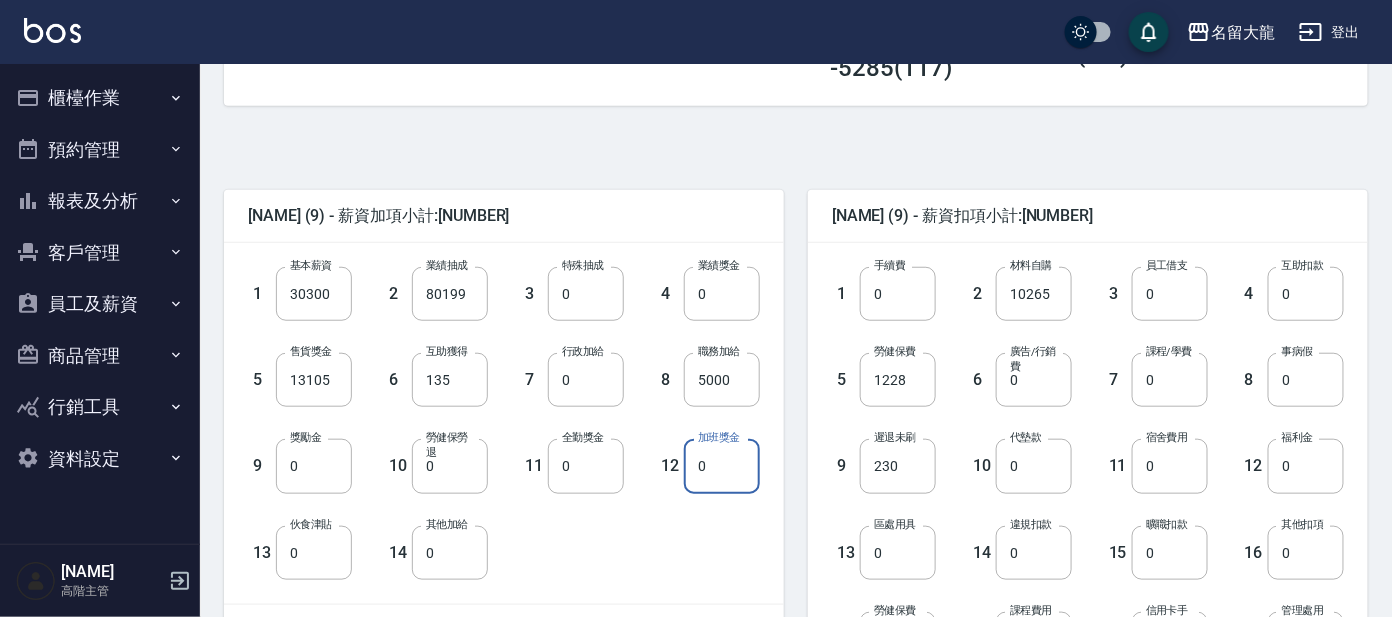click on "0" at bounding box center [722, 466] 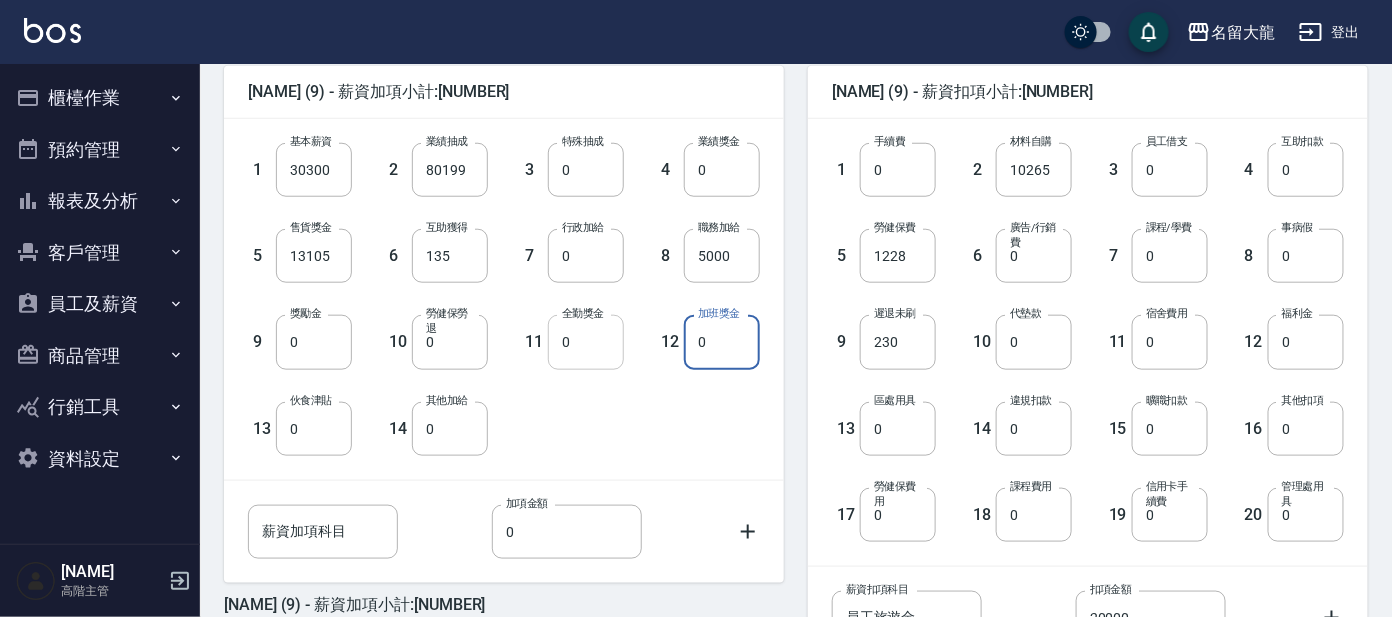 scroll, scrollTop: 499, scrollLeft: 0, axis: vertical 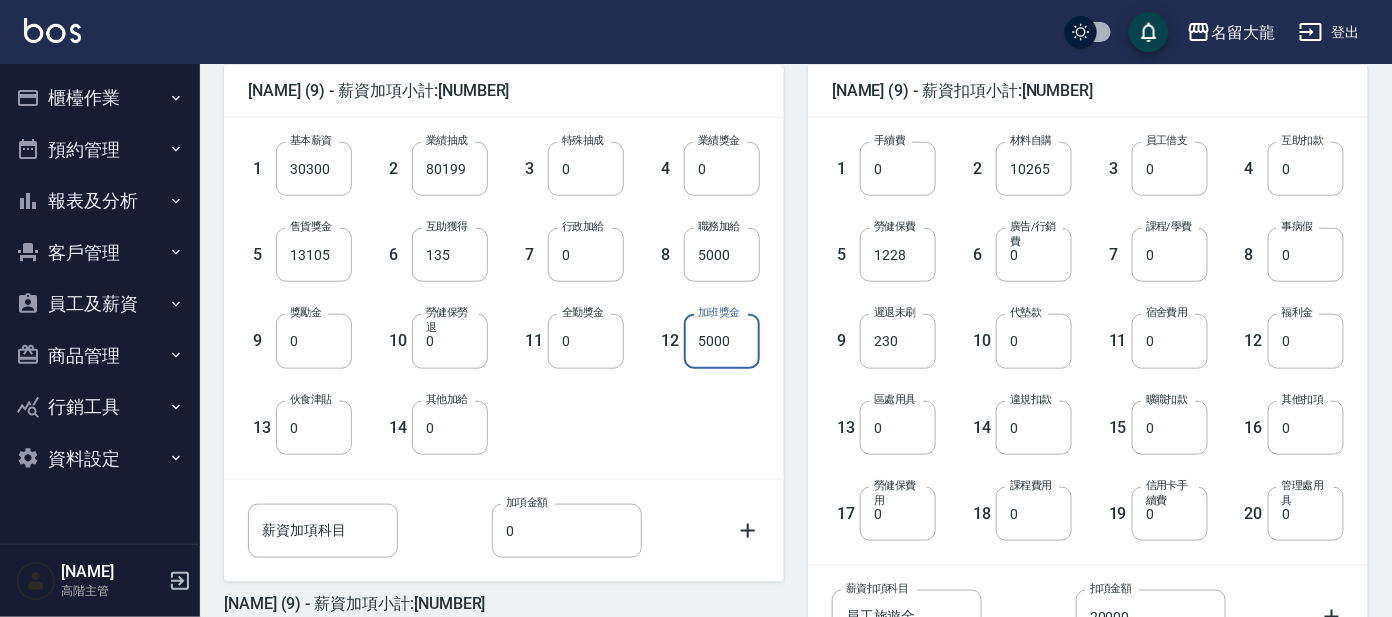 type on "5000" 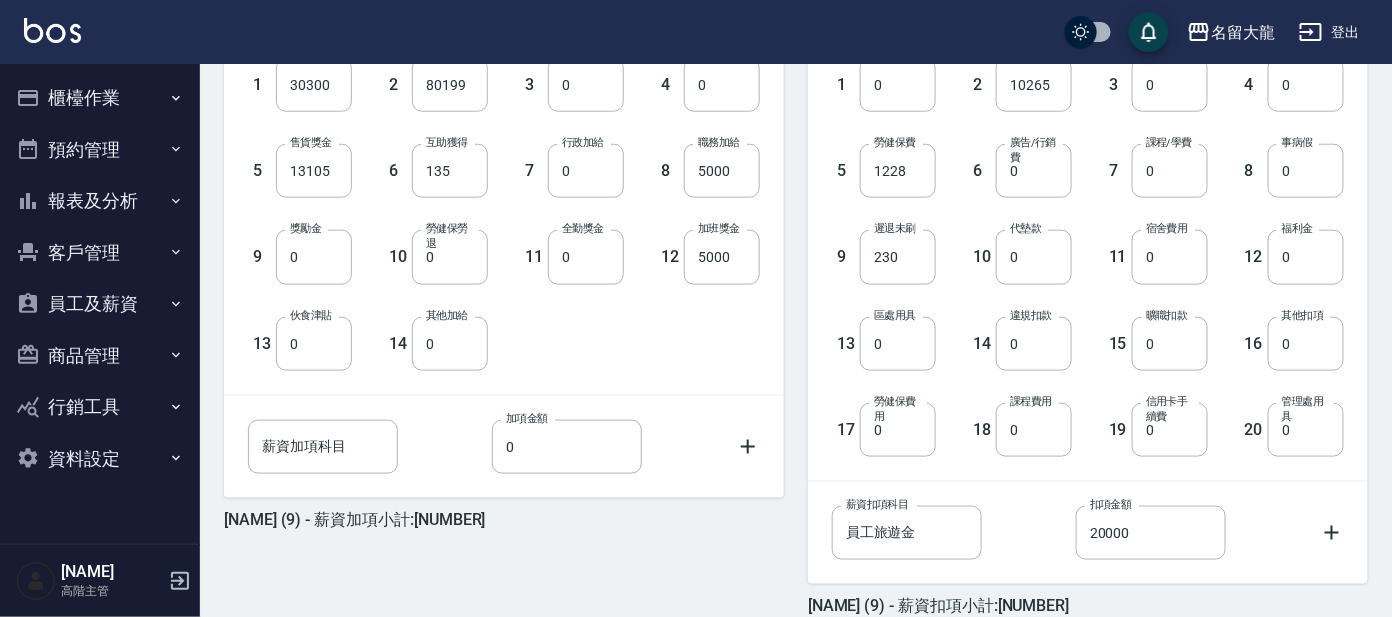 scroll, scrollTop: 680, scrollLeft: 0, axis: vertical 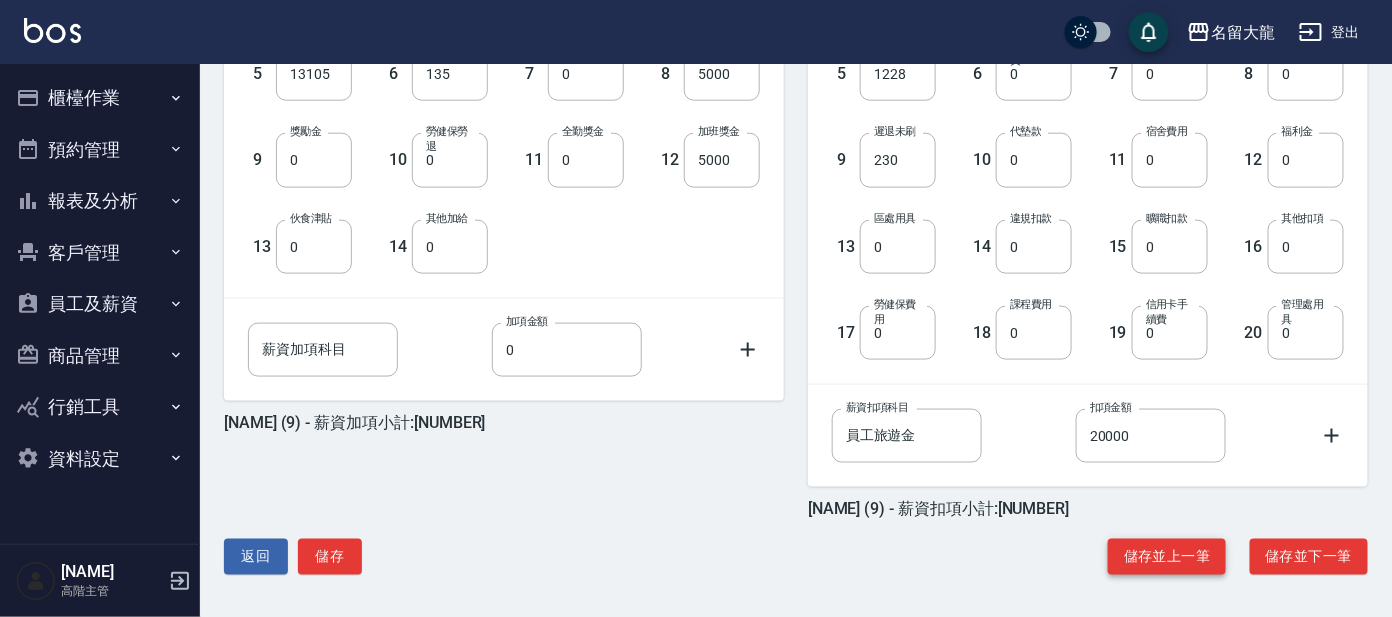 click on "儲存並上一筆" at bounding box center [1167, 557] 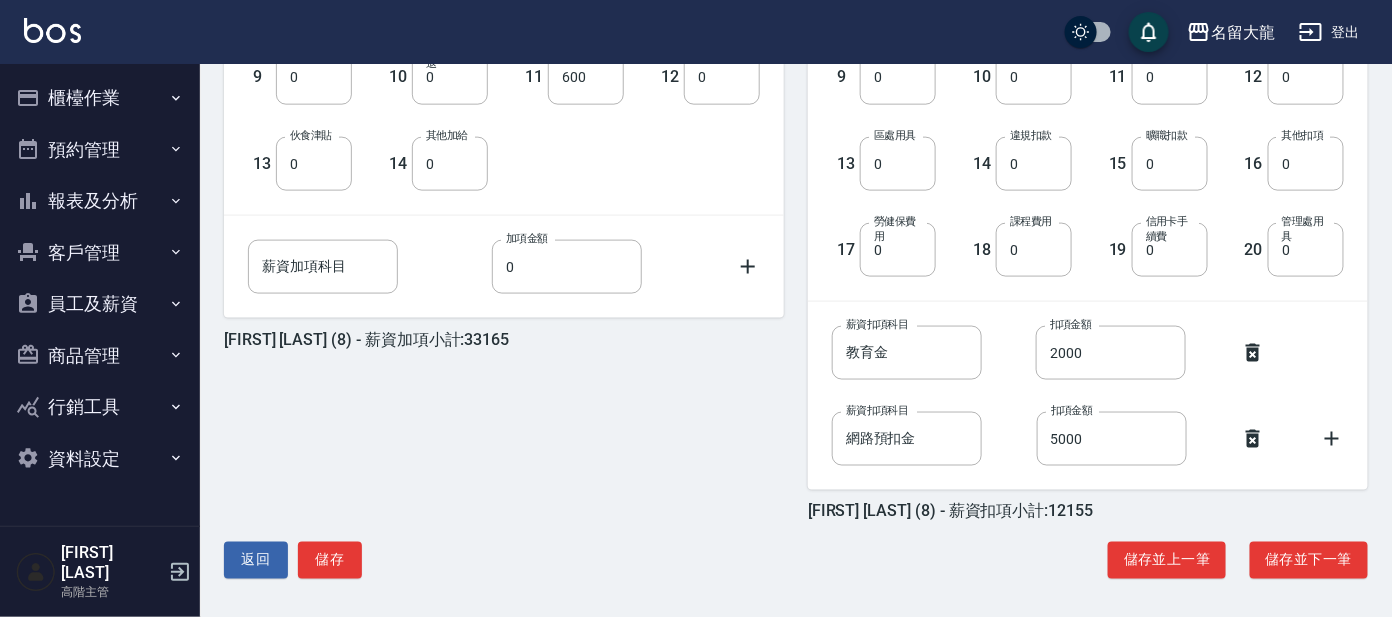 scroll, scrollTop: 767, scrollLeft: 0, axis: vertical 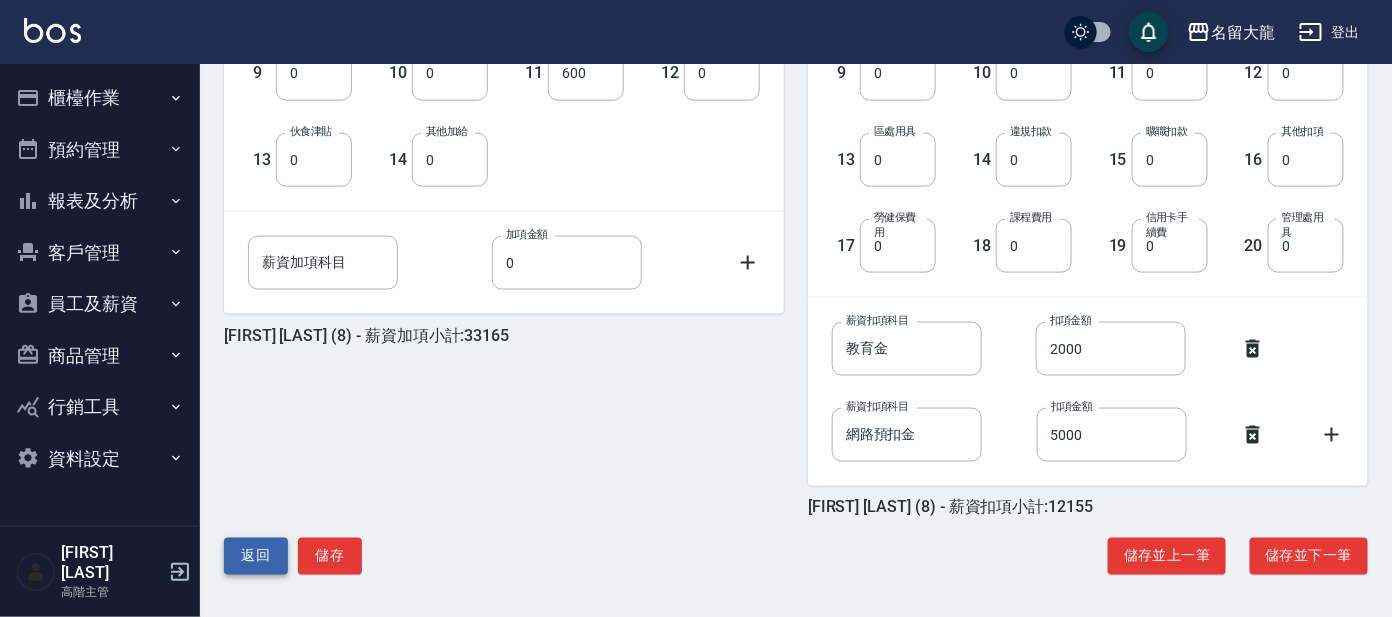 click on "返回" at bounding box center [256, 556] 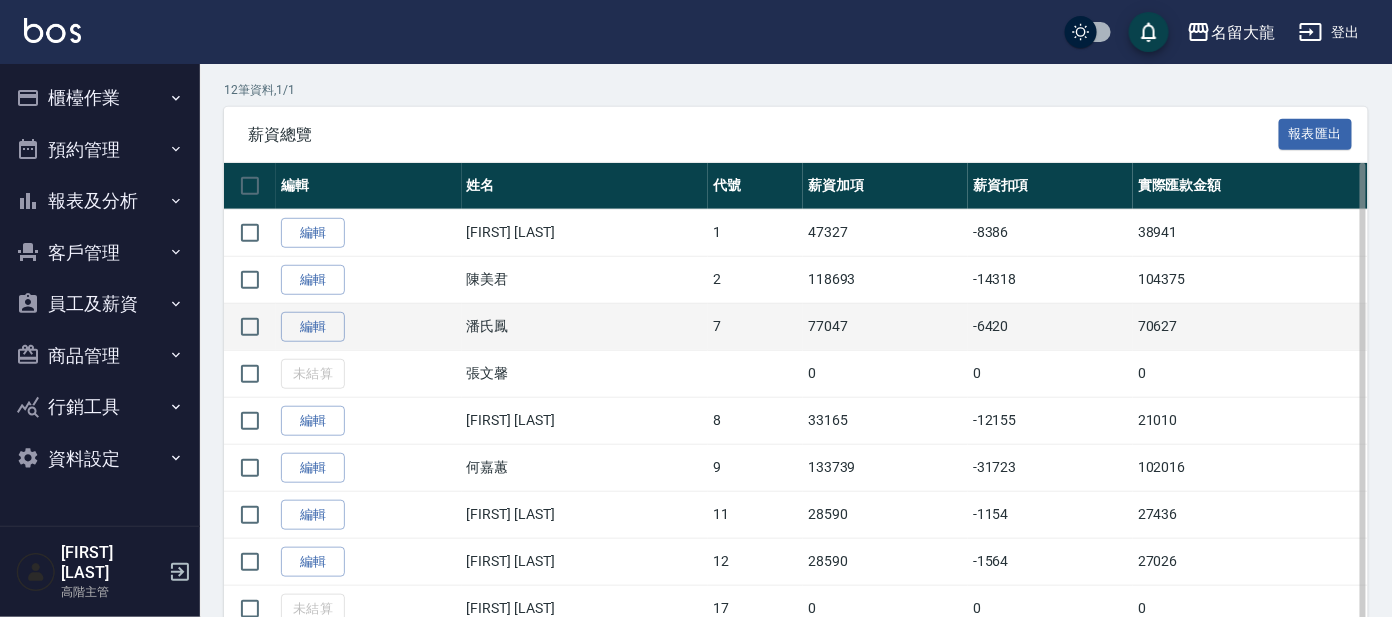 scroll, scrollTop: 290, scrollLeft: 0, axis: vertical 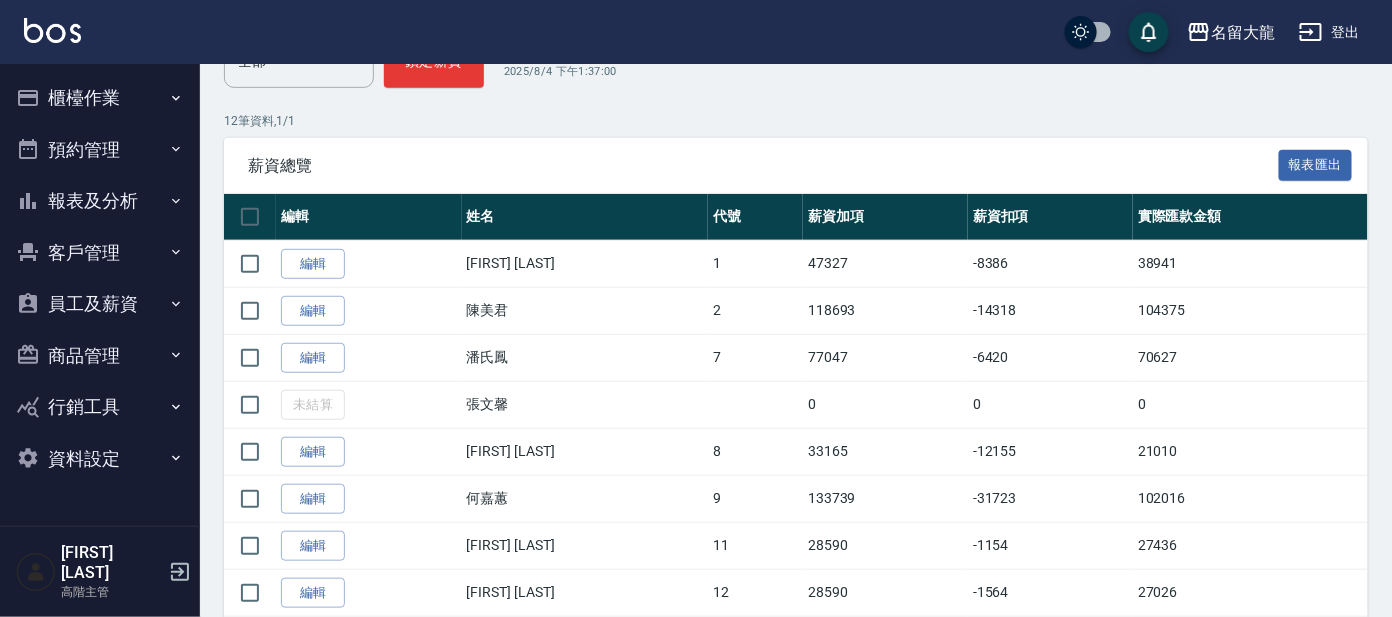 click on "櫃檯作業" at bounding box center (100, 98) 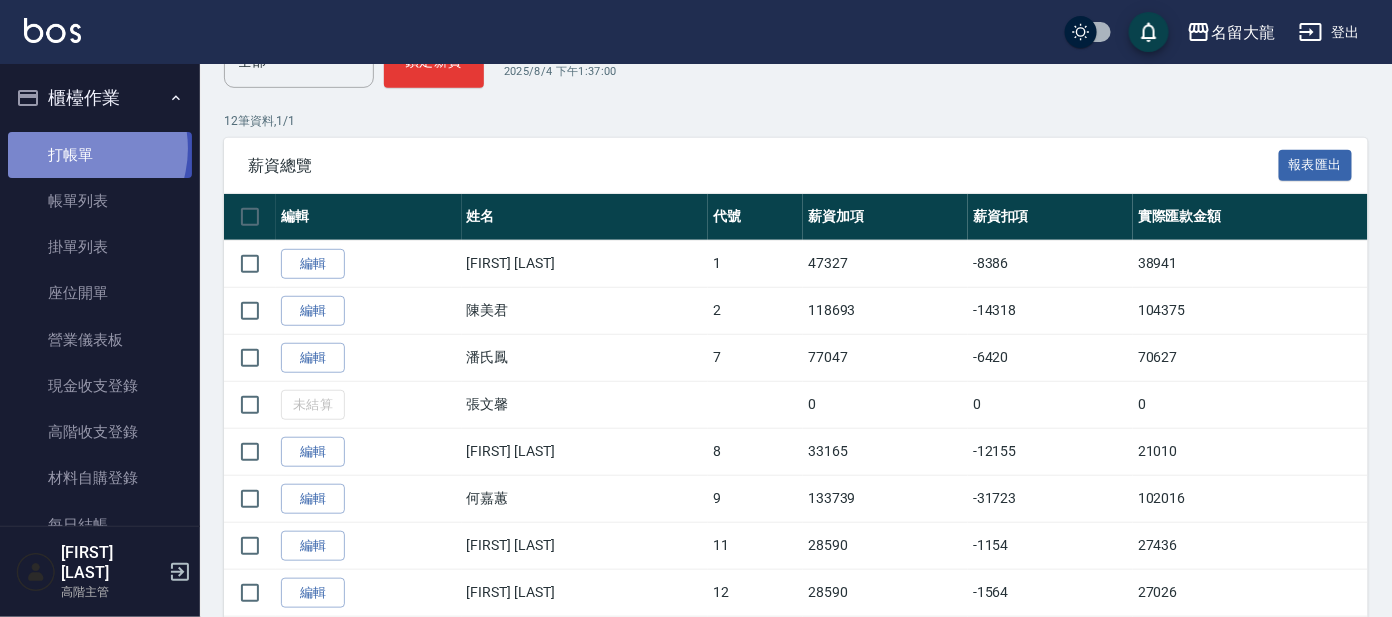 click on "打帳單" at bounding box center [100, 155] 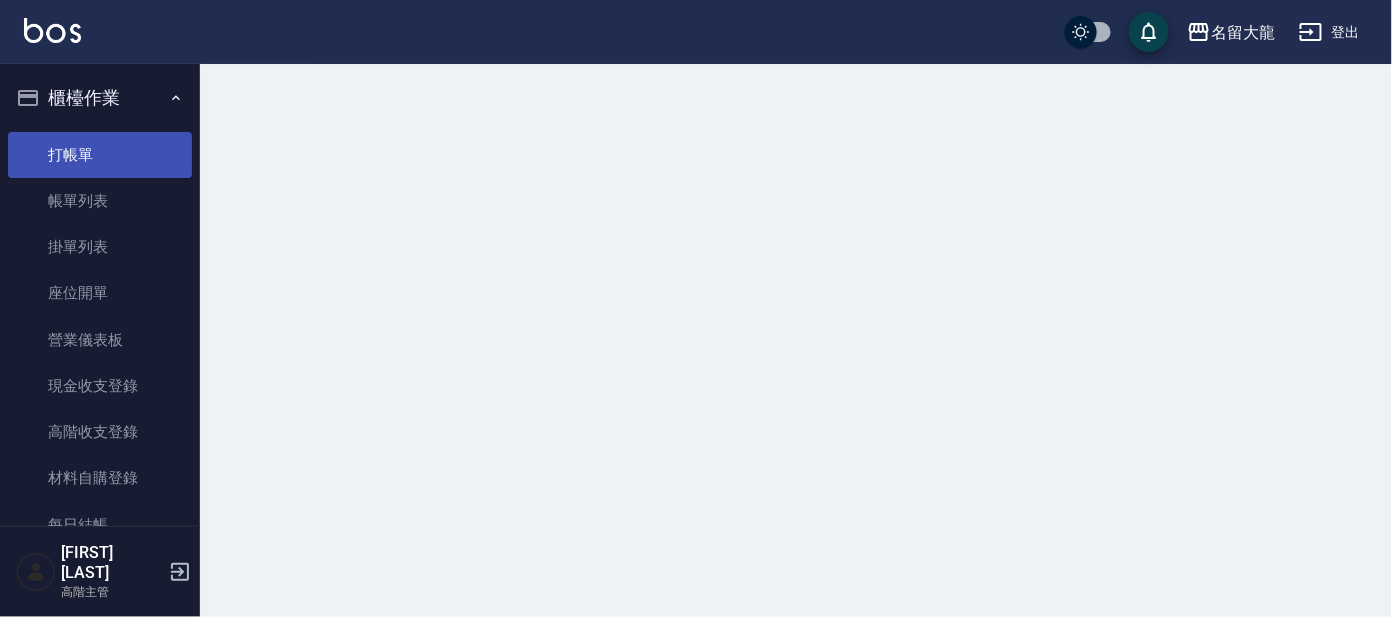 scroll, scrollTop: 0, scrollLeft: 0, axis: both 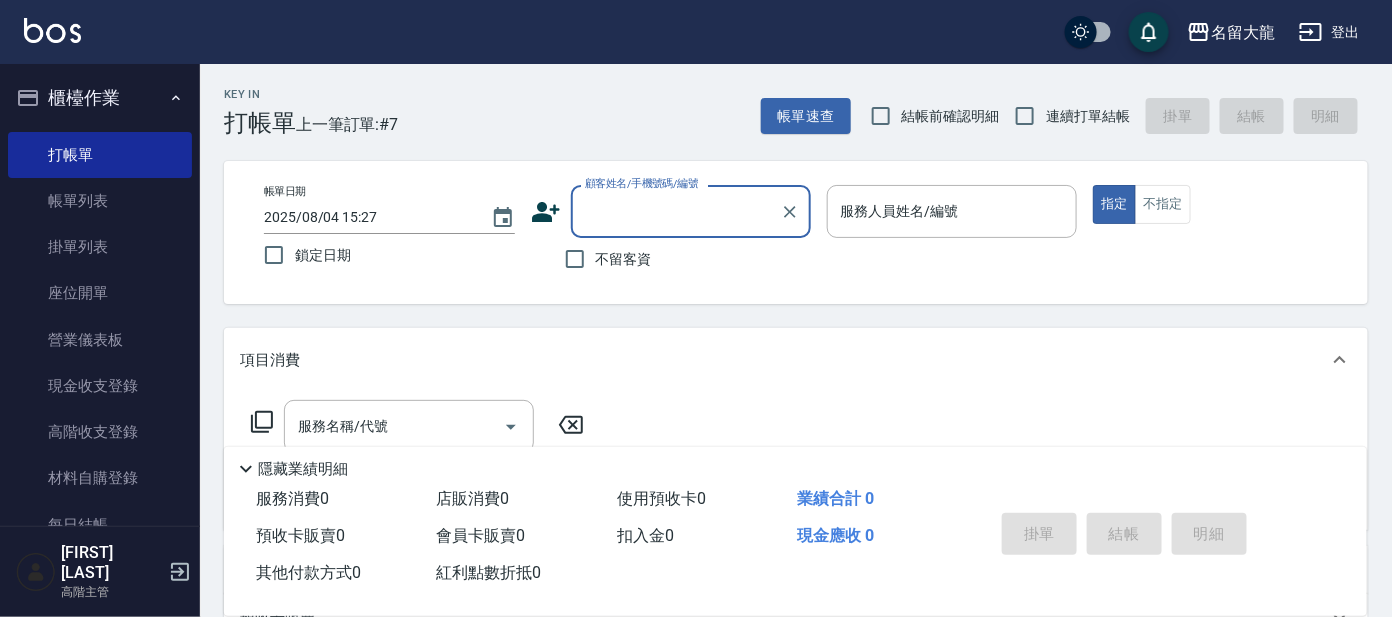click on "連續打單結帳" at bounding box center (1088, 116) 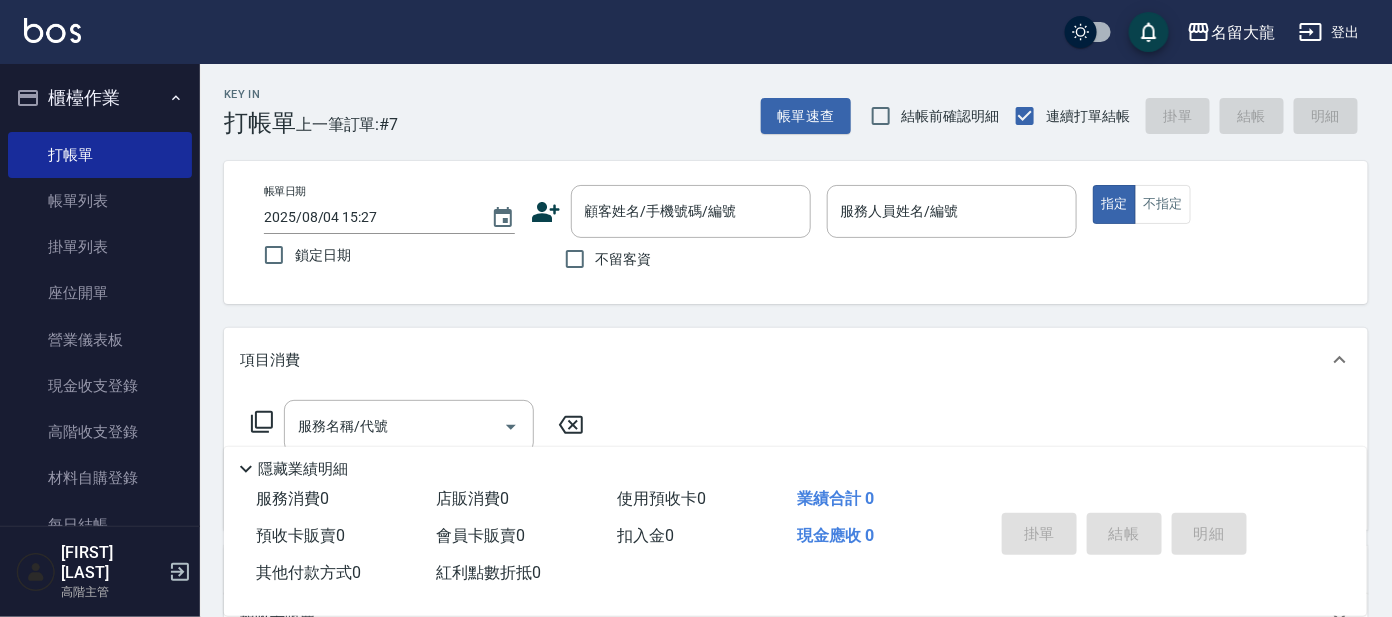 scroll, scrollTop: 2, scrollLeft: 0, axis: vertical 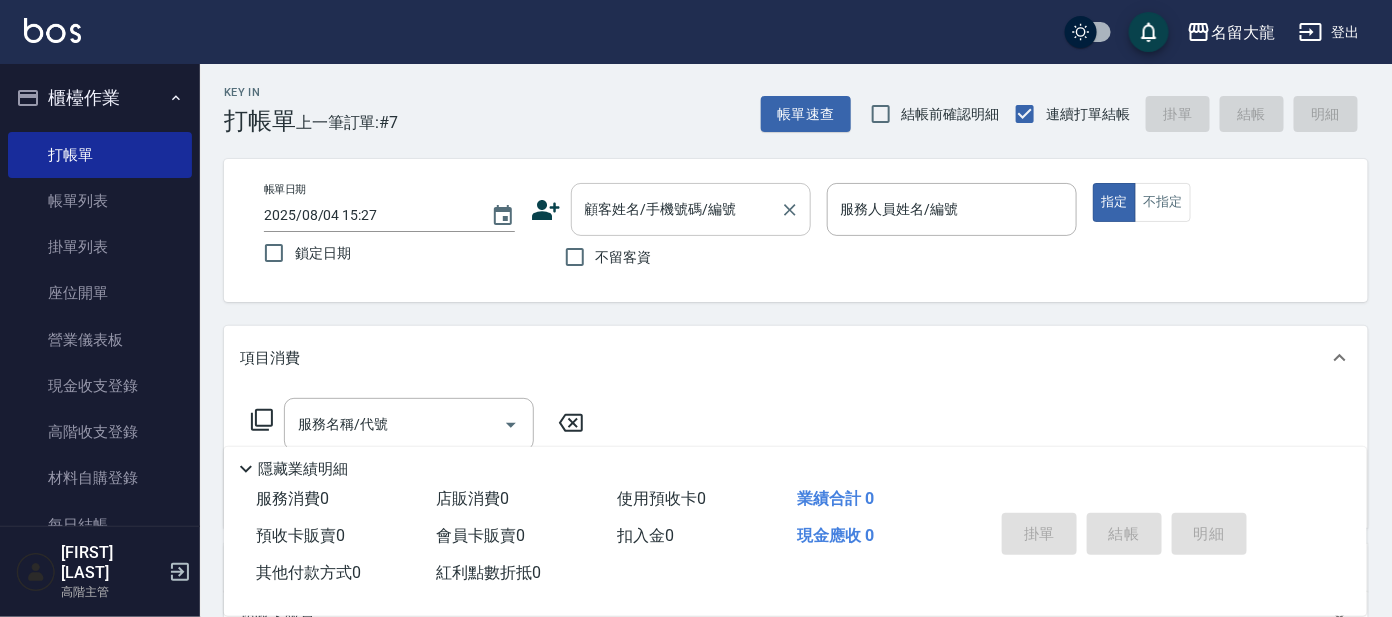 click on "顧客姓名/手機號碼/編號" at bounding box center [691, 209] 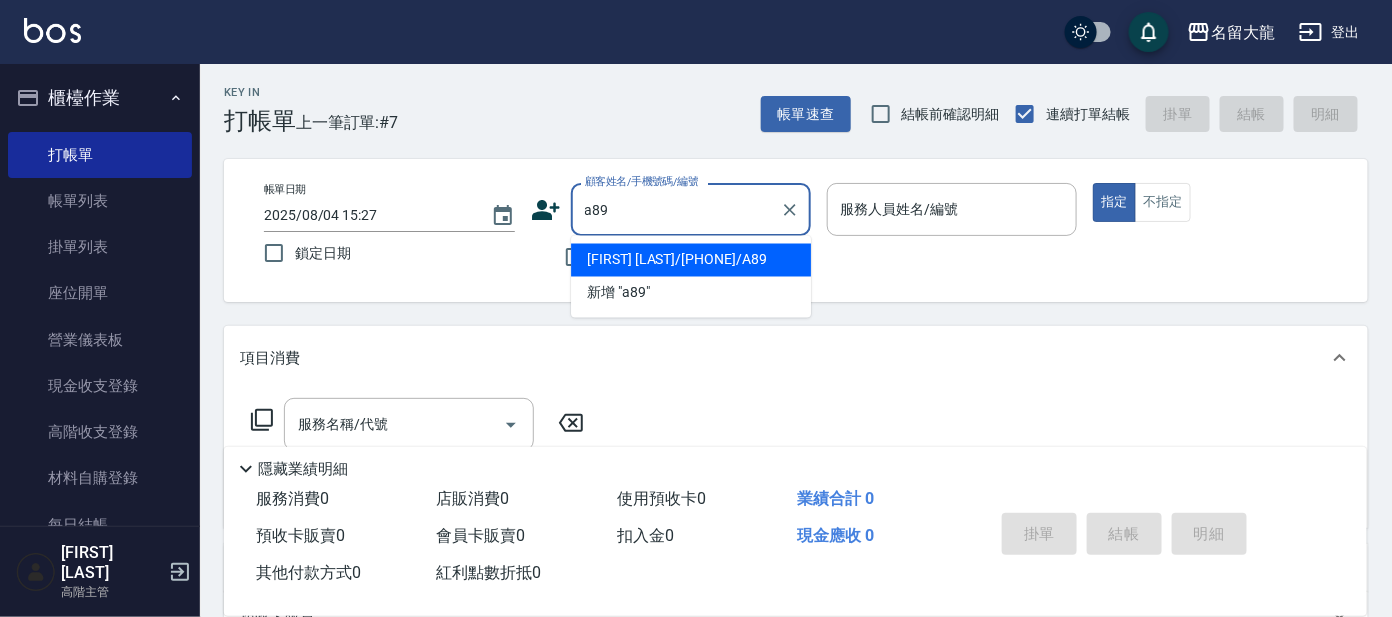 type on "顏秋玉/0933751636/A89" 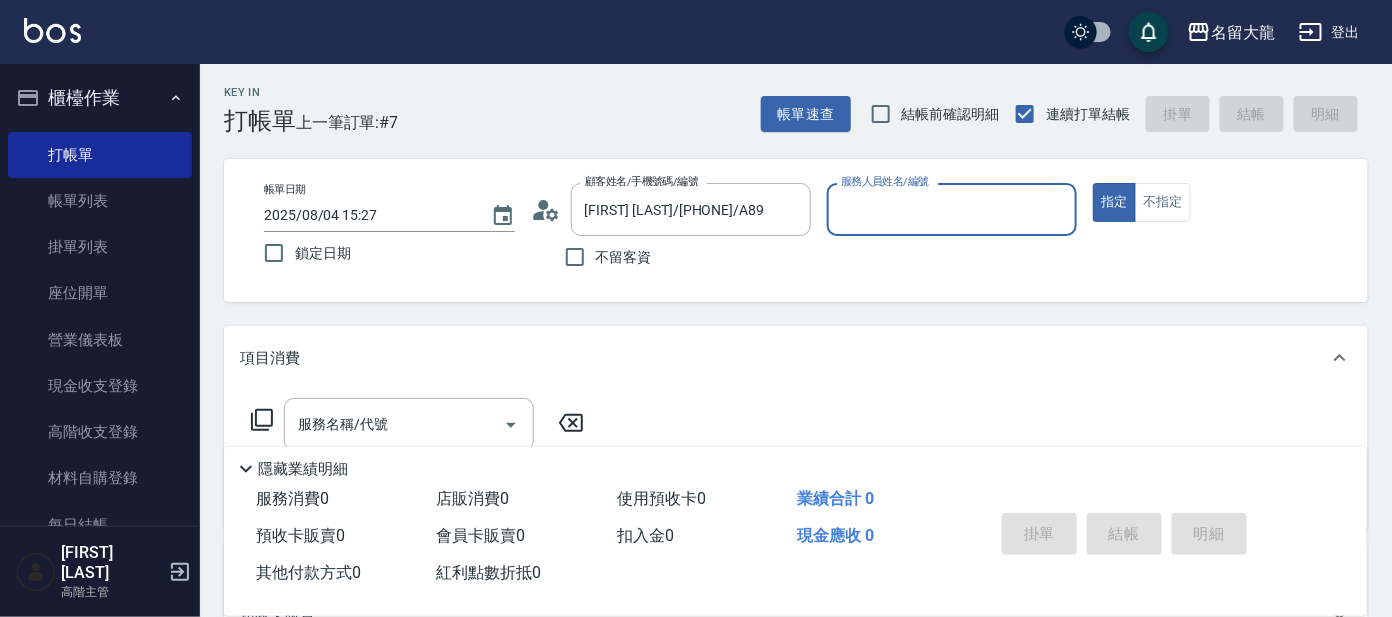 type on "宥里-1" 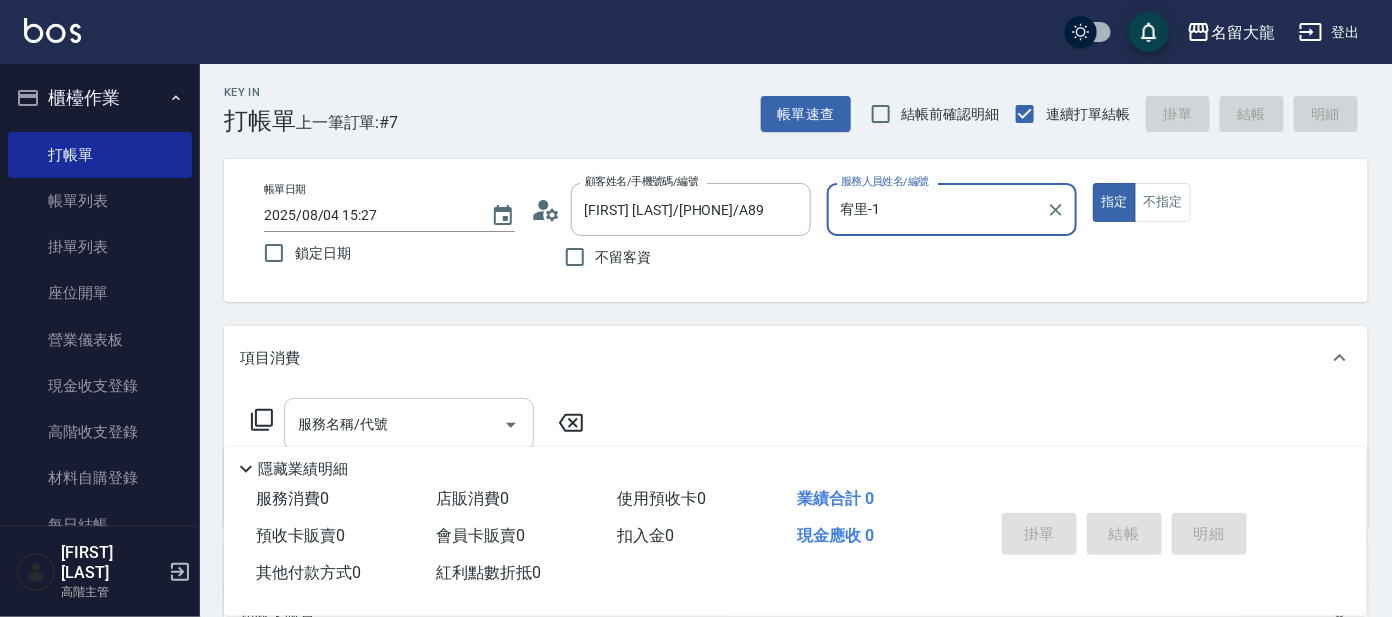 click on "服務名稱/代號" at bounding box center (394, 424) 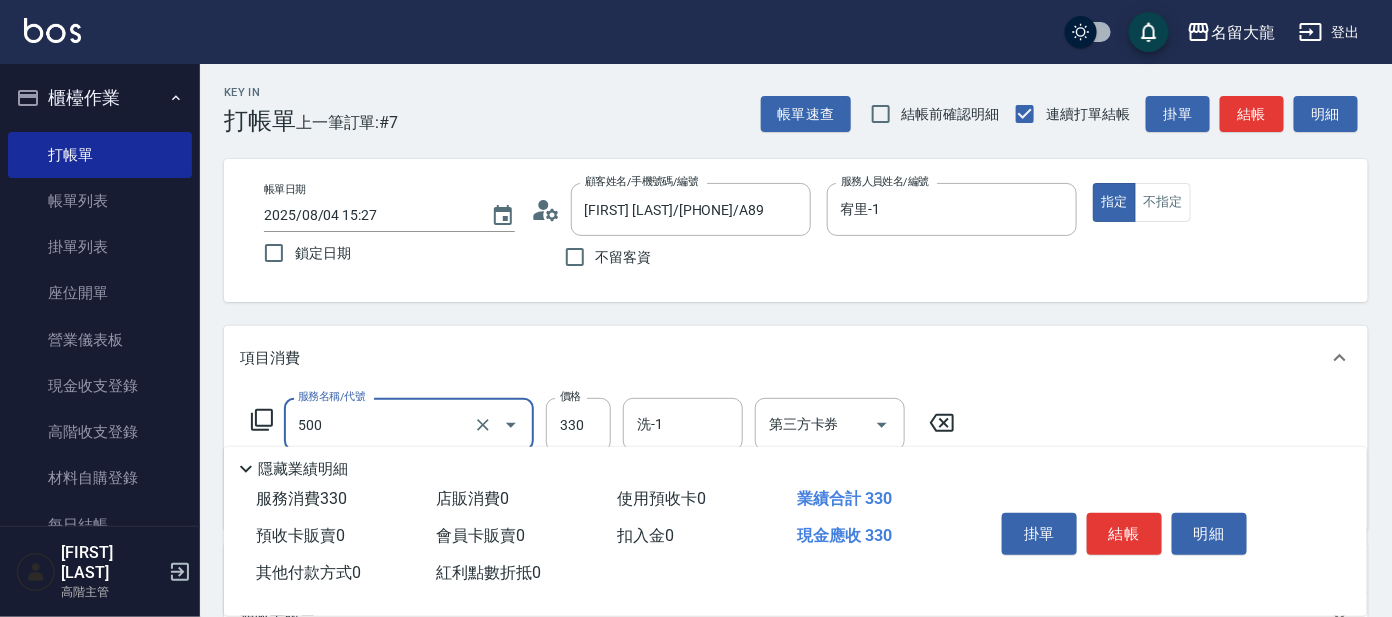 type on "高階洗髮(500)" 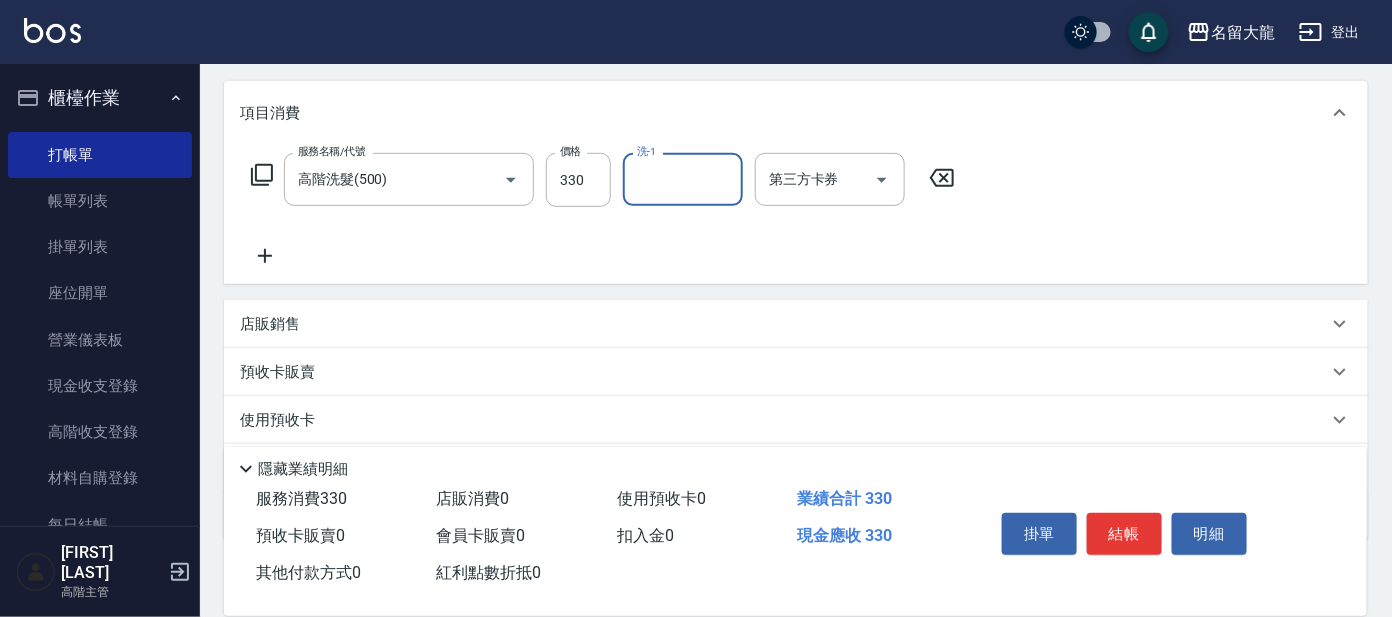 scroll, scrollTop: 252, scrollLeft: 0, axis: vertical 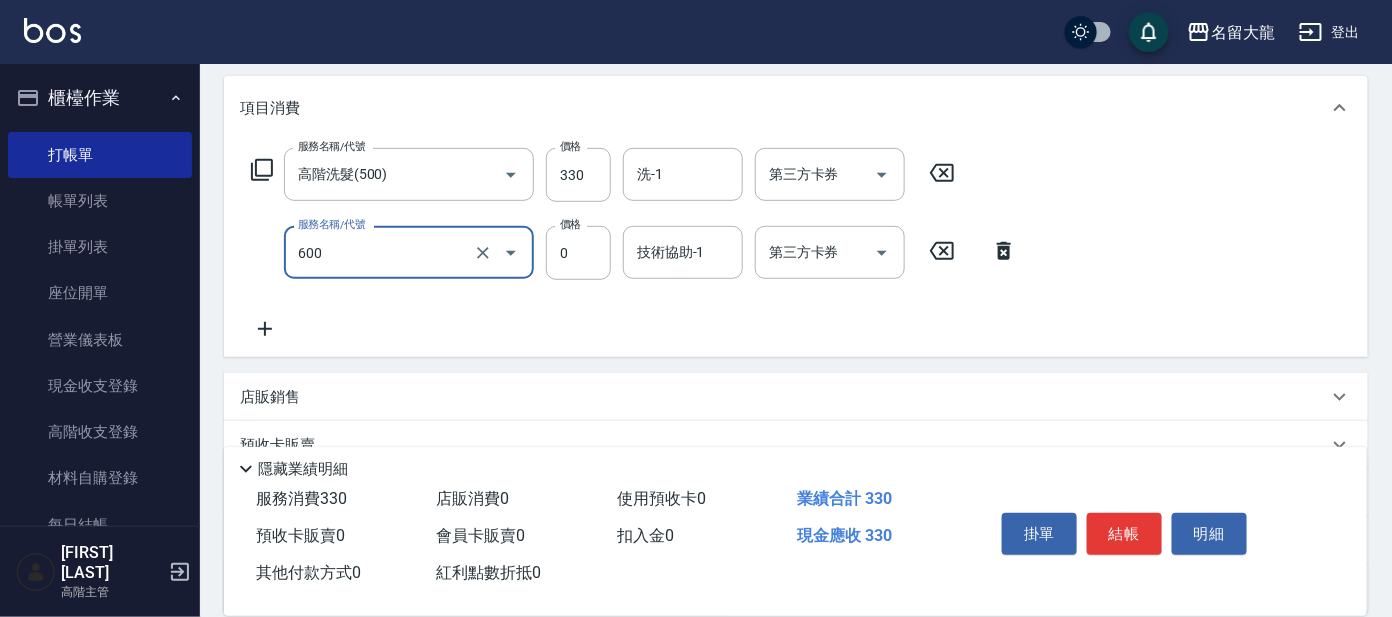 type on "燙.染送免費護髮P(600)" 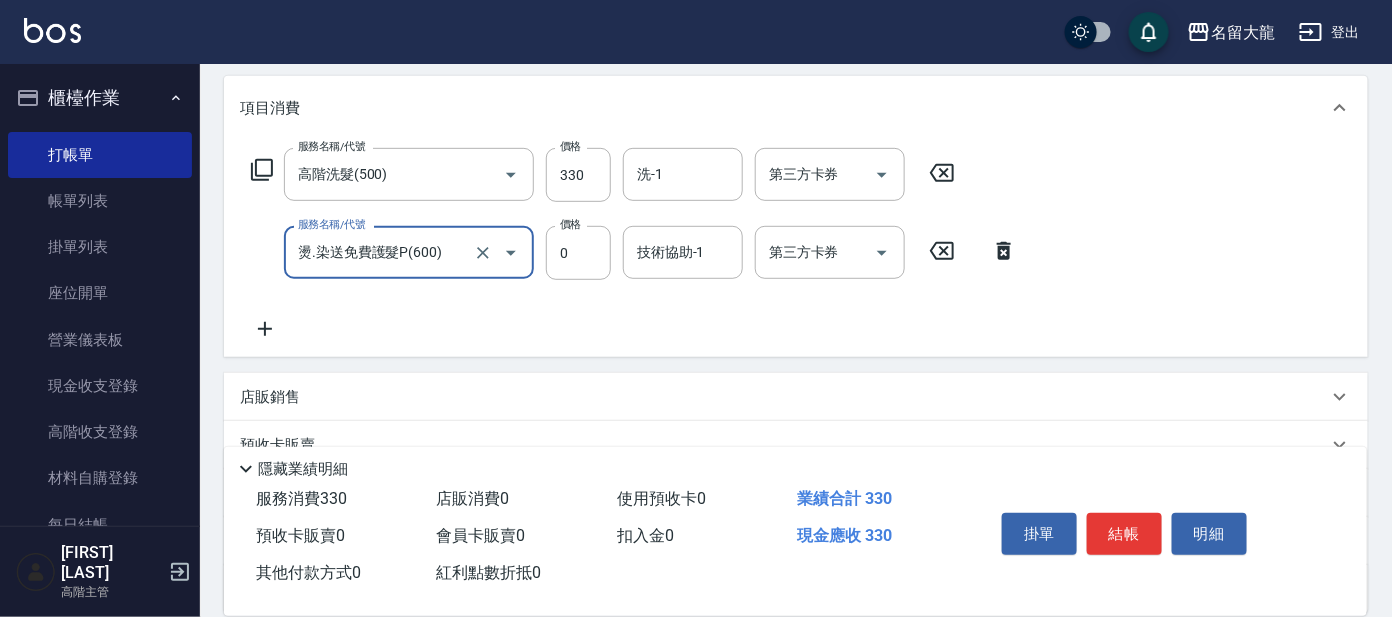 click on "燙.染送免費護髮P(600)" at bounding box center [381, 252] 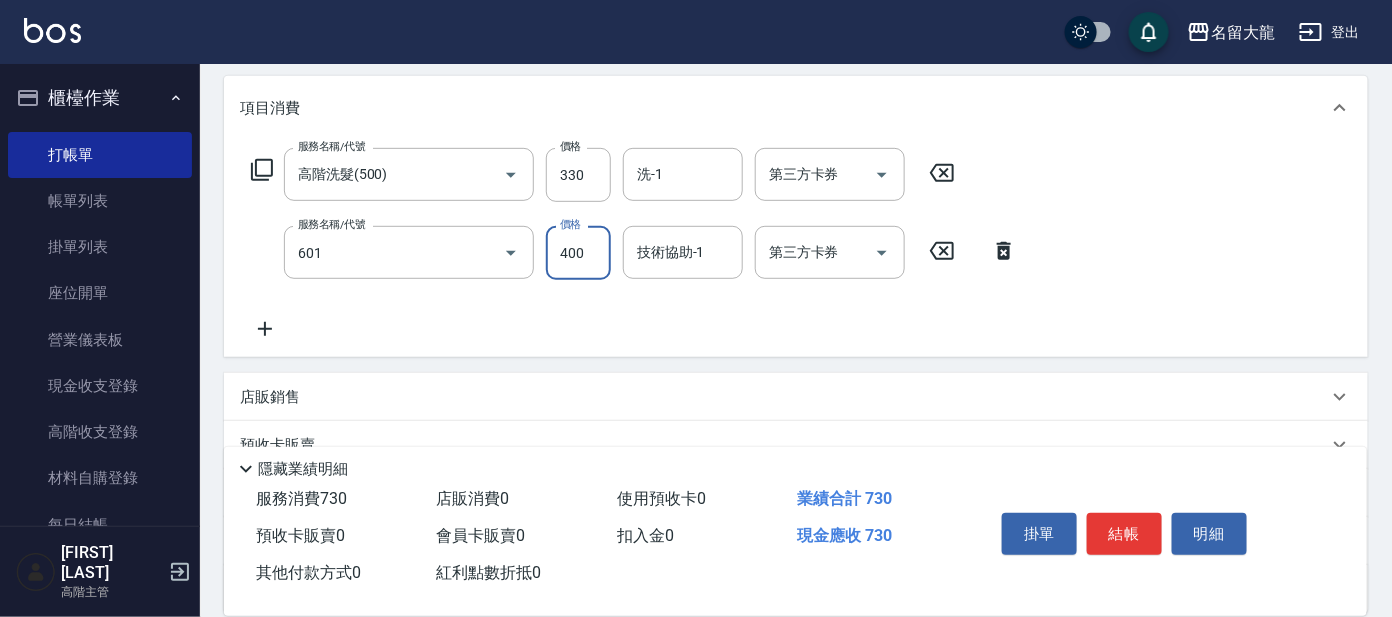 type on "自備護髮(601)" 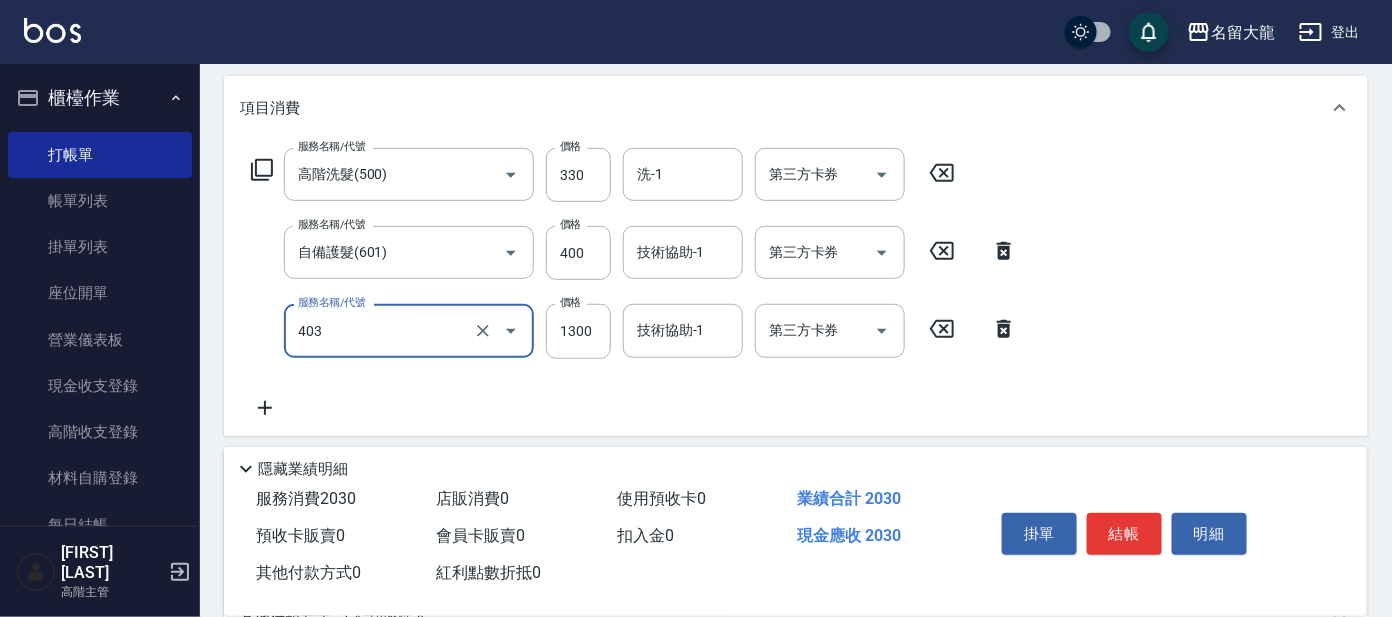 type on "染髮-髮根(403)" 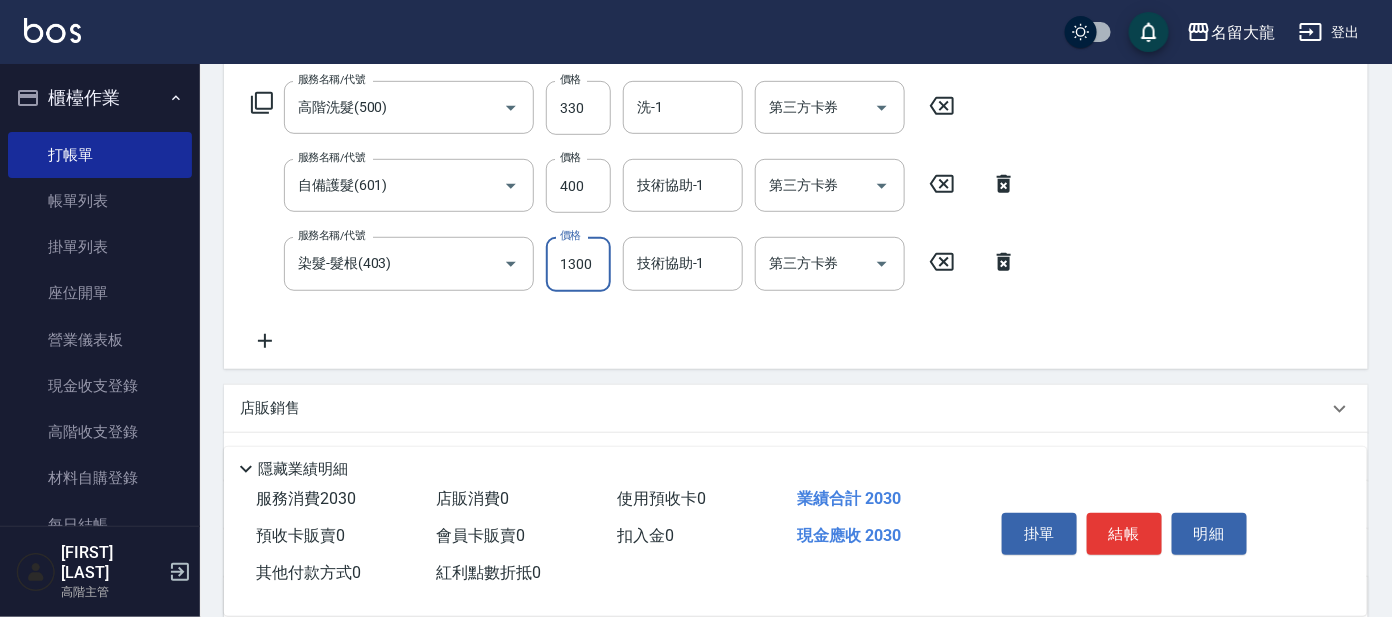scroll, scrollTop: 377, scrollLeft: 0, axis: vertical 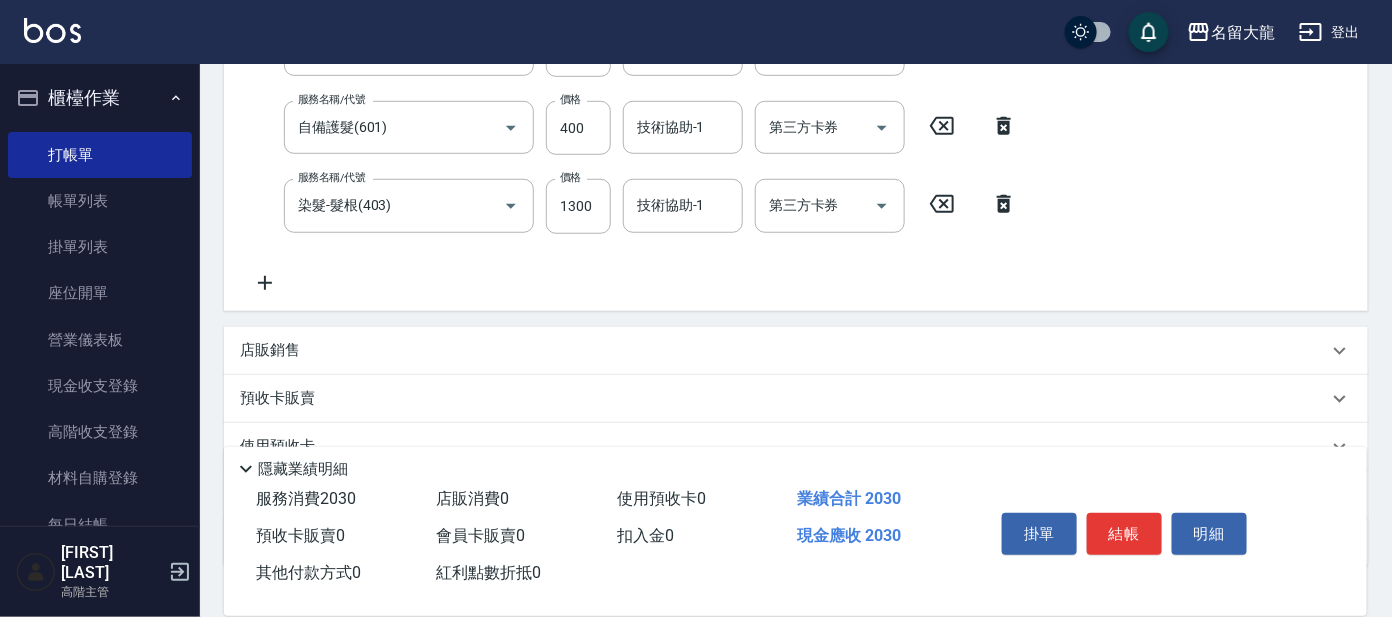 click on "店販銷售" at bounding box center [270, 350] 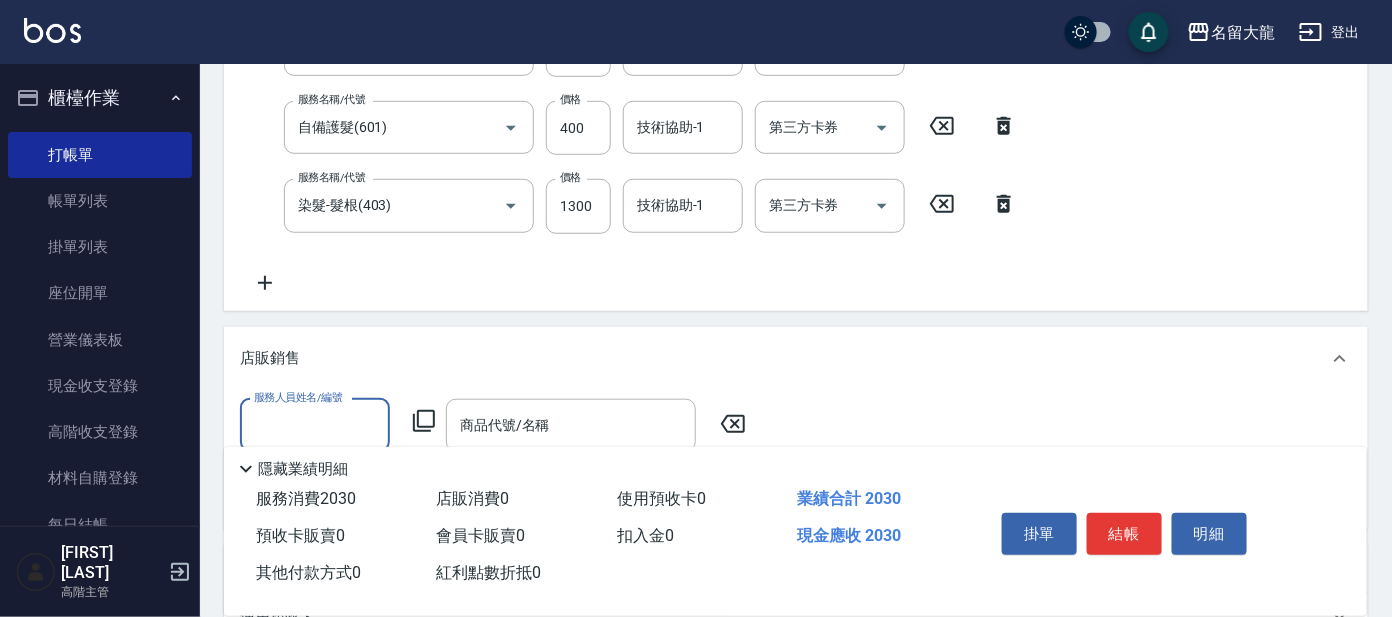 scroll, scrollTop: 0, scrollLeft: 0, axis: both 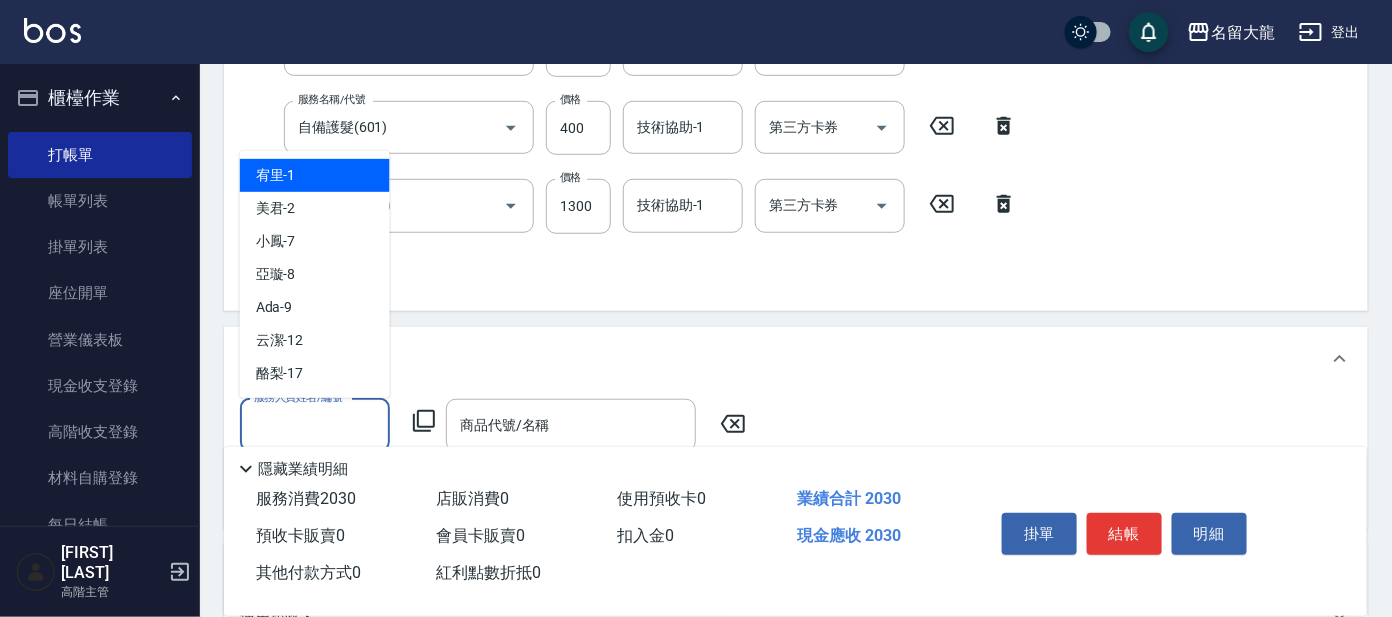 click on "服務人員姓名/編號" at bounding box center (315, 425) 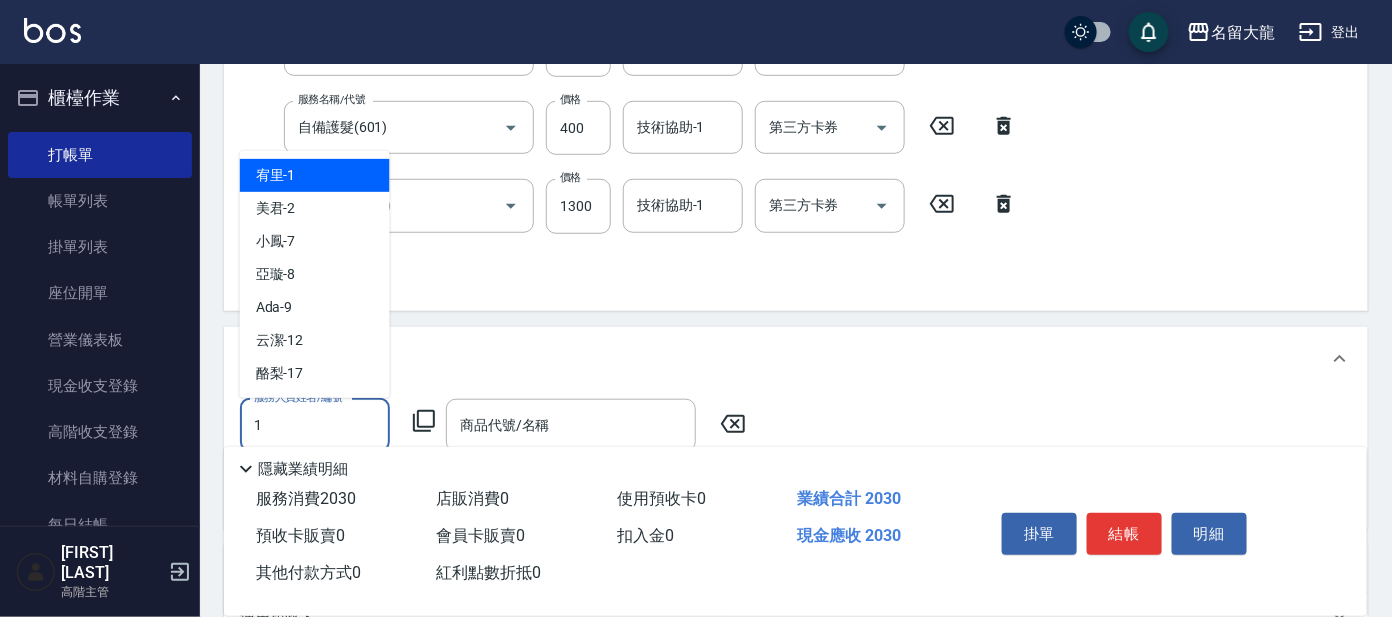 type on "宥里-1" 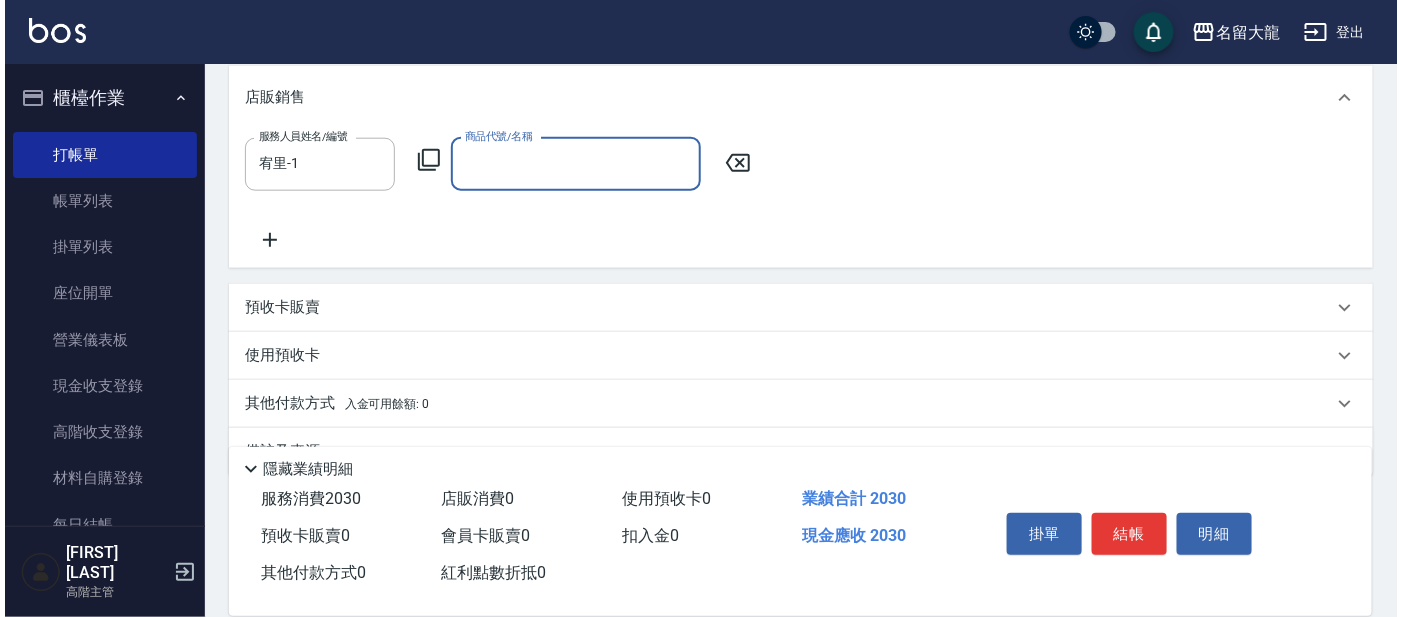 scroll, scrollTop: 682, scrollLeft: 0, axis: vertical 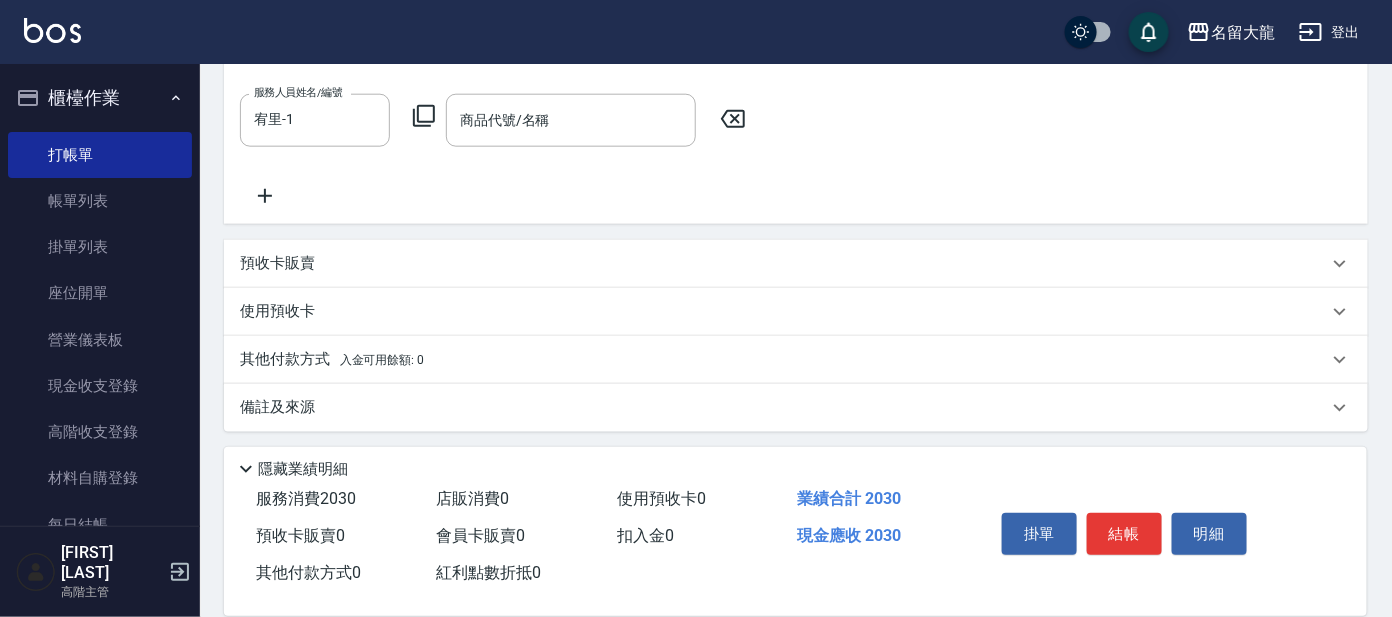 click 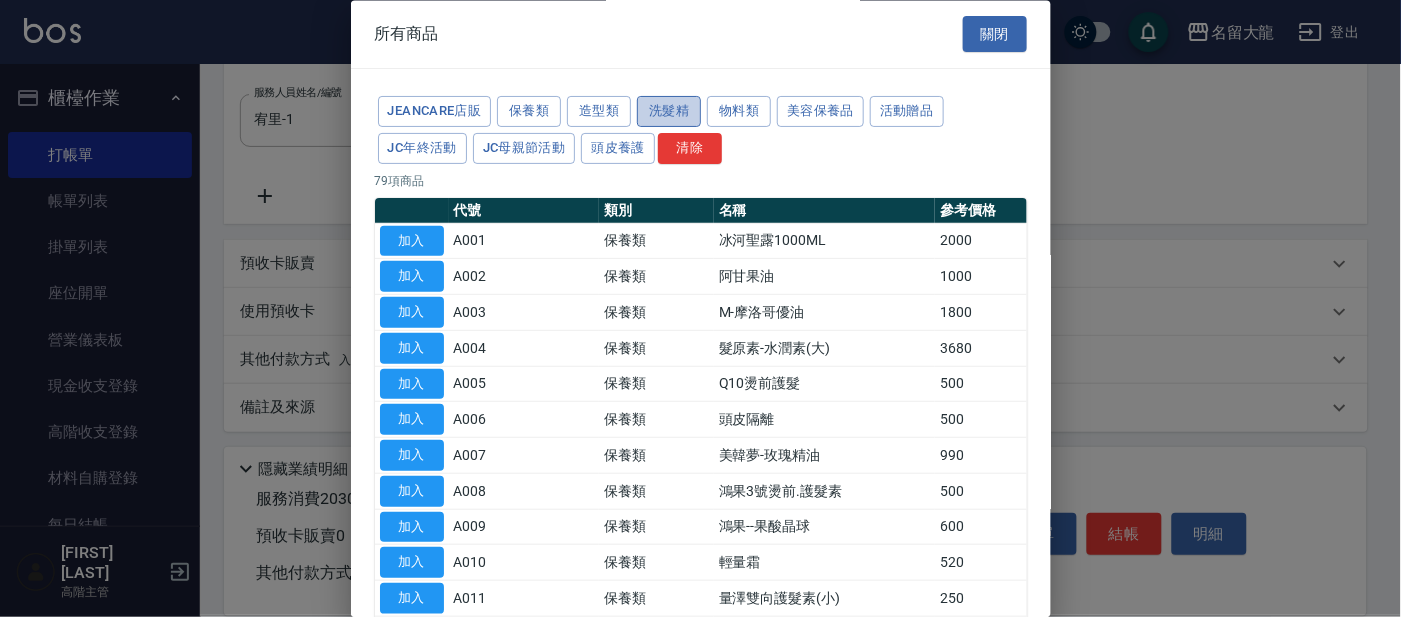 click on "洗髮精" at bounding box center (669, 112) 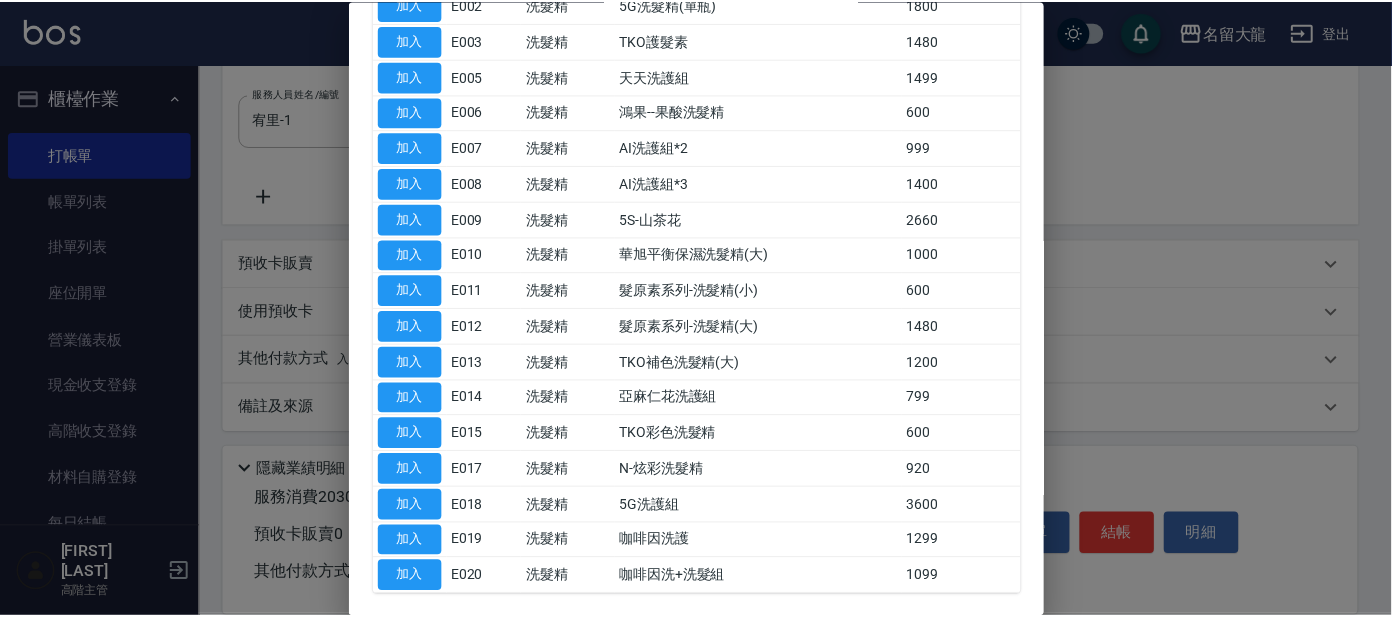 scroll, scrollTop: 358, scrollLeft: 0, axis: vertical 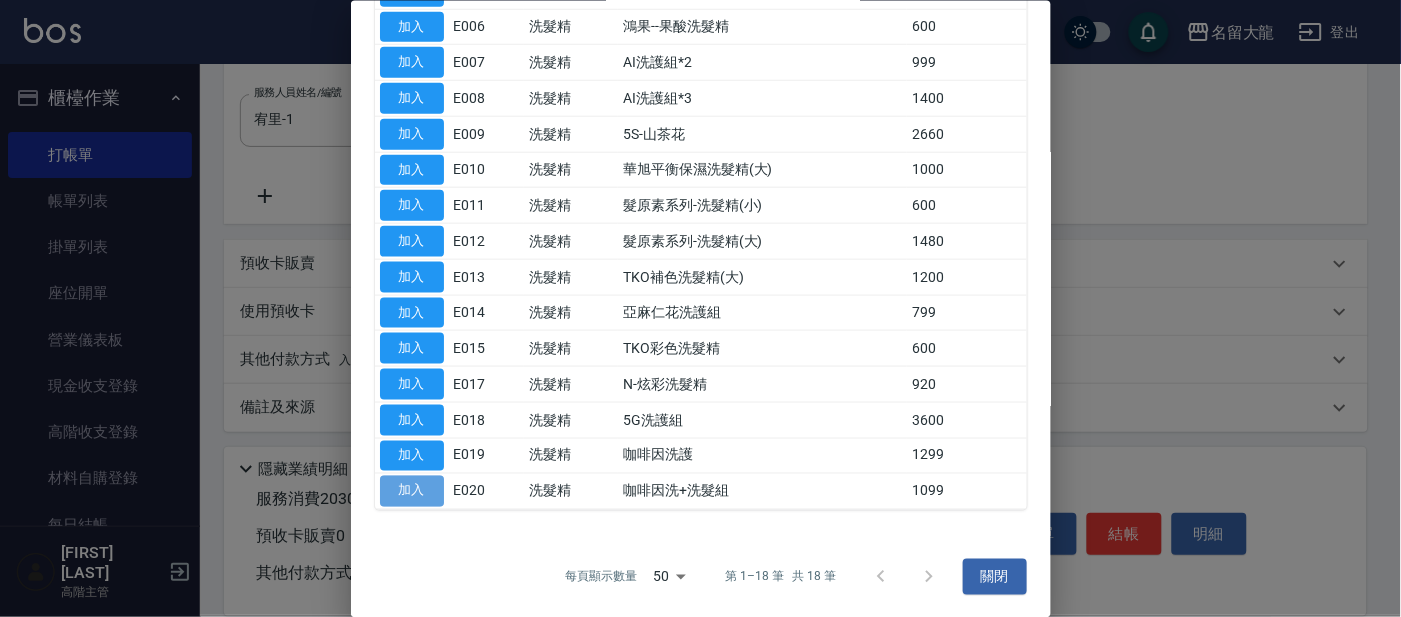 click on "加入" at bounding box center [412, 491] 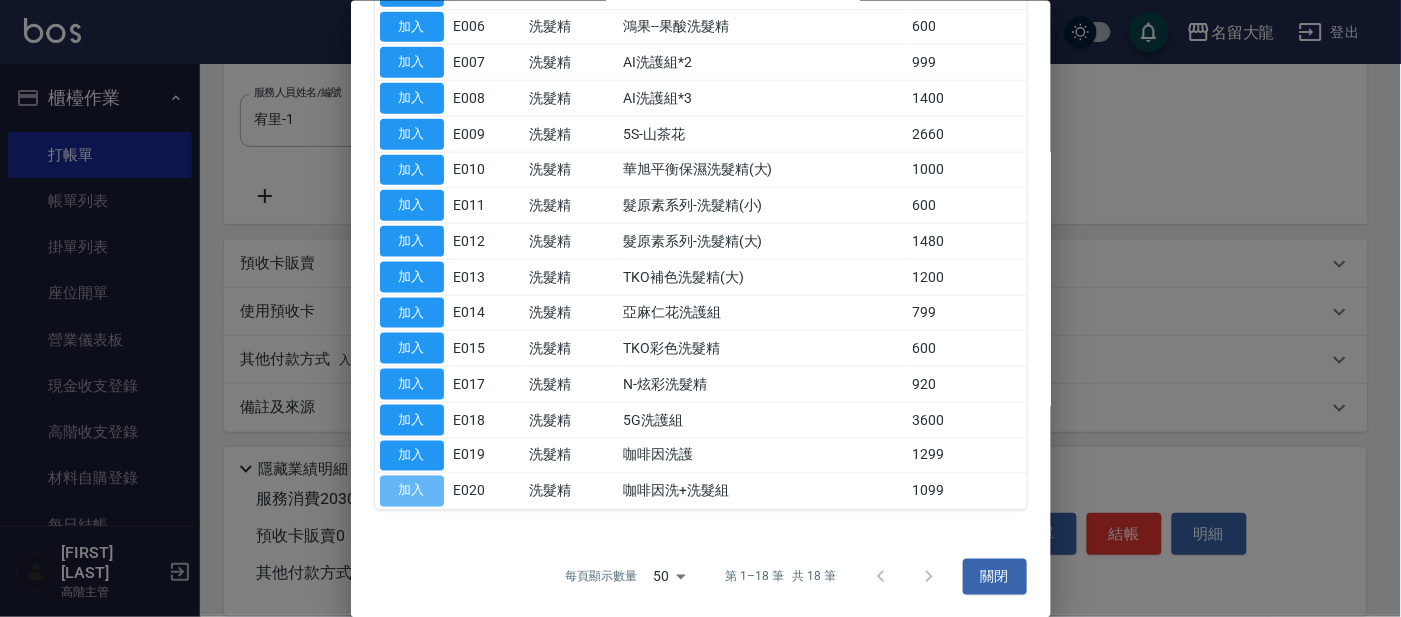 type on "咖啡因洗+洗髮組" 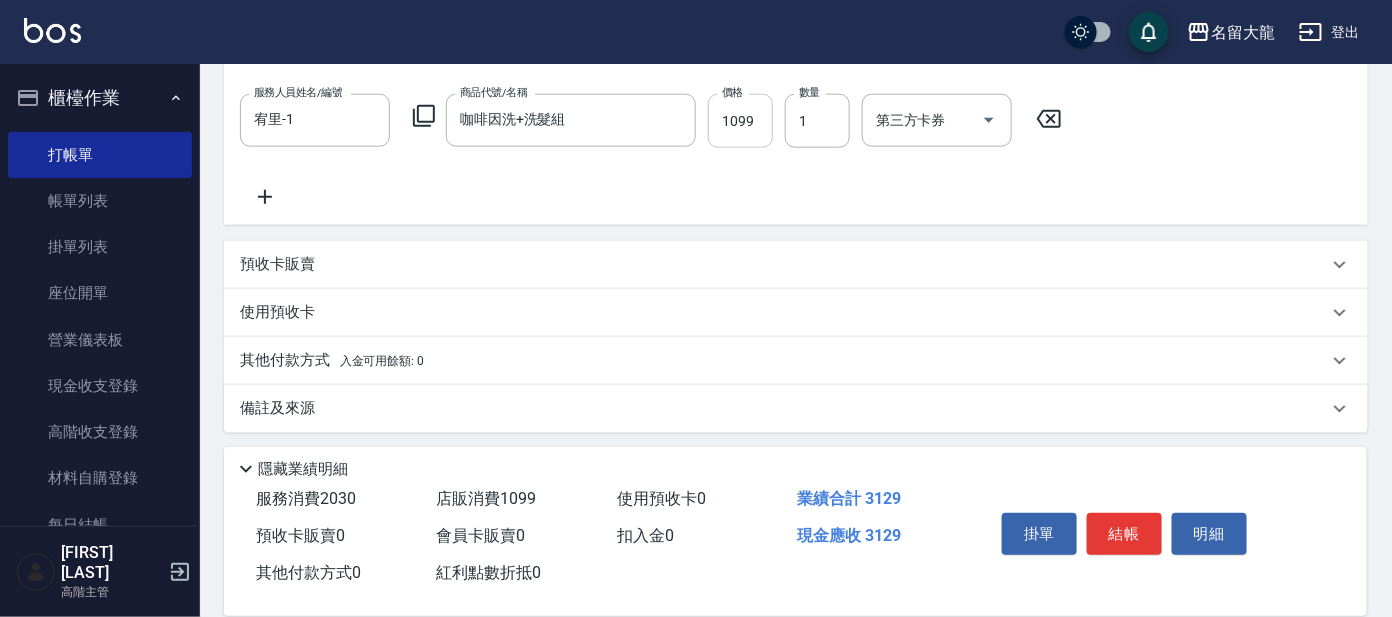 click on "1099" at bounding box center [740, 121] 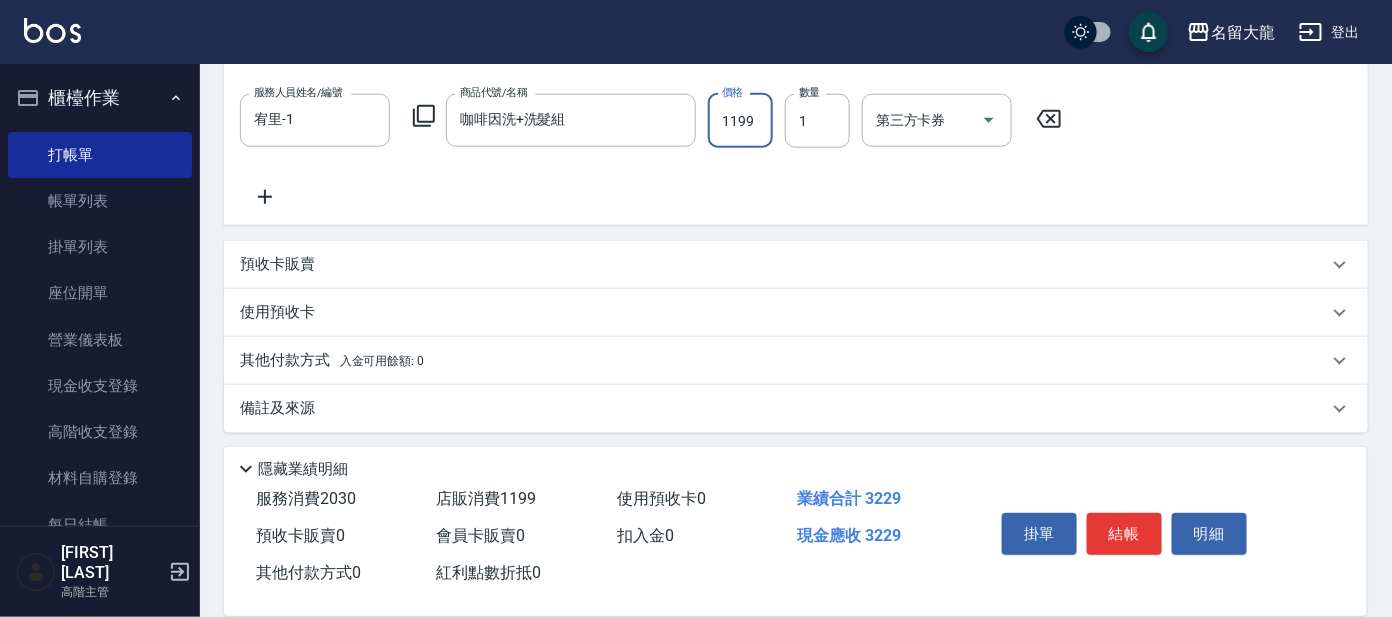 type on "1199" 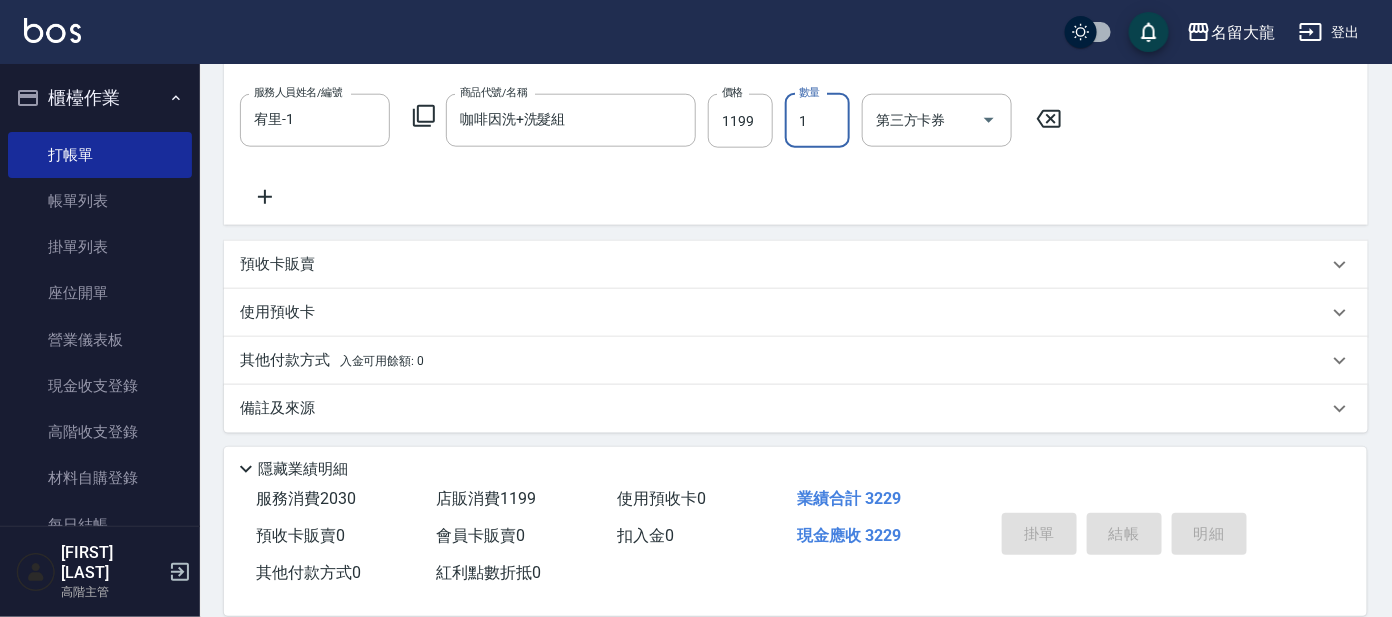 type on "2025/08/04 15:57" 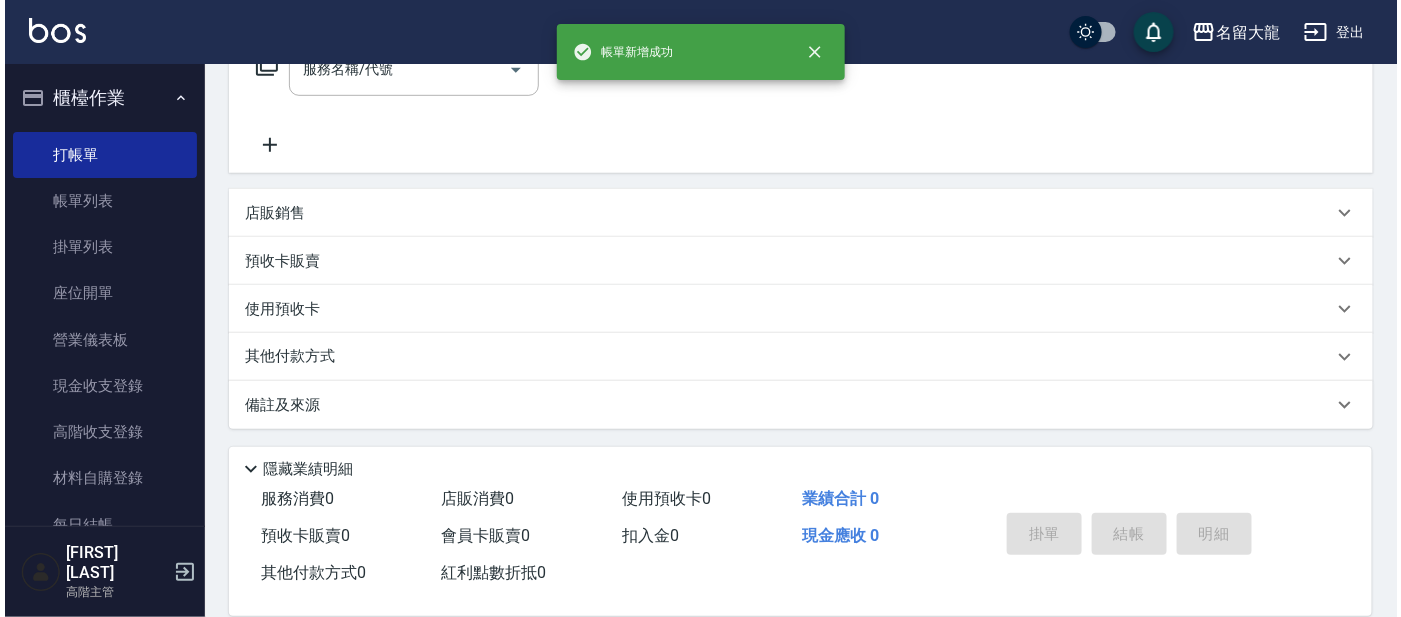 scroll, scrollTop: 0, scrollLeft: 0, axis: both 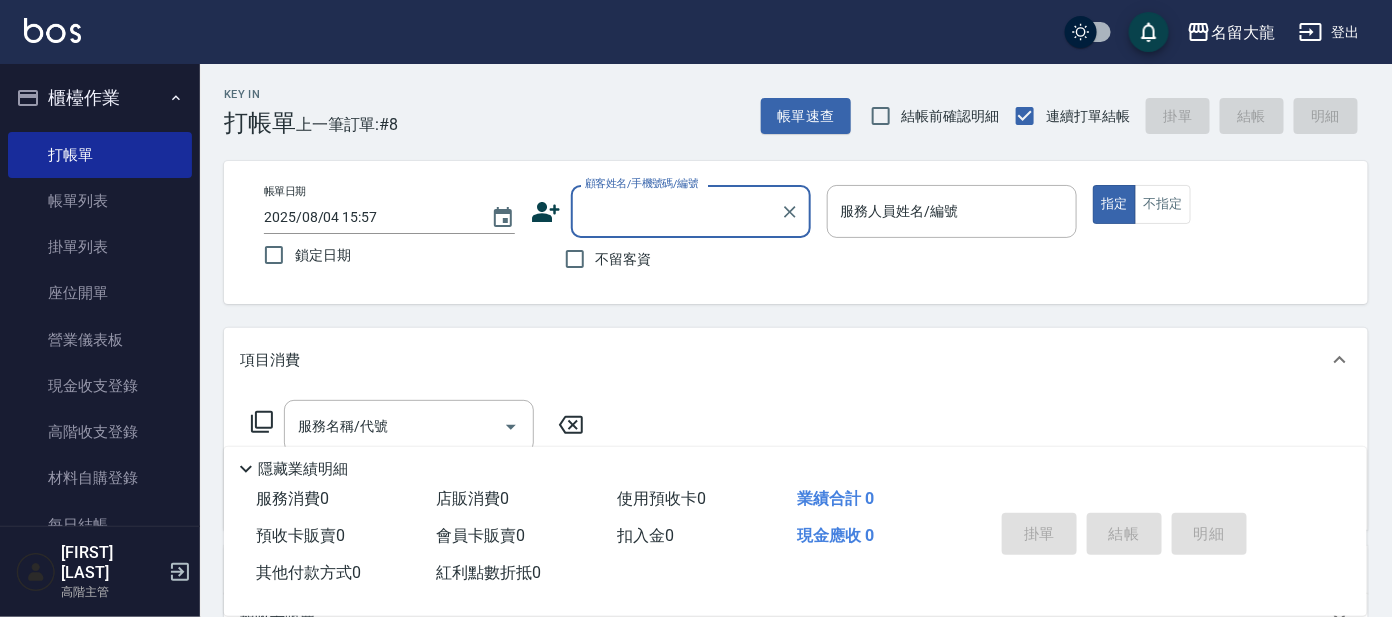 click on "掛單 結帳 明細" at bounding box center [1124, 536] 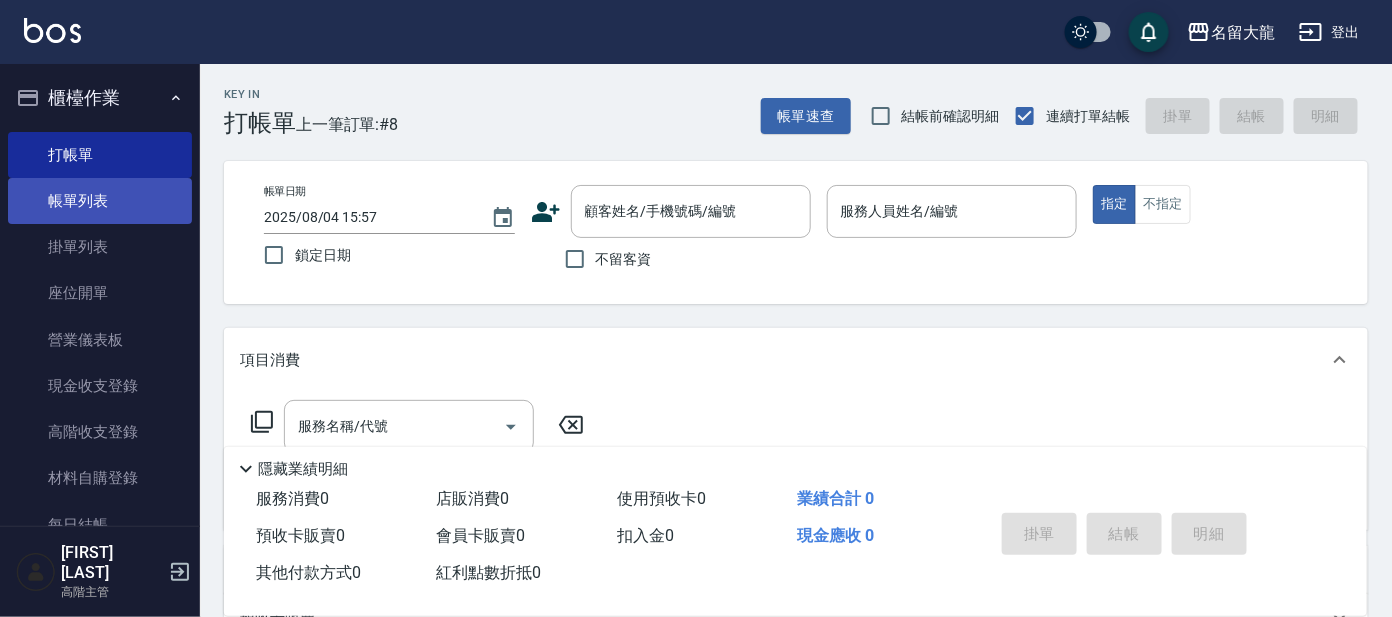 click on "帳單列表" at bounding box center (100, 201) 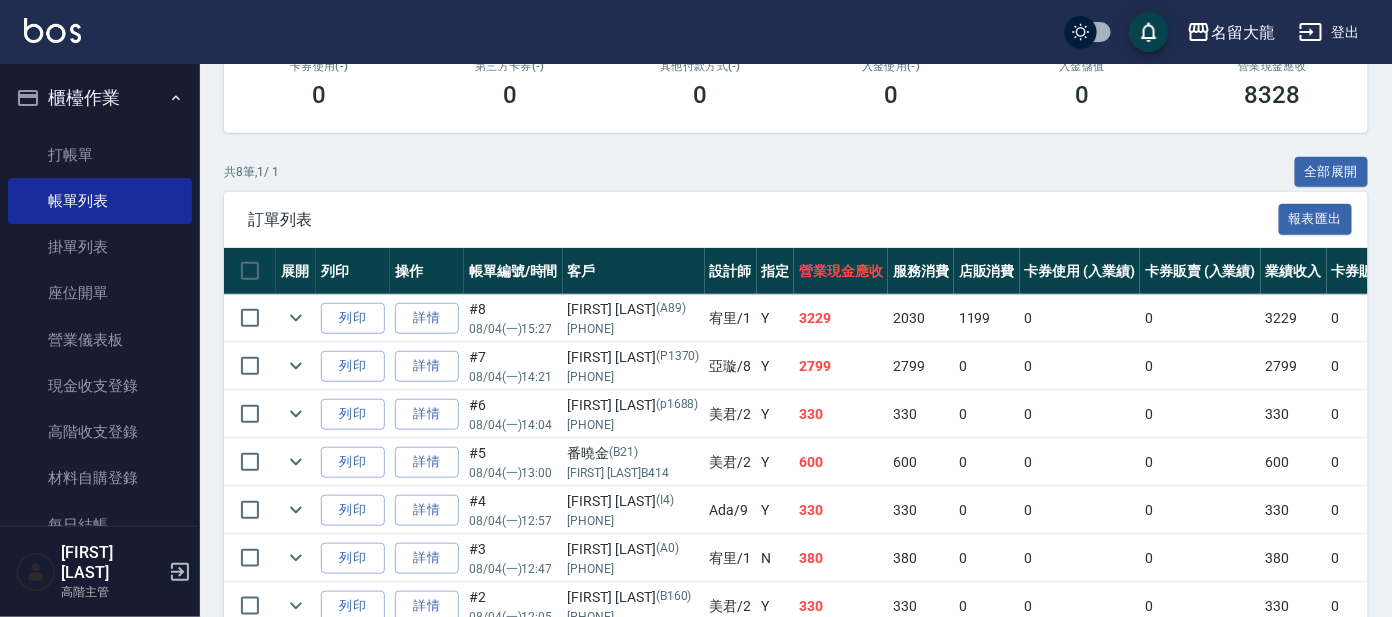 scroll, scrollTop: 374, scrollLeft: 0, axis: vertical 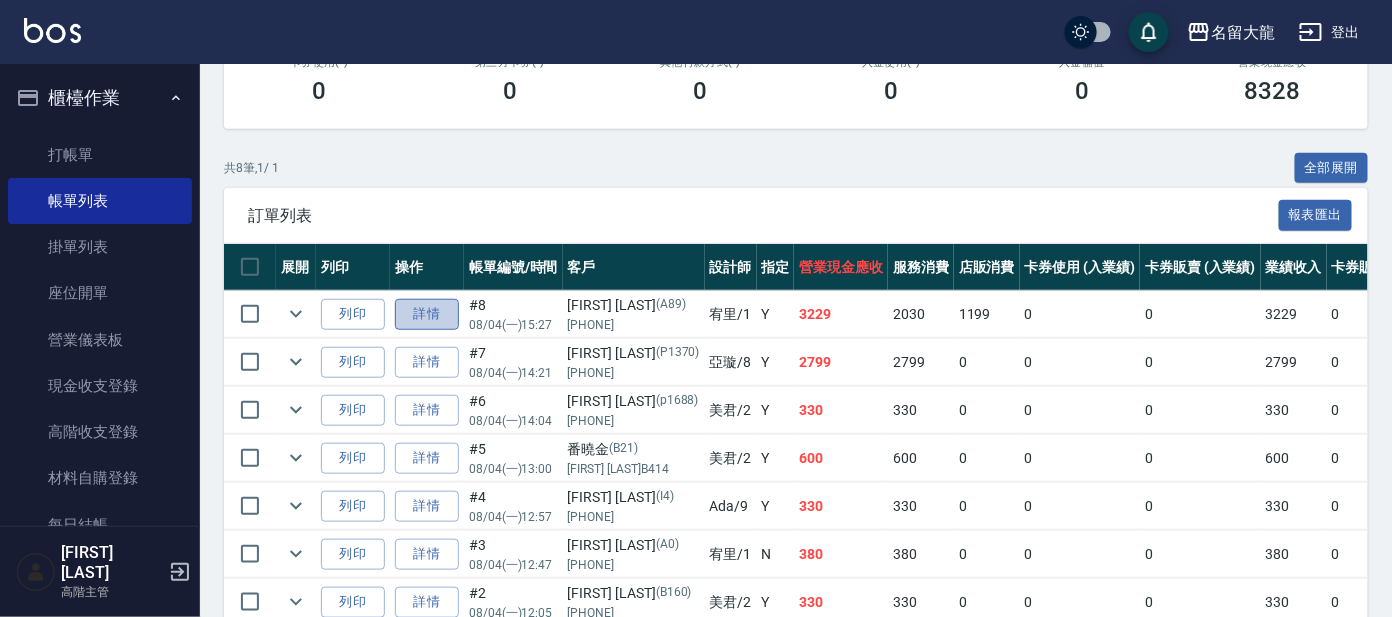 click on "詳情" at bounding box center [427, 314] 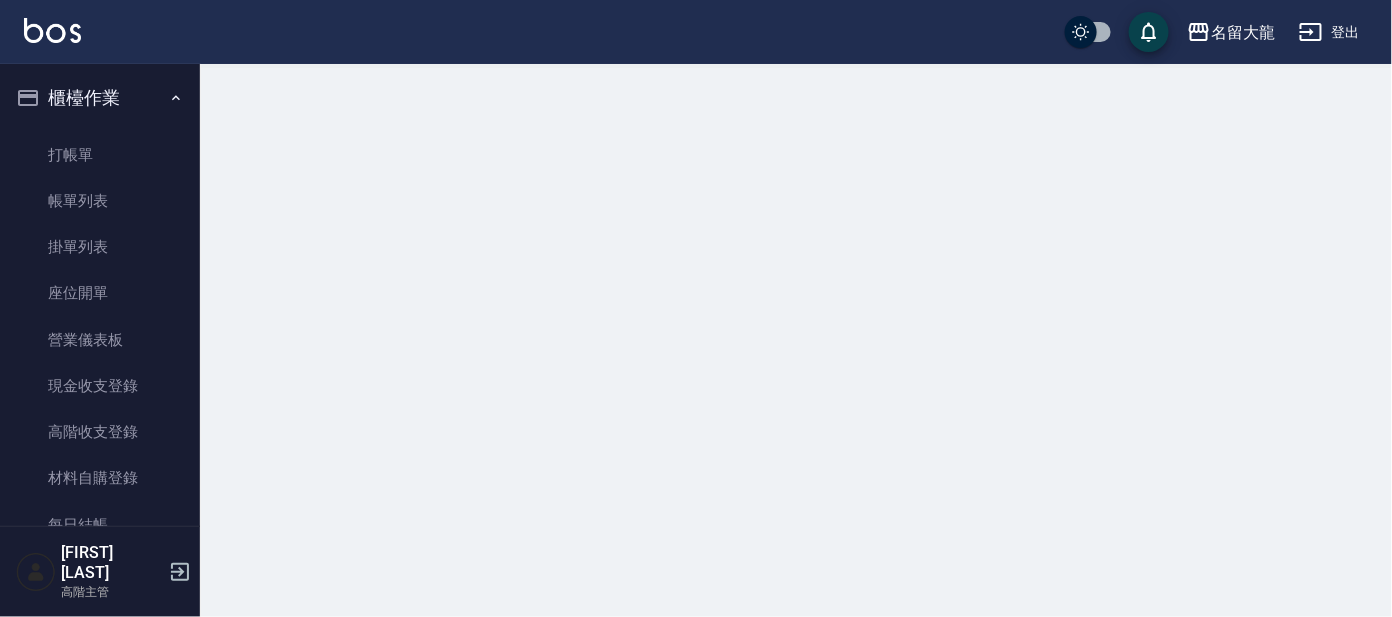 scroll, scrollTop: 0, scrollLeft: 0, axis: both 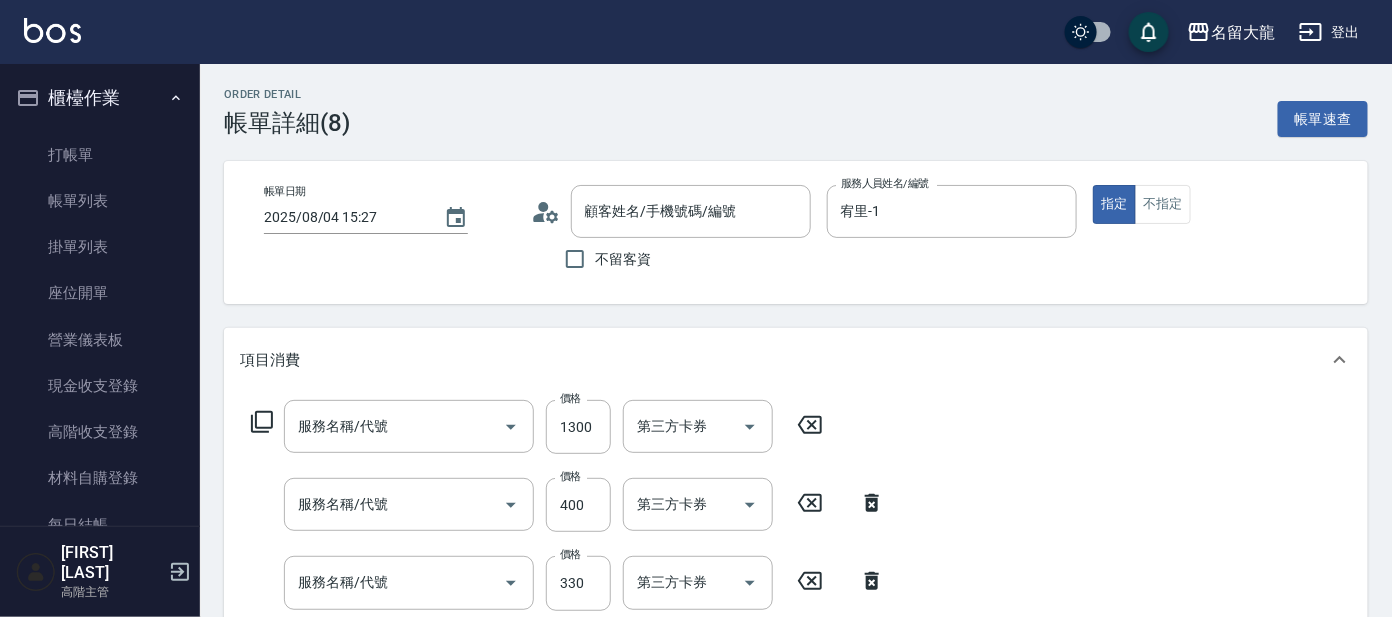type on "2025/08/04 15:27" 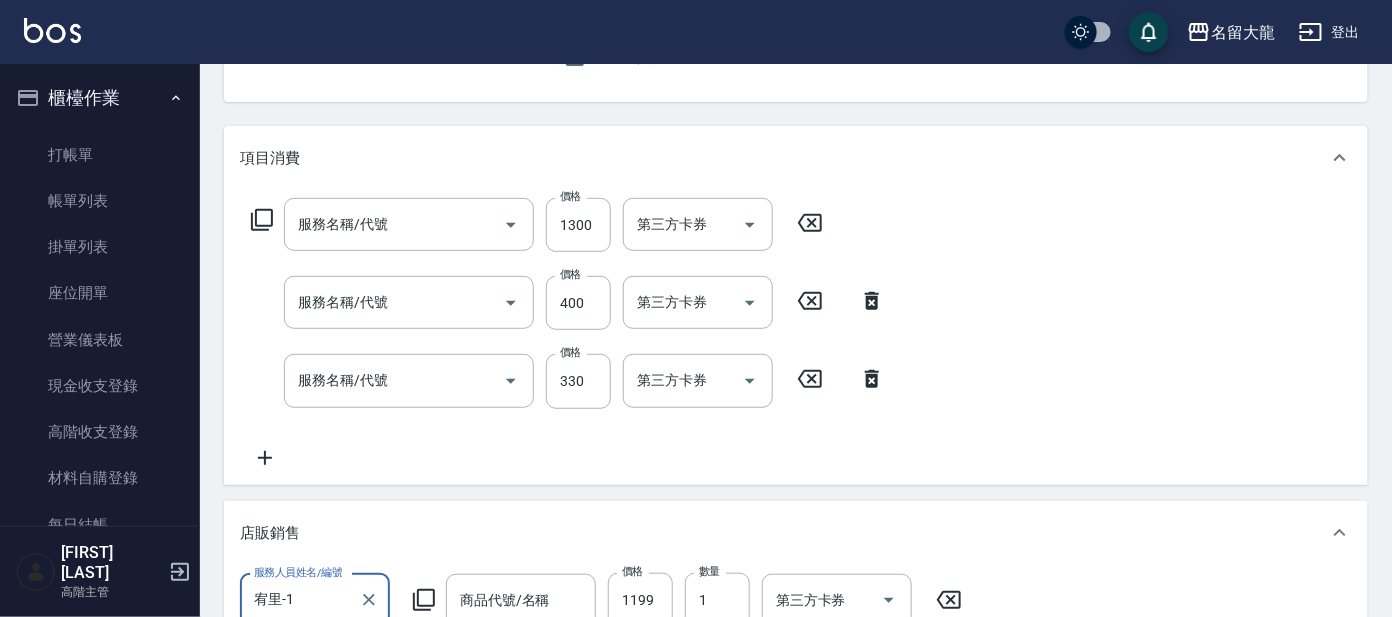 type on "顏秋玉/0933751636/A89" 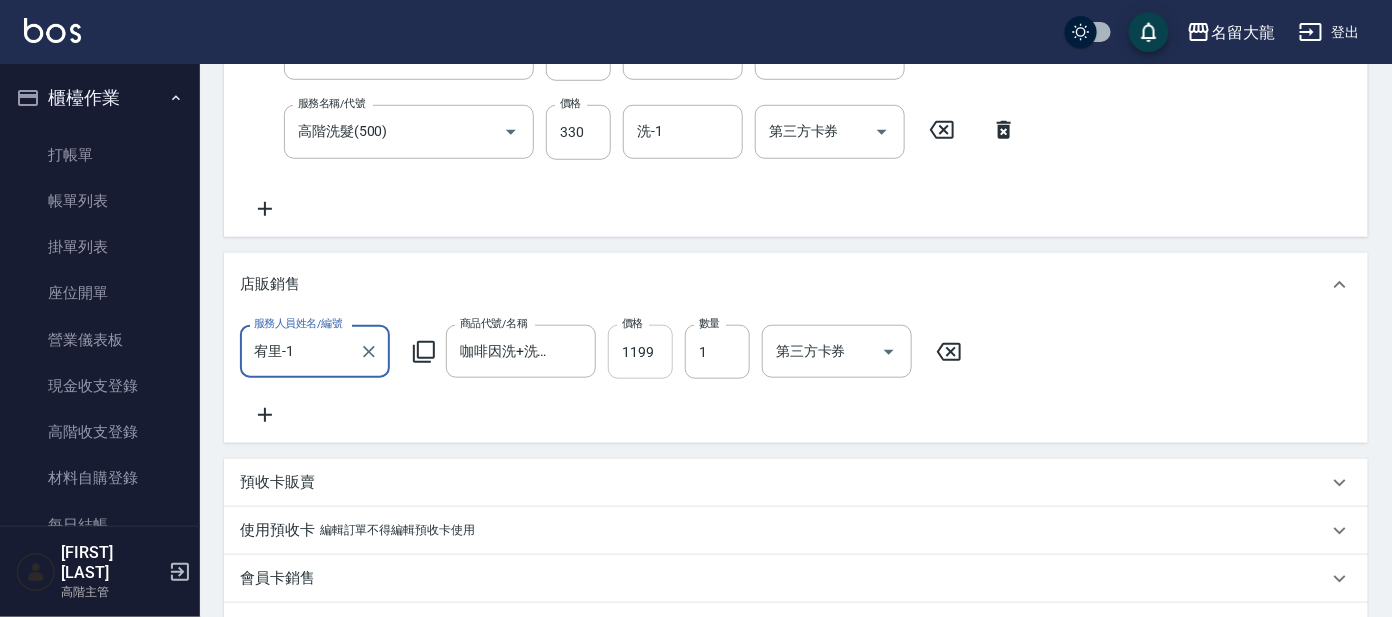 scroll, scrollTop: 452, scrollLeft: 0, axis: vertical 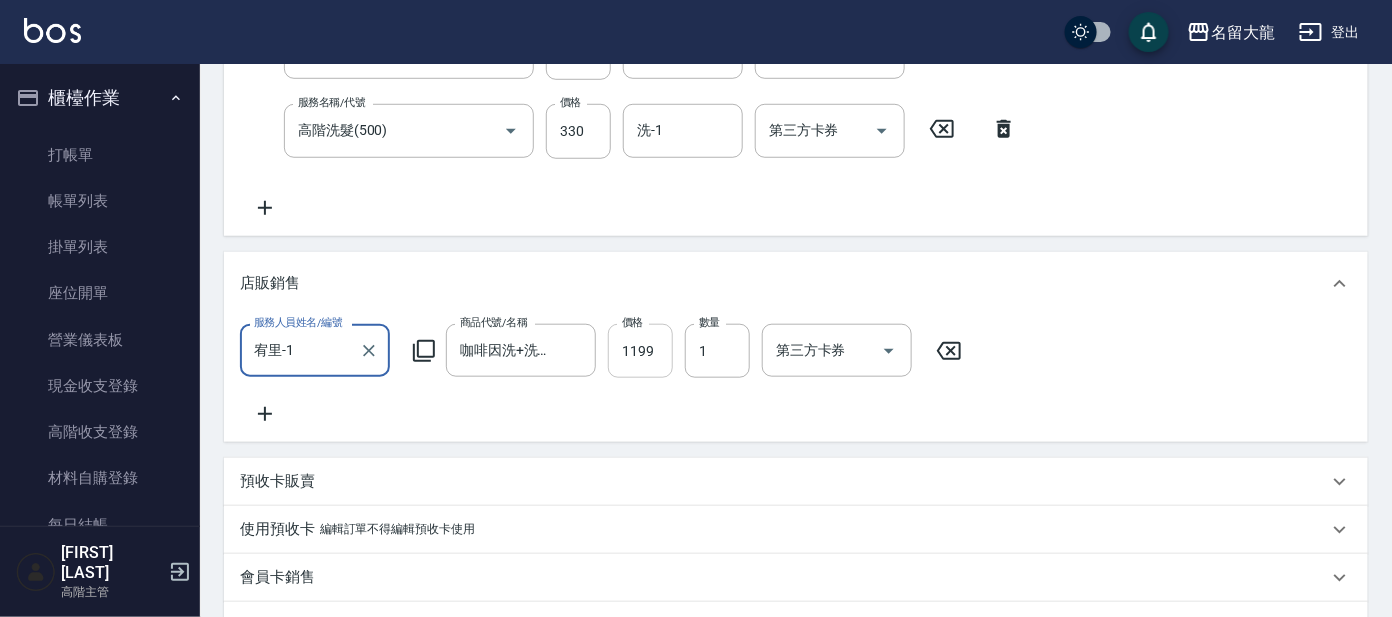 click on "1199" at bounding box center [640, 351] 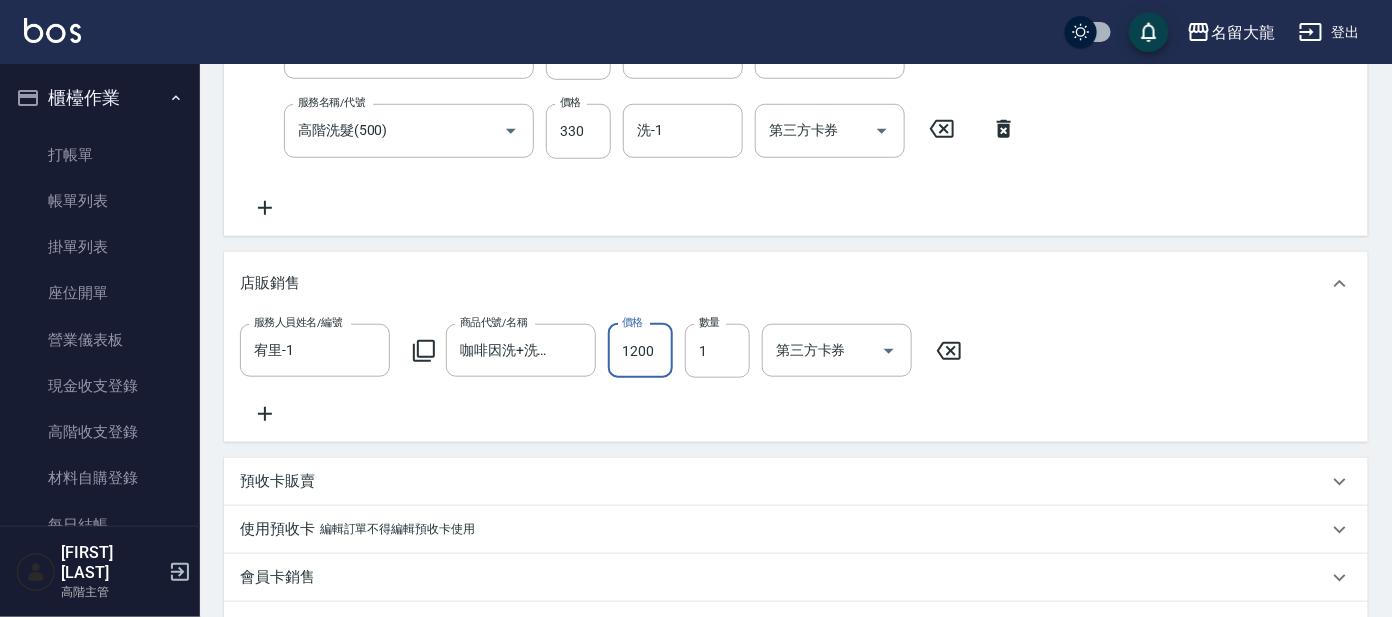 type on "1200" 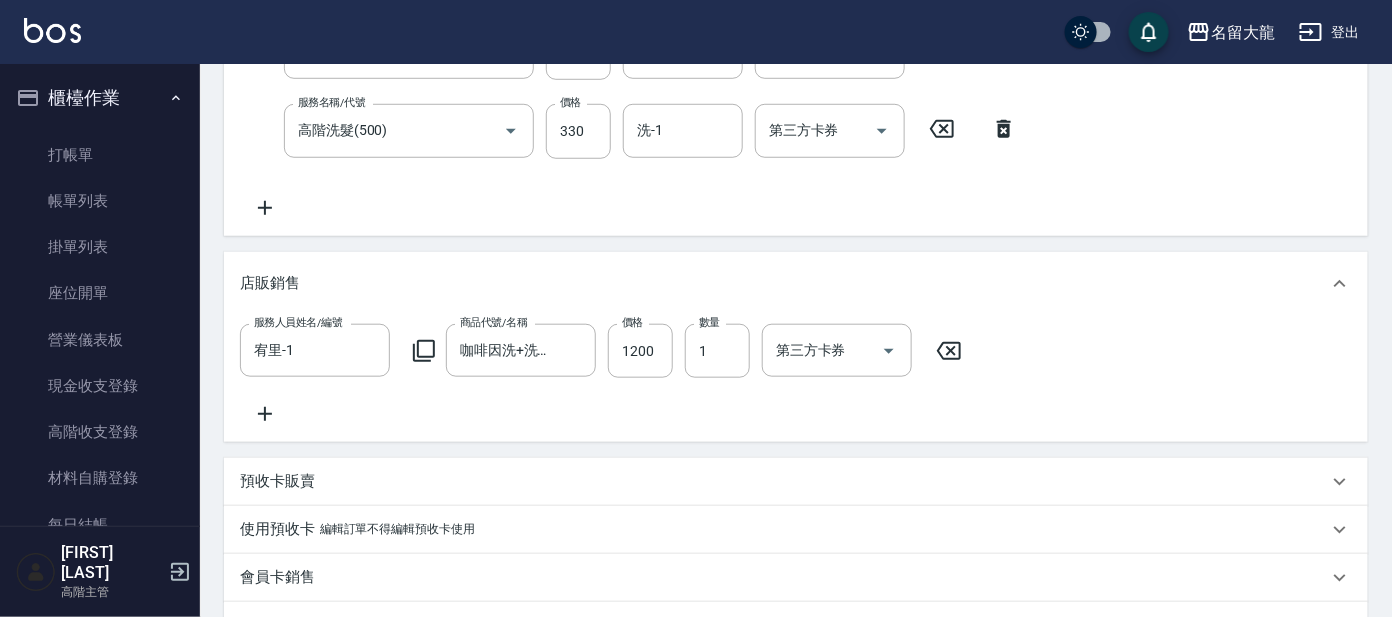 click 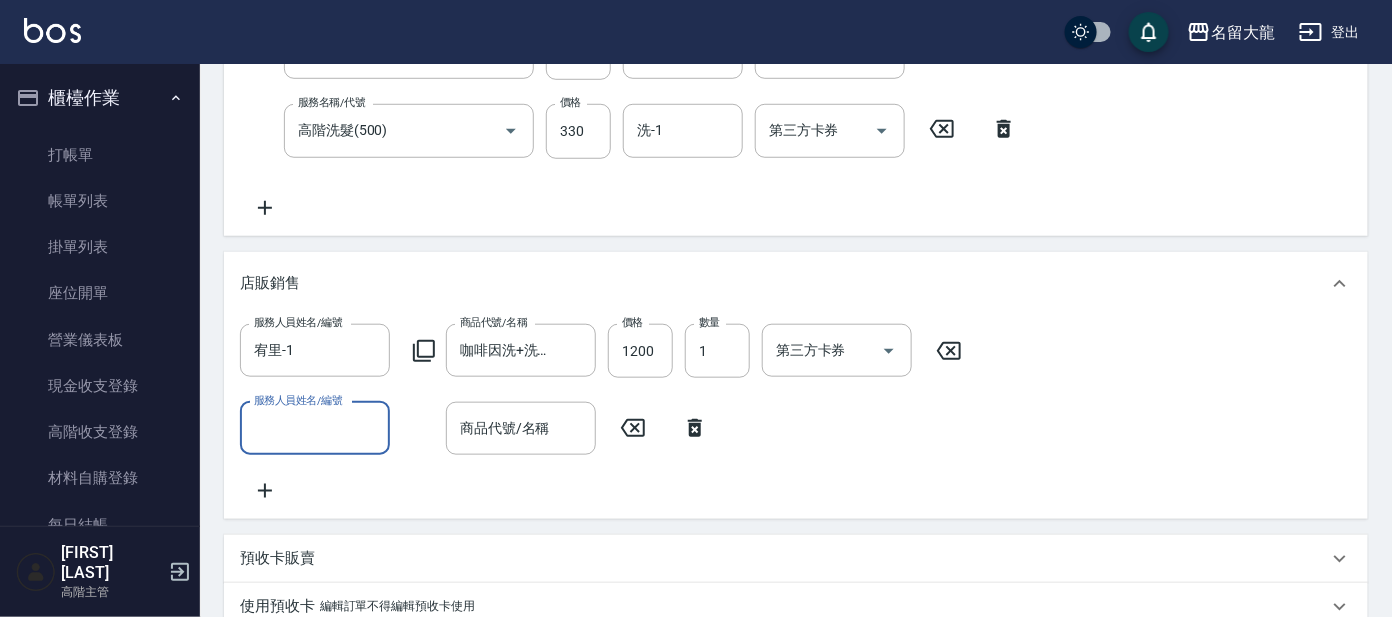 click on "服務人員姓名/編號" at bounding box center (315, 428) 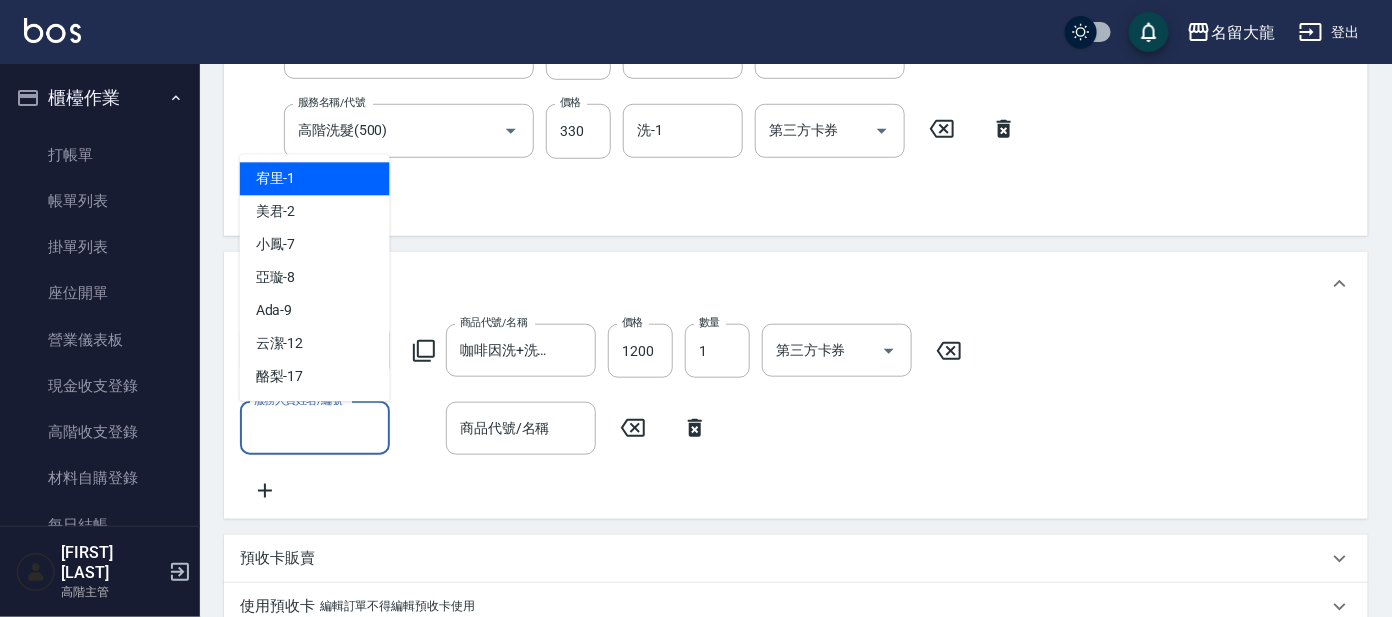 click on "宥里 -1" at bounding box center [315, 179] 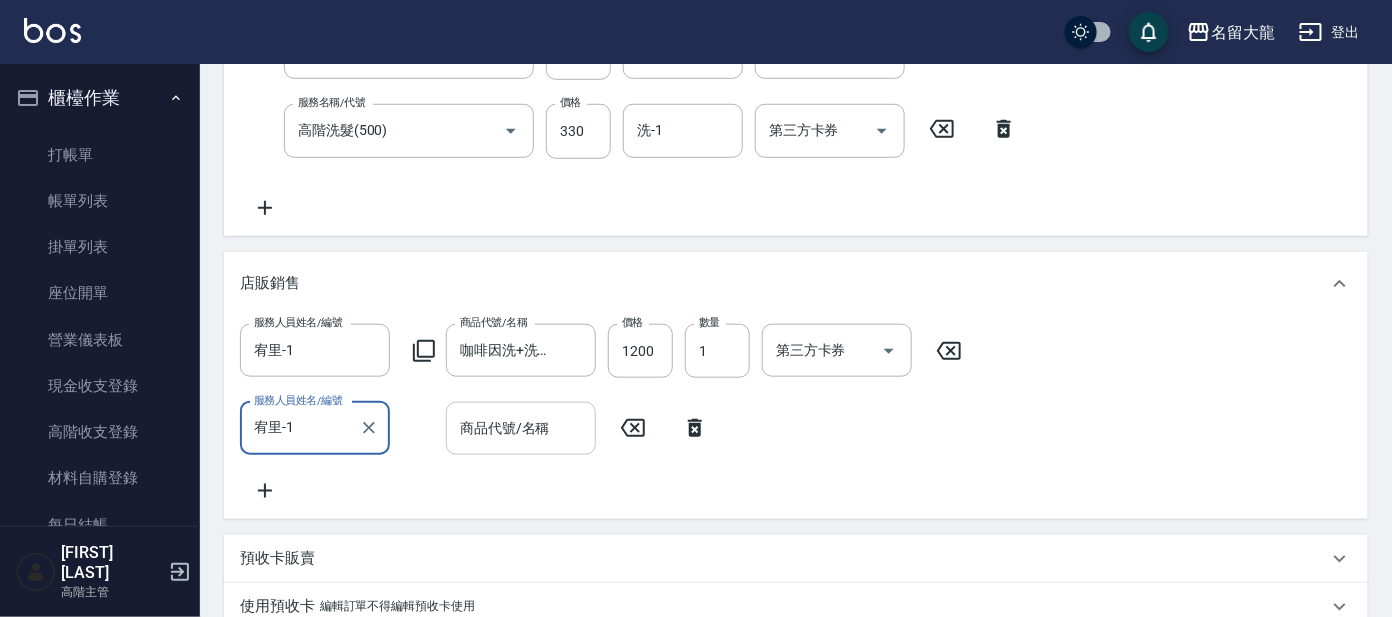 click on "商品代號/名稱" at bounding box center (521, 428) 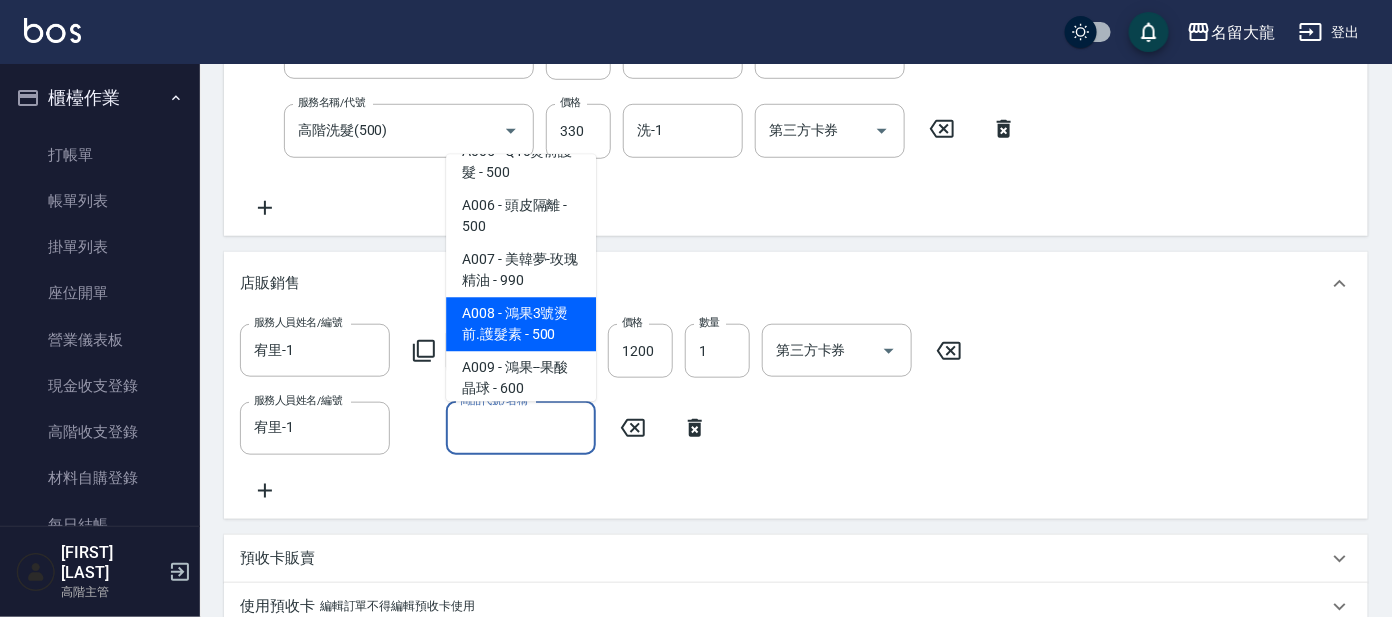 scroll, scrollTop: 249, scrollLeft: 0, axis: vertical 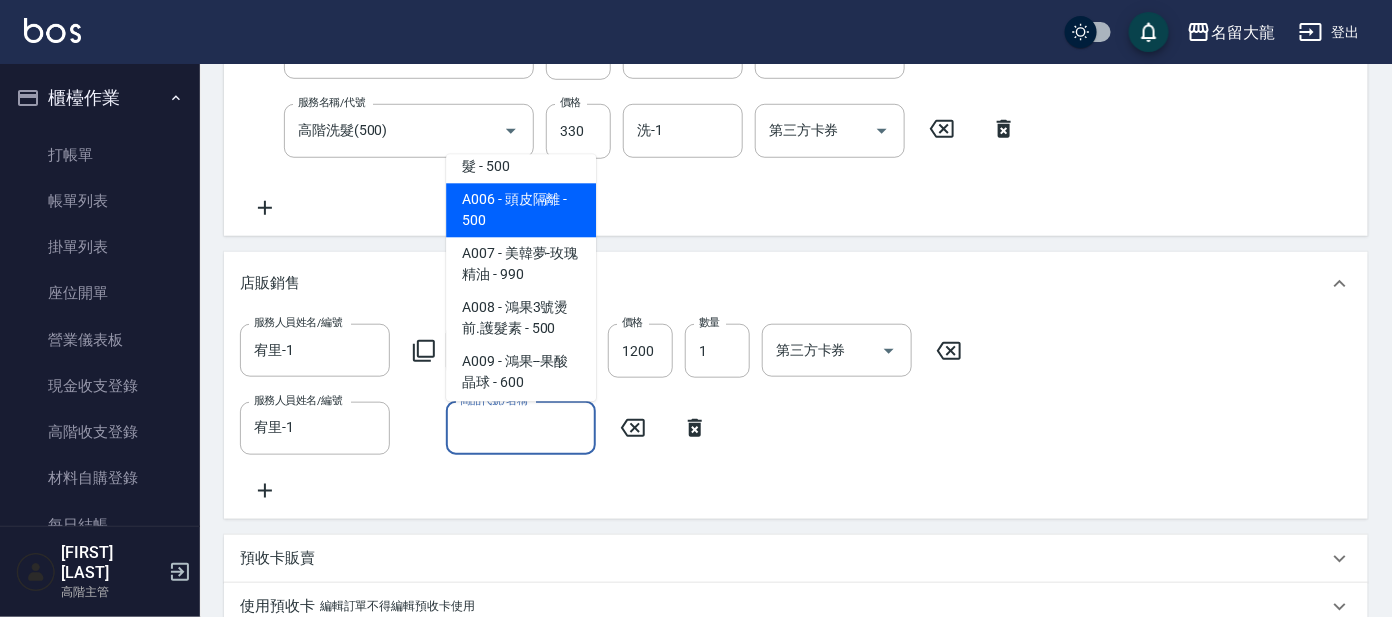click on "A006 - 頭皮隔離 - 500" at bounding box center (521, 211) 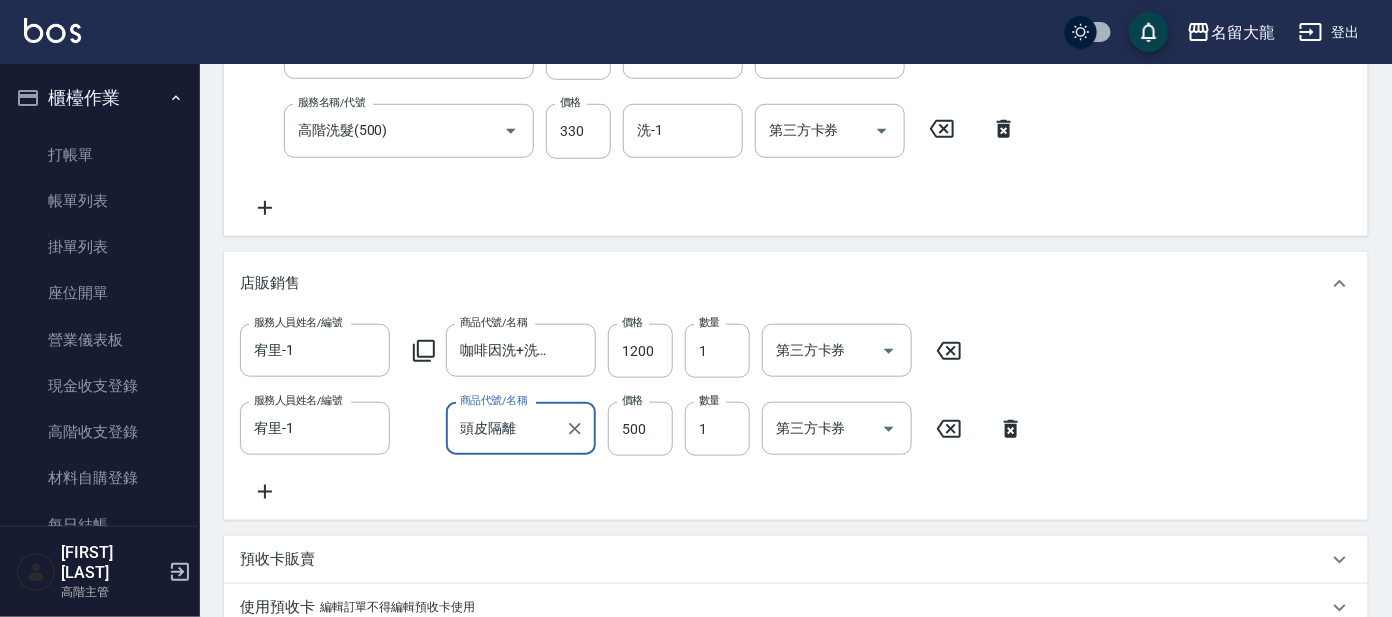 scroll, scrollTop: 839, scrollLeft: 0, axis: vertical 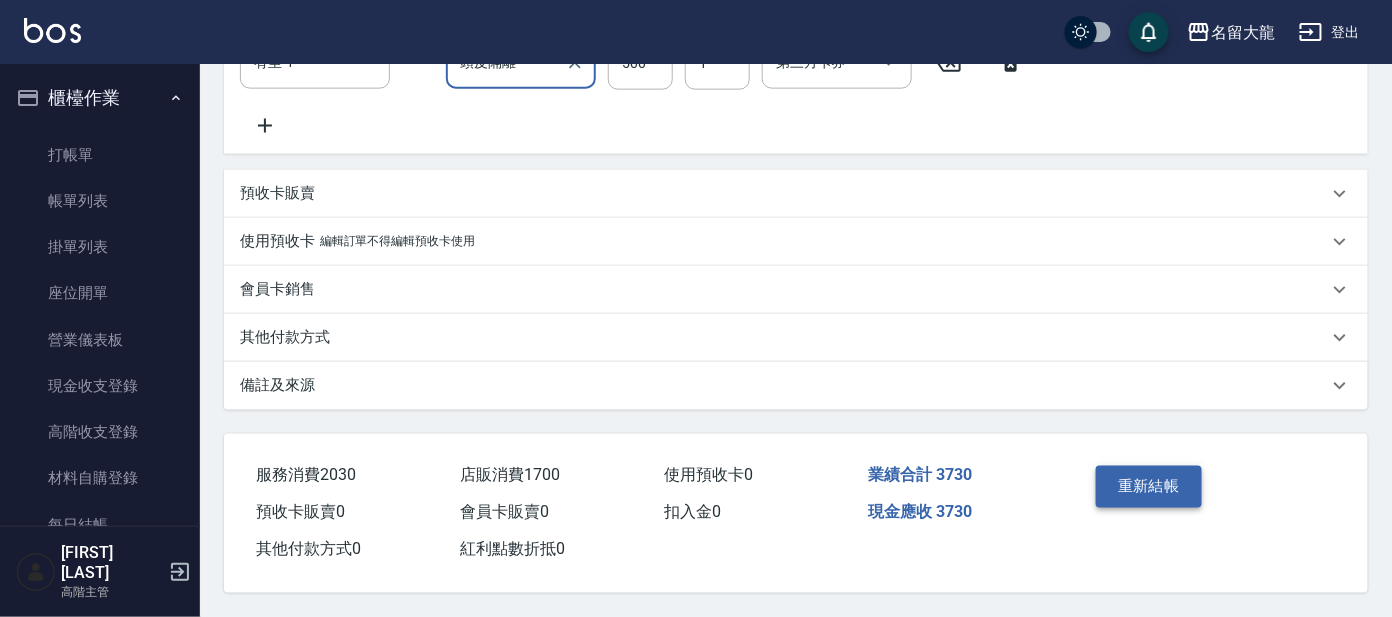 click on "重新結帳" at bounding box center [1149, 487] 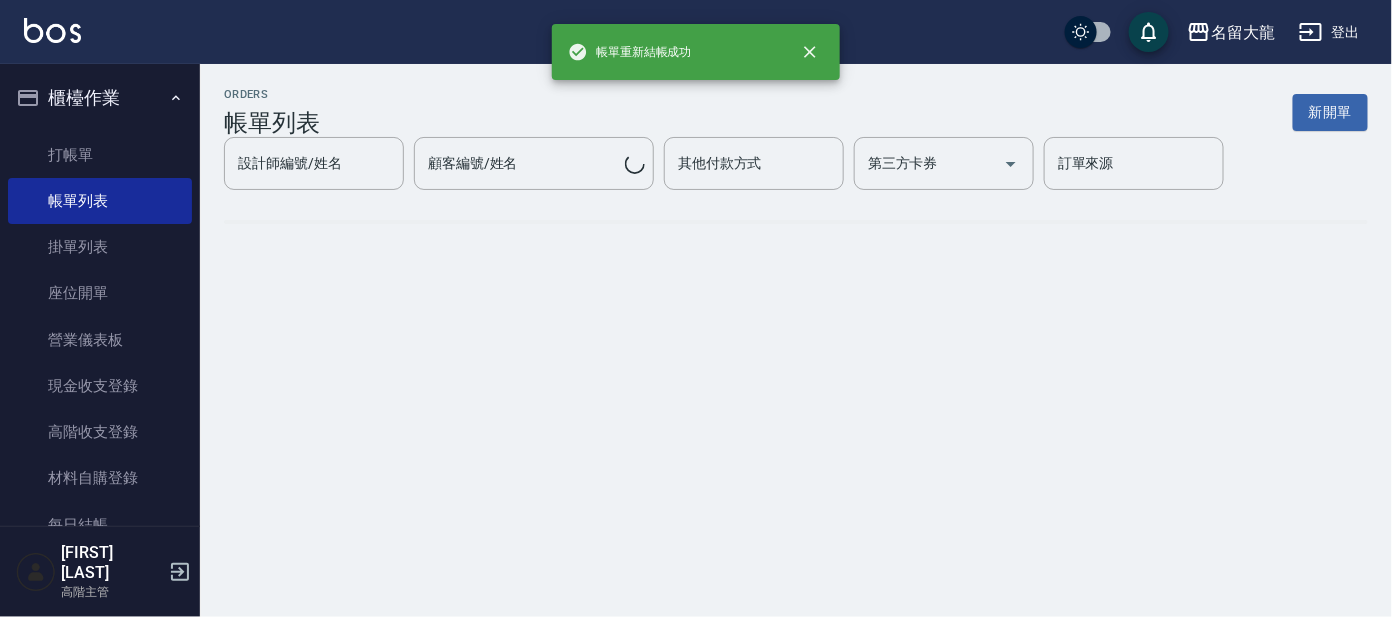 scroll, scrollTop: 0, scrollLeft: 0, axis: both 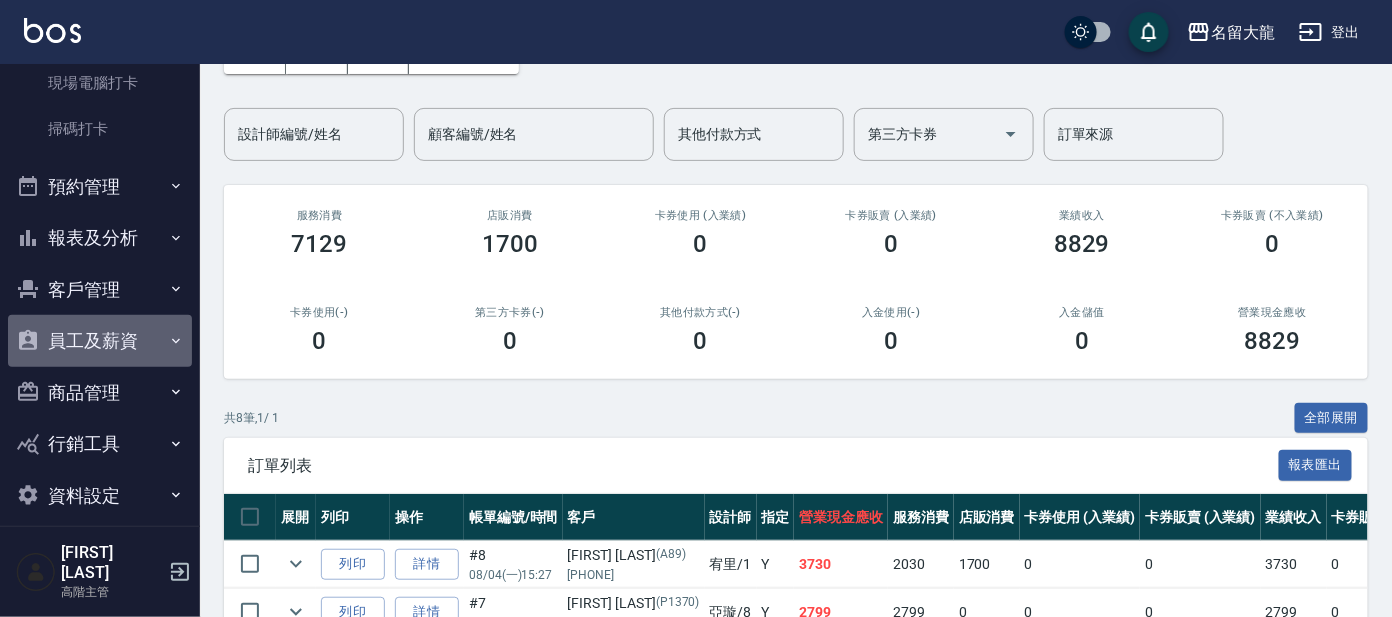 click on "員工及薪資" at bounding box center (100, 341) 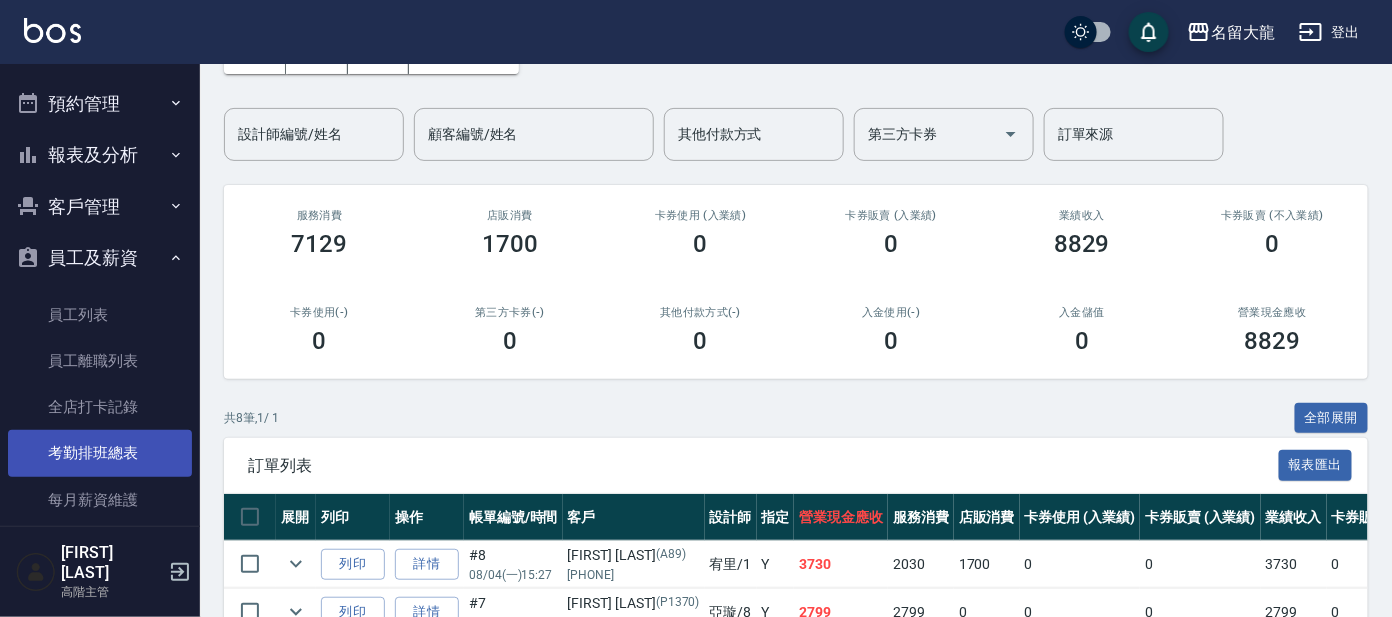scroll, scrollTop: 784, scrollLeft: 0, axis: vertical 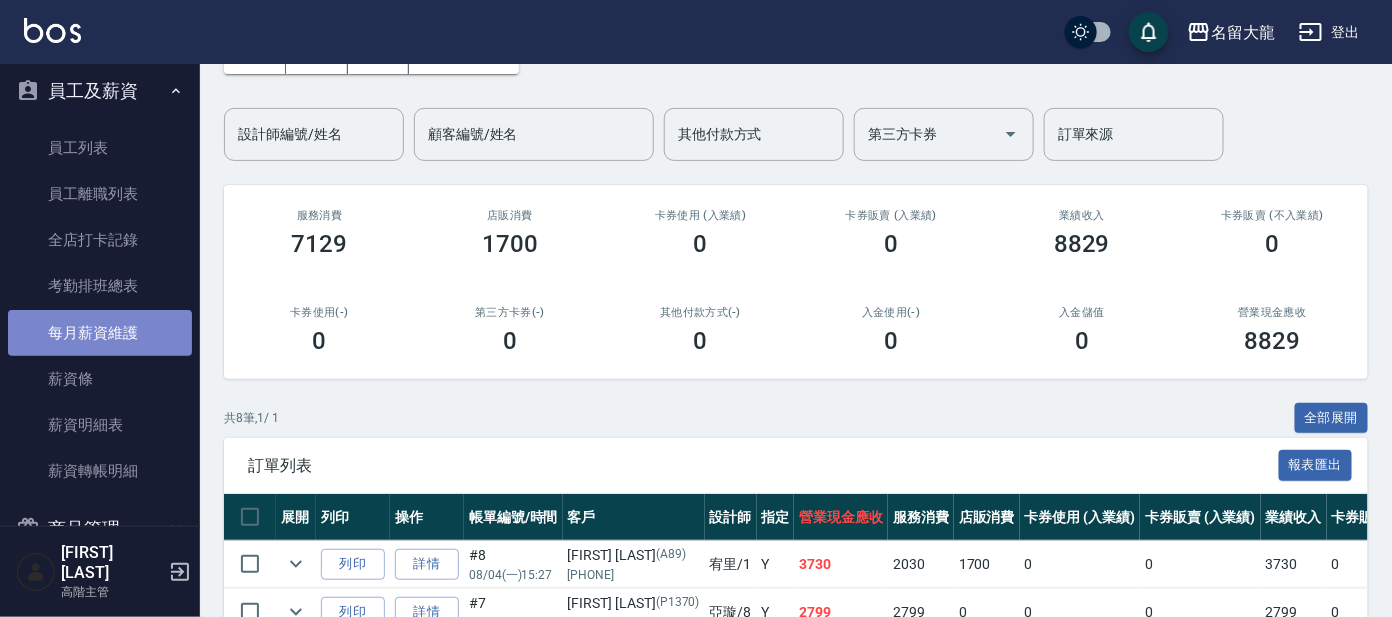 click on "每月薪資維護" at bounding box center [100, 333] 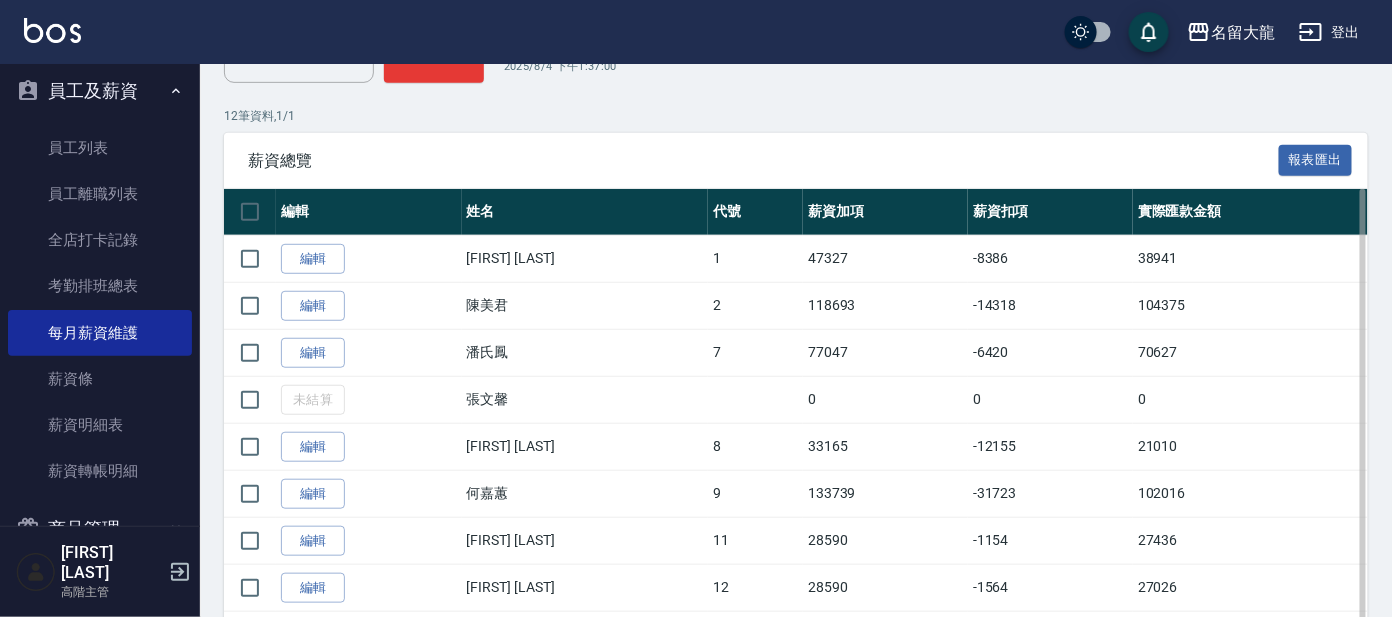 scroll, scrollTop: 374, scrollLeft: 0, axis: vertical 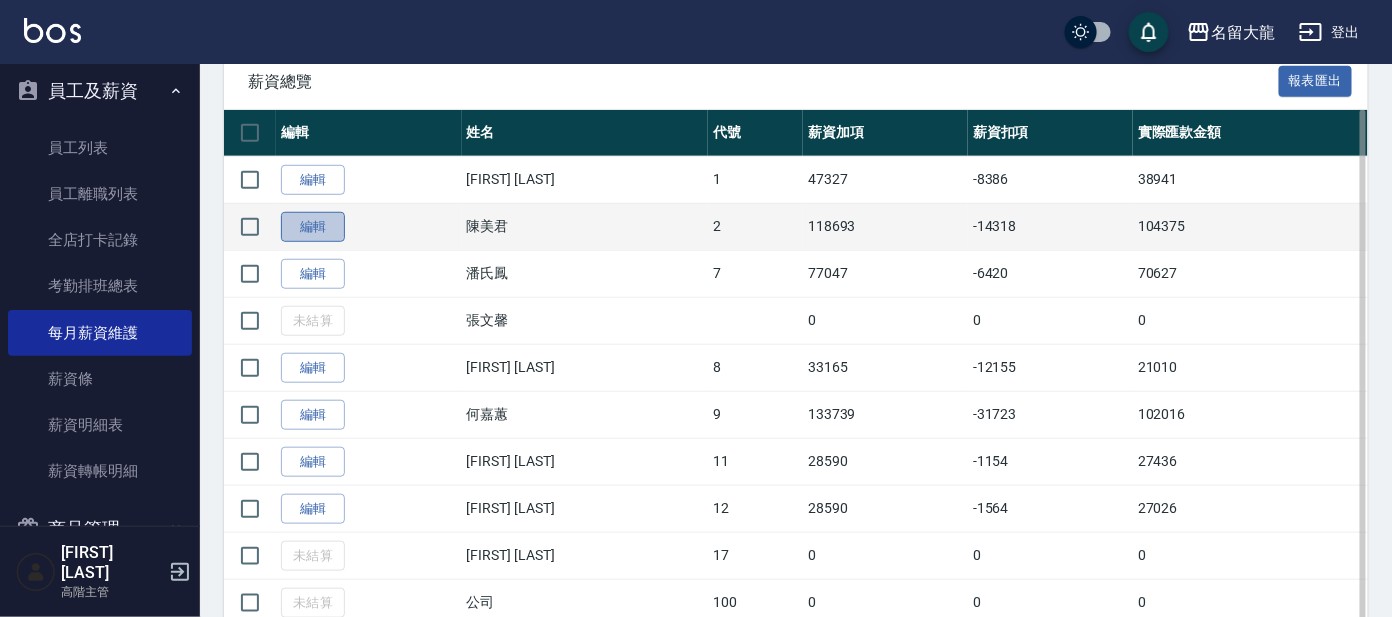 click on "編輯" at bounding box center (313, 227) 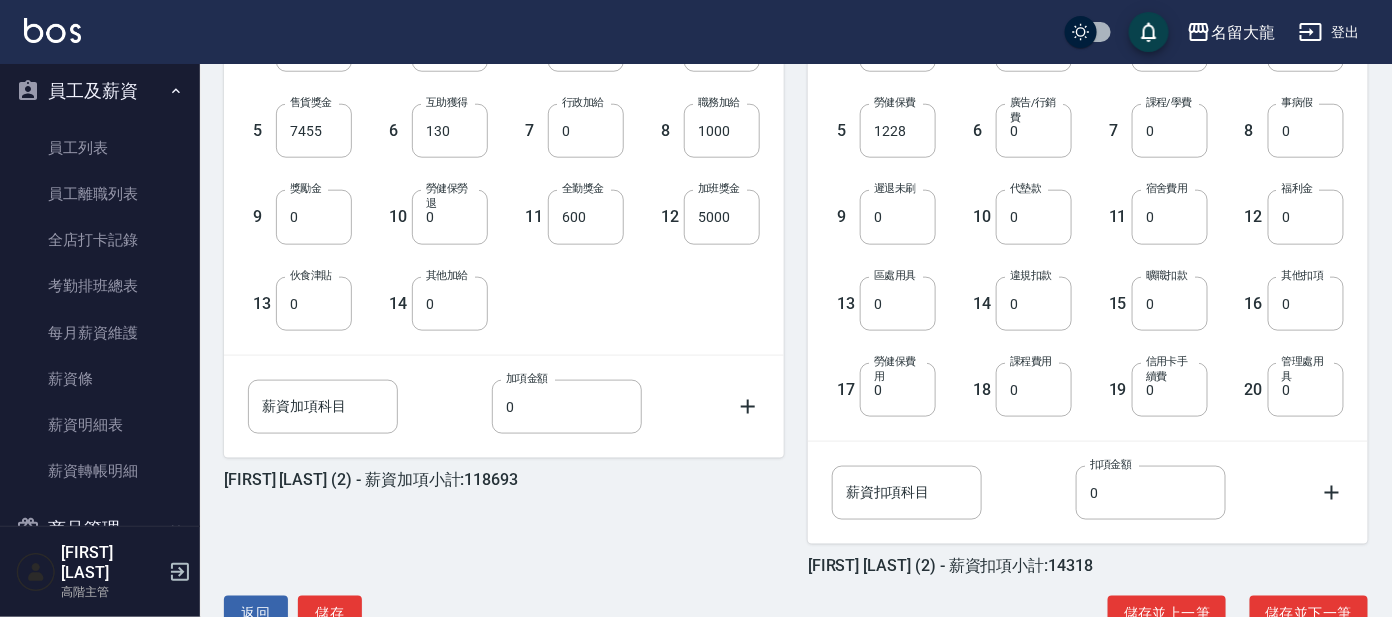 scroll, scrollTop: 680, scrollLeft: 0, axis: vertical 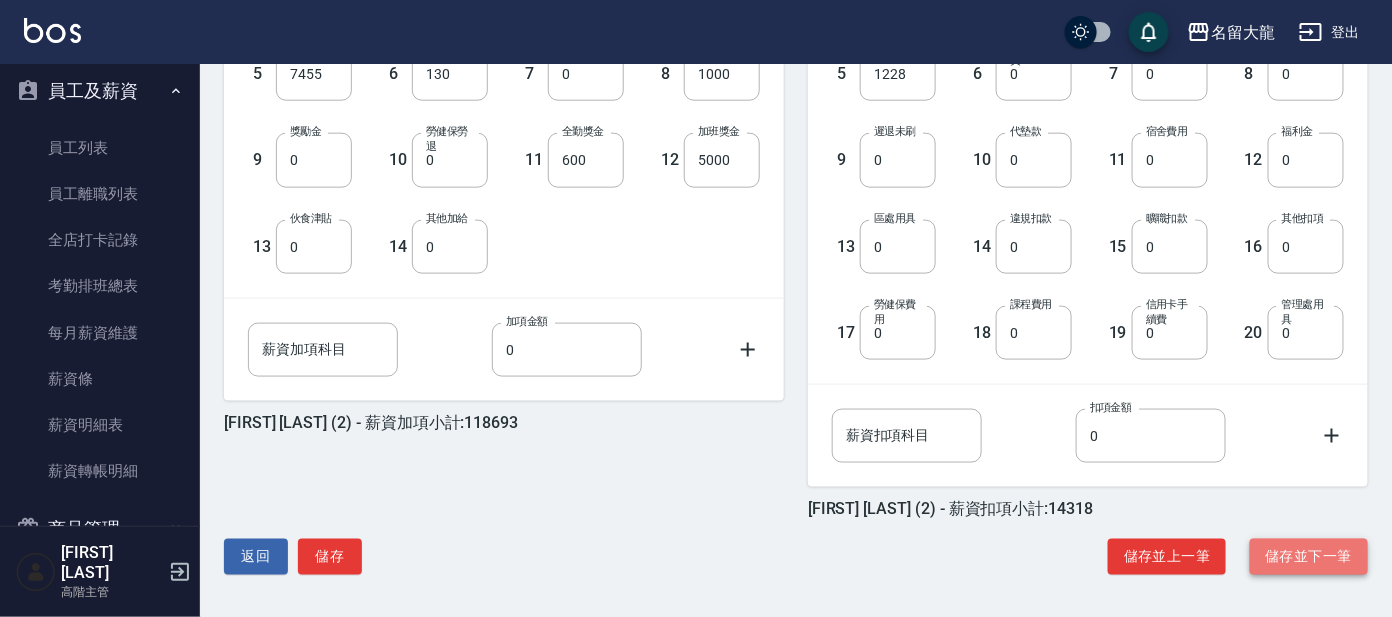 click on "儲存並下一筆" at bounding box center (1309, 557) 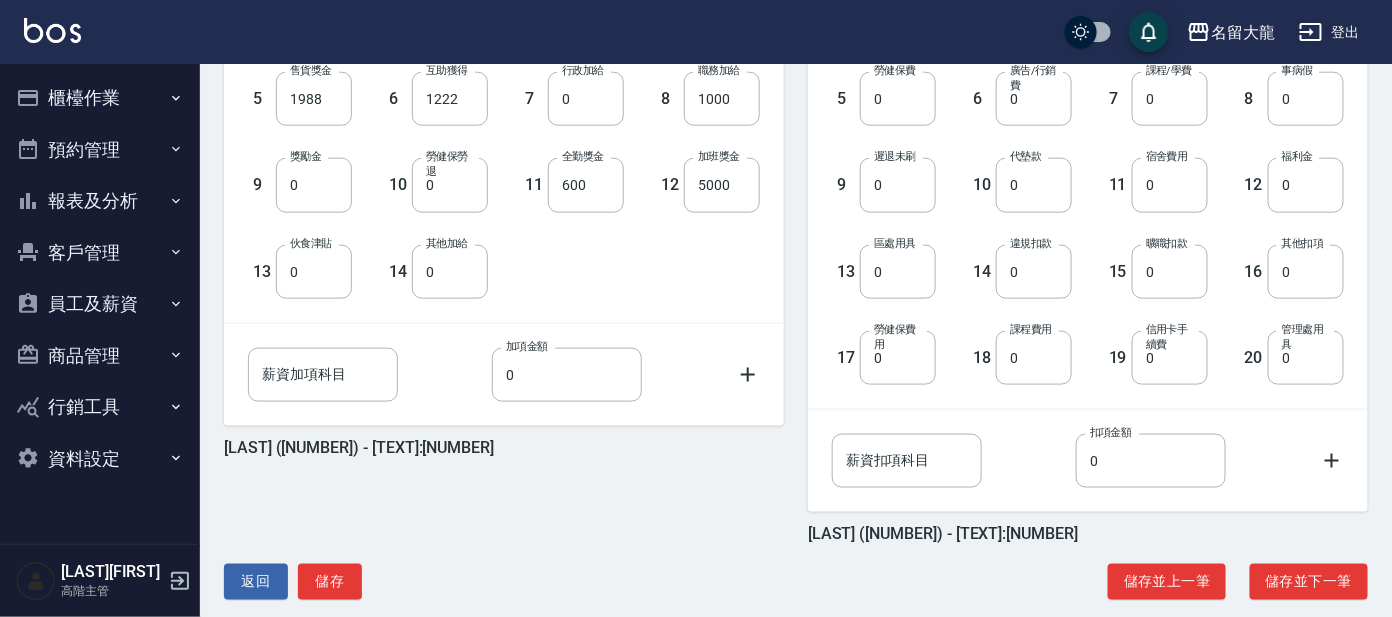 scroll, scrollTop: 680, scrollLeft: 0, axis: vertical 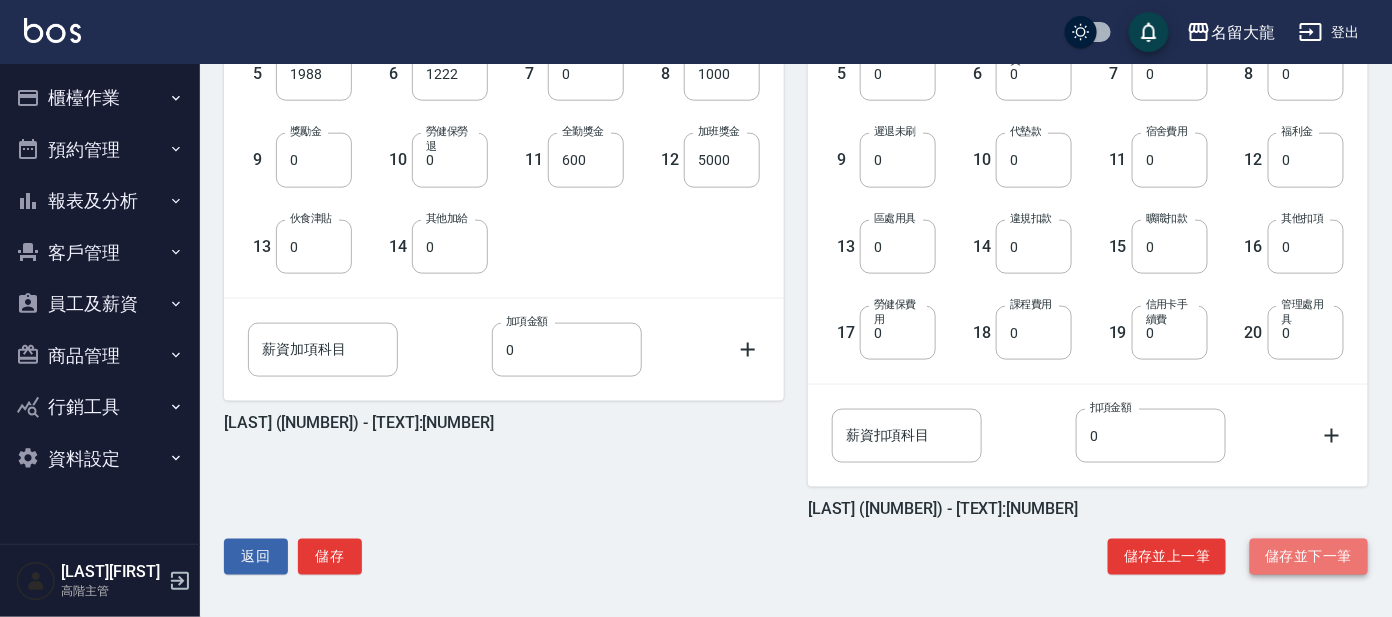 click on "儲存並下一筆" at bounding box center (1309, 557) 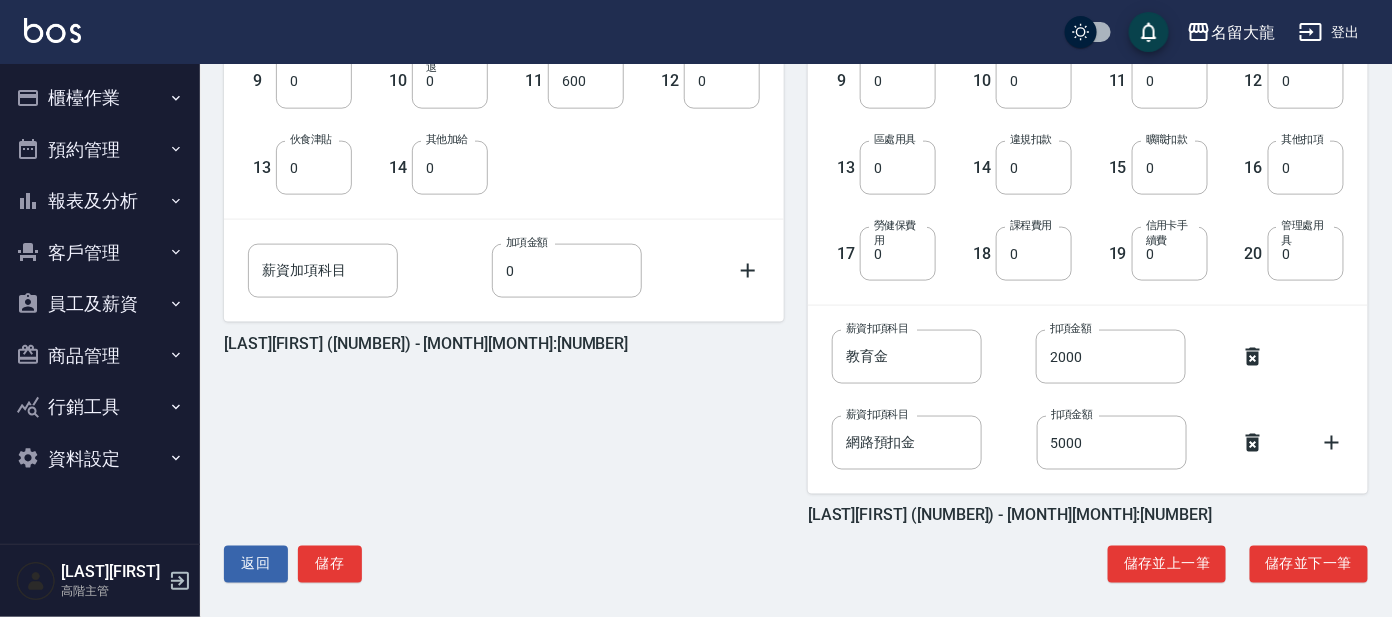 scroll, scrollTop: 767, scrollLeft: 0, axis: vertical 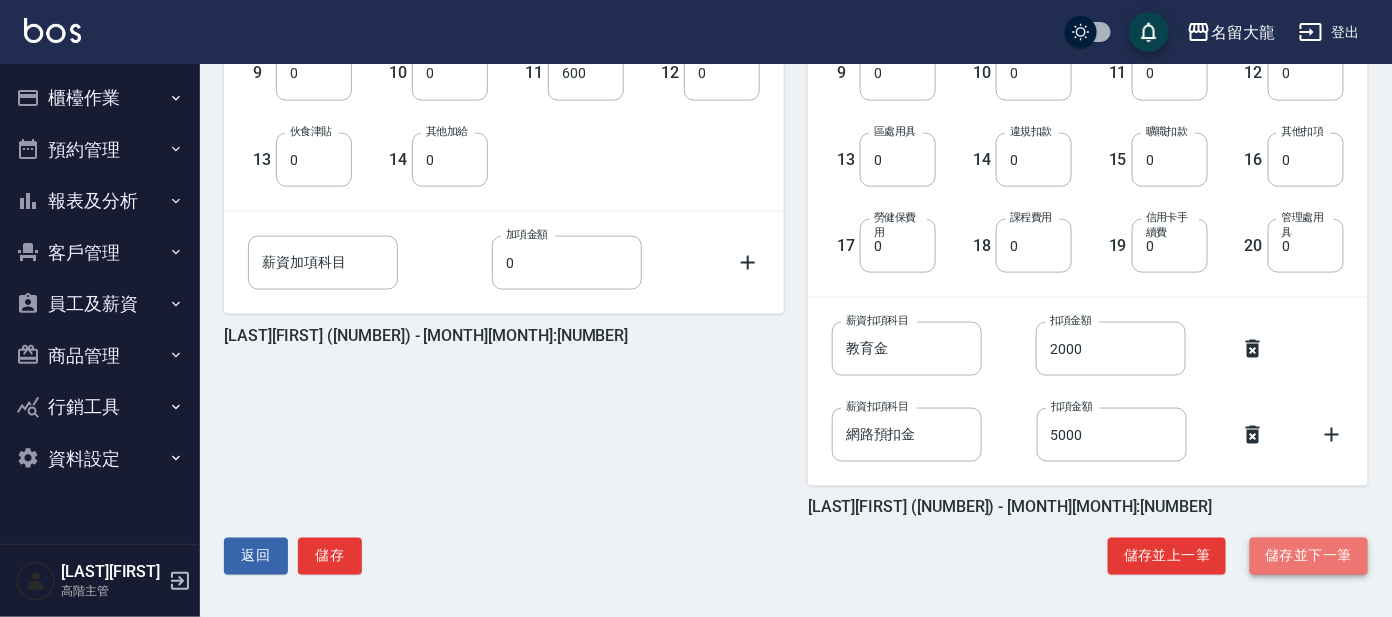click on "儲存並下一筆" at bounding box center [1309, 556] 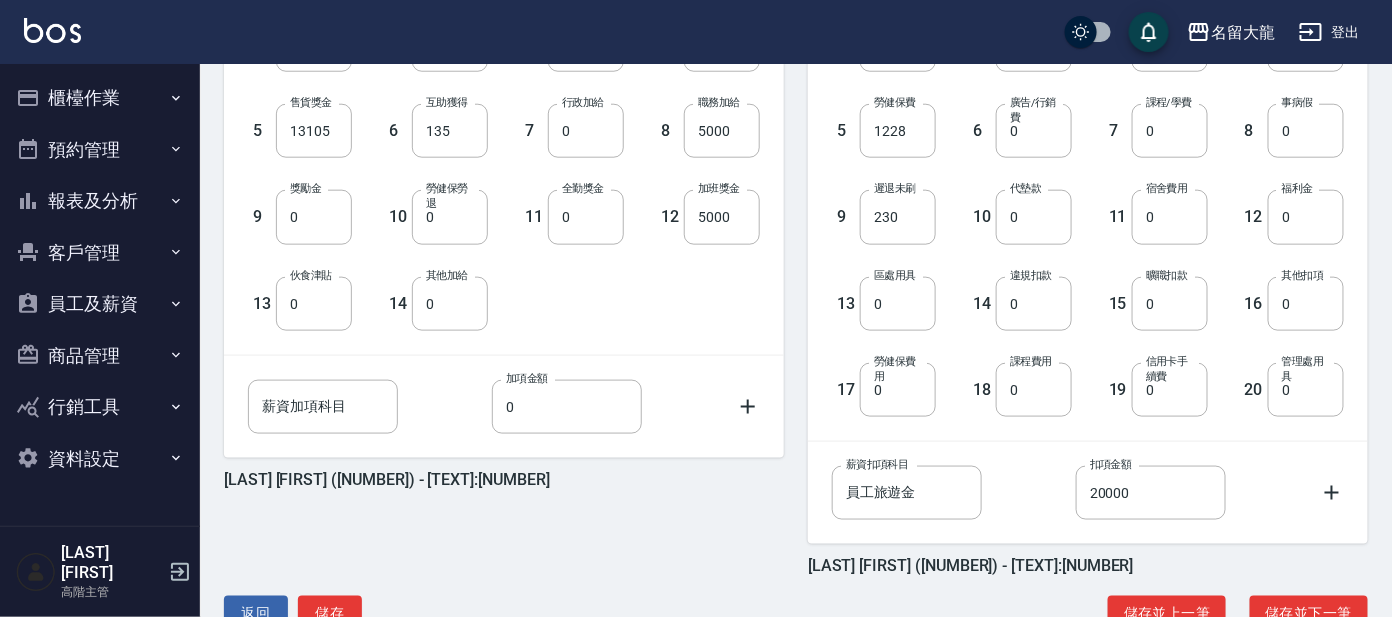 scroll, scrollTop: 680, scrollLeft: 0, axis: vertical 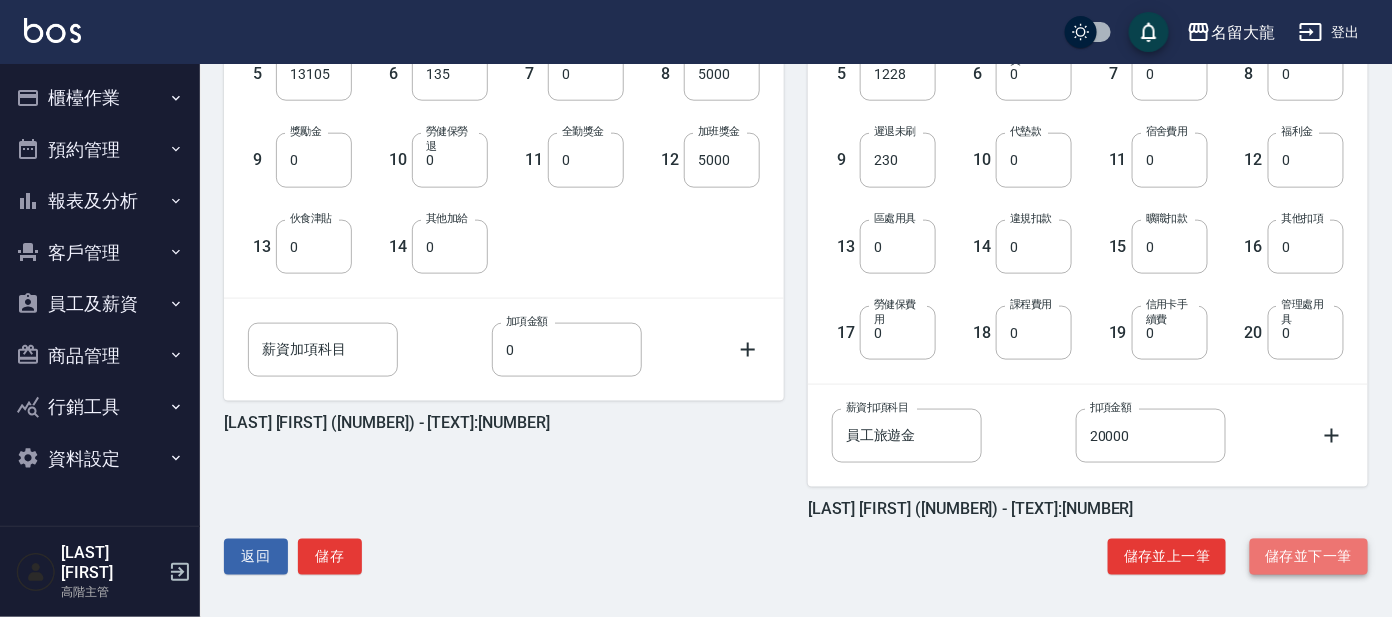 click on "儲存並下一筆" at bounding box center [1309, 557] 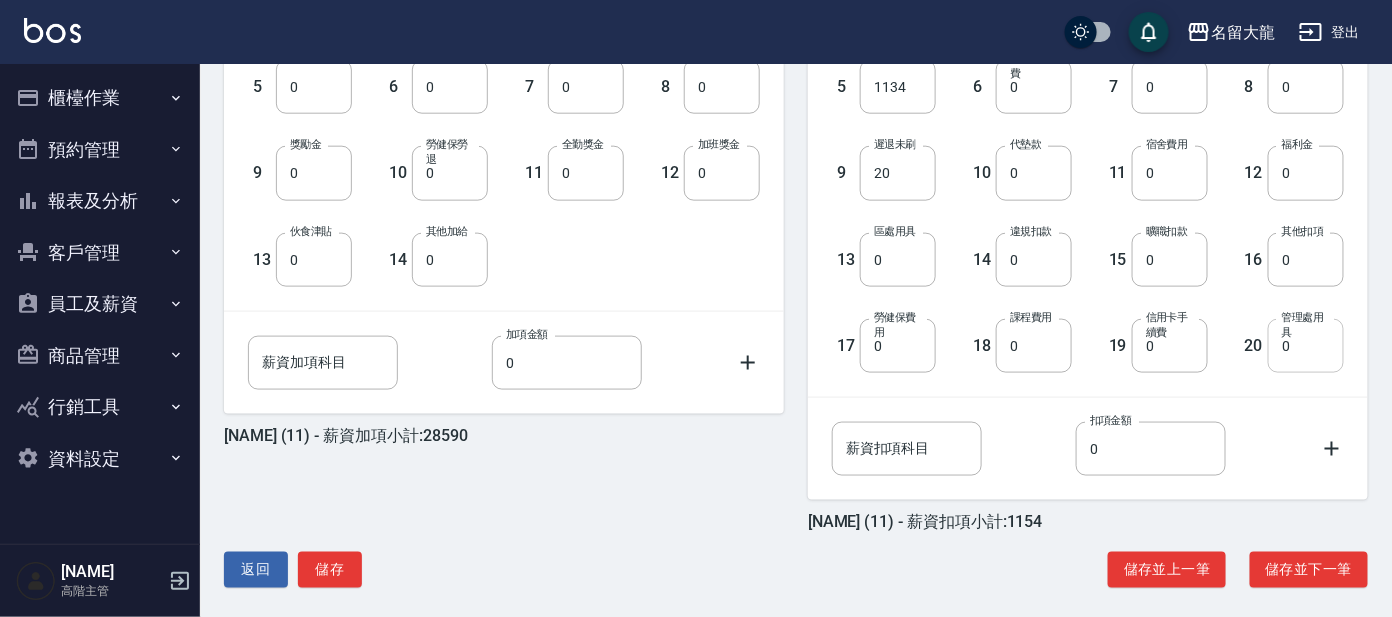 scroll, scrollTop: 680, scrollLeft: 0, axis: vertical 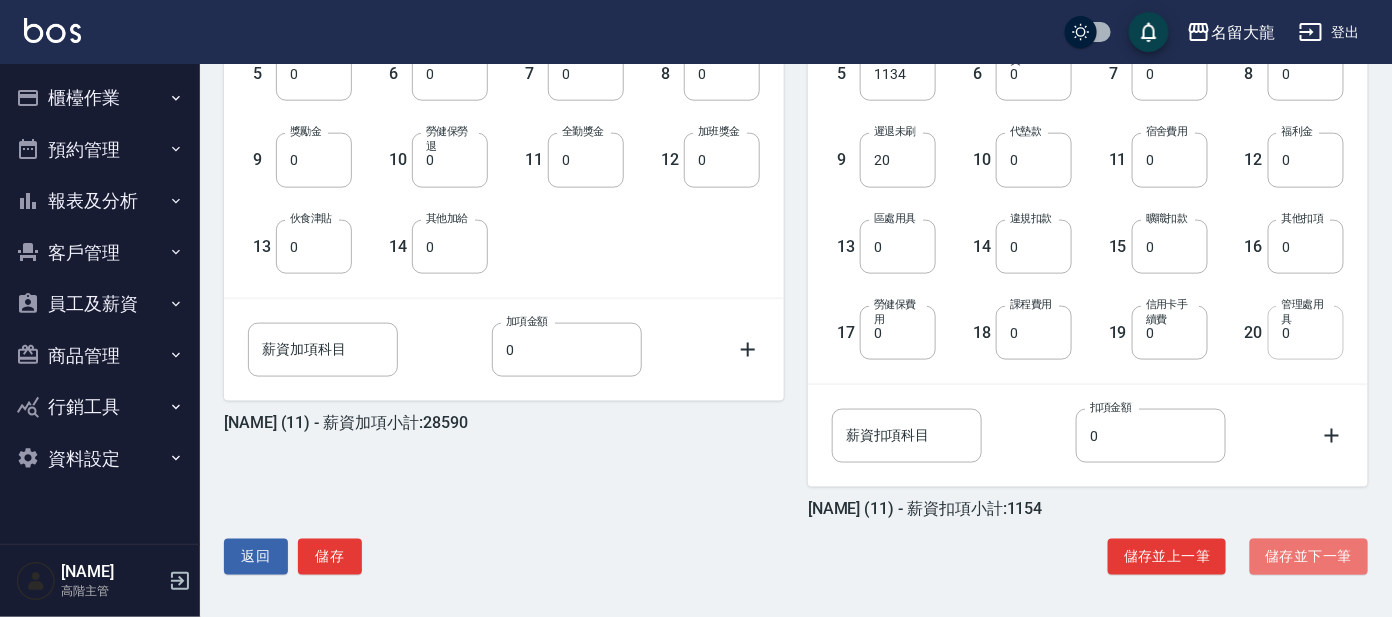 click on "儲存並下一筆" at bounding box center [1309, 557] 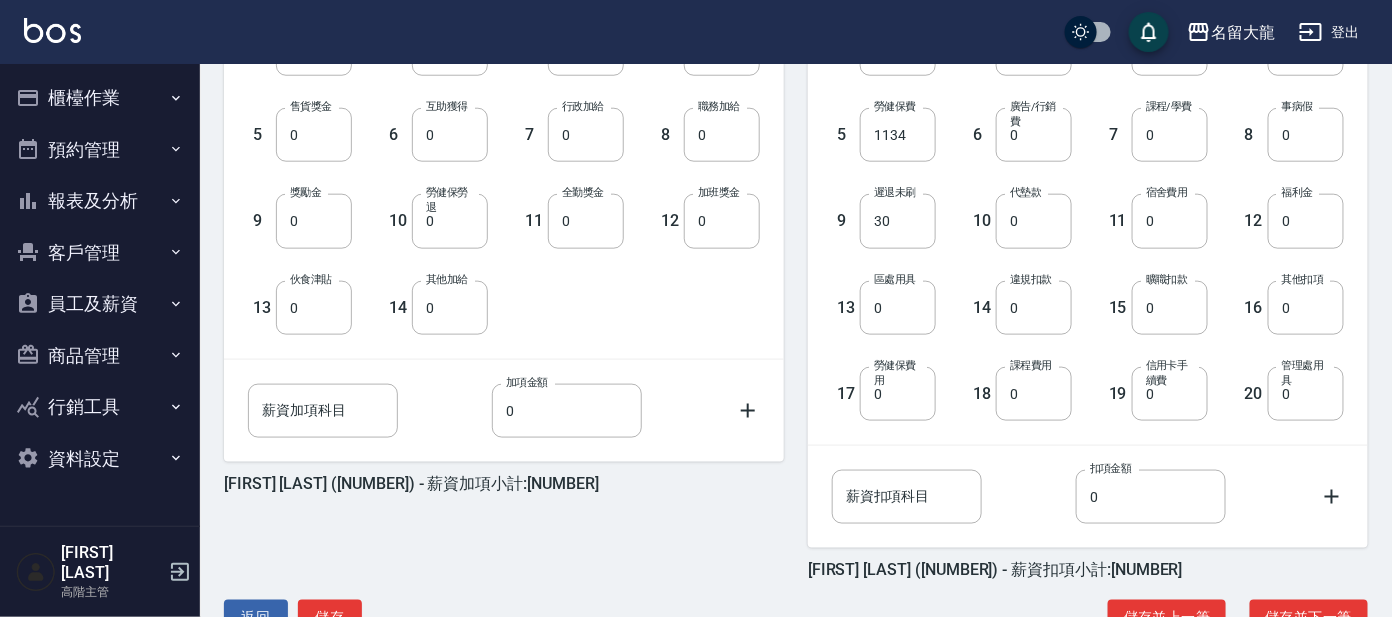 scroll, scrollTop: 680, scrollLeft: 0, axis: vertical 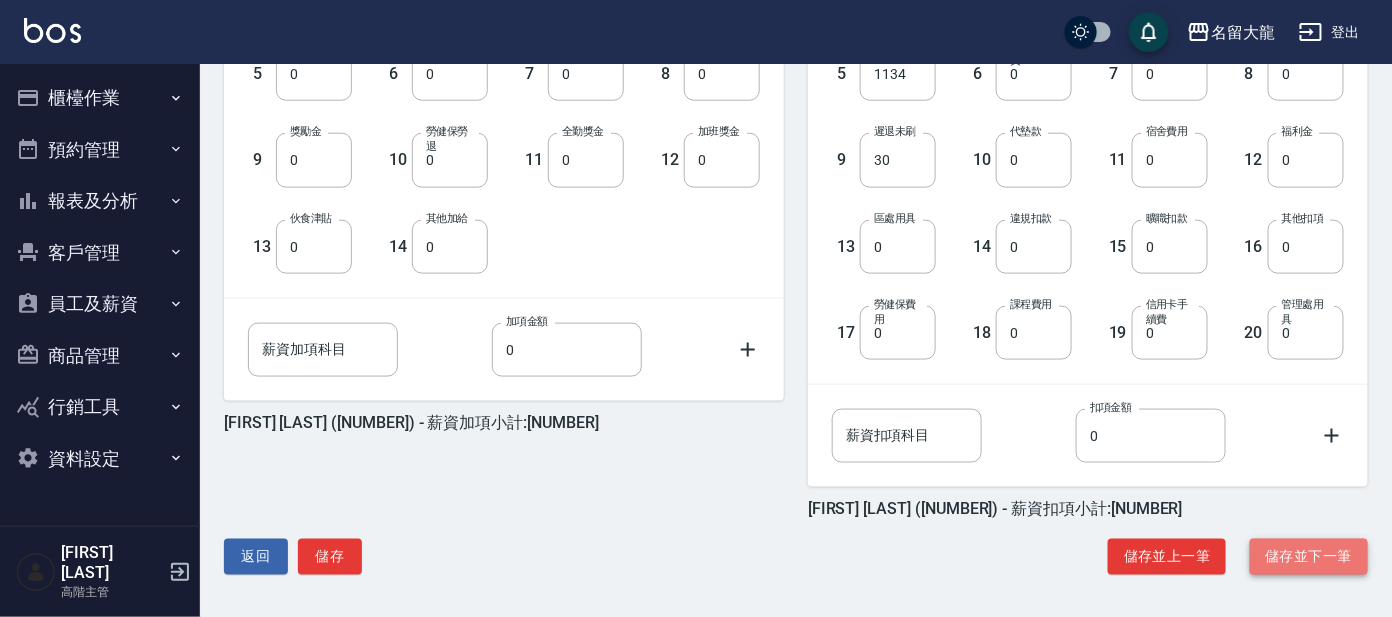 click on "儲存並下一筆" at bounding box center [1309, 557] 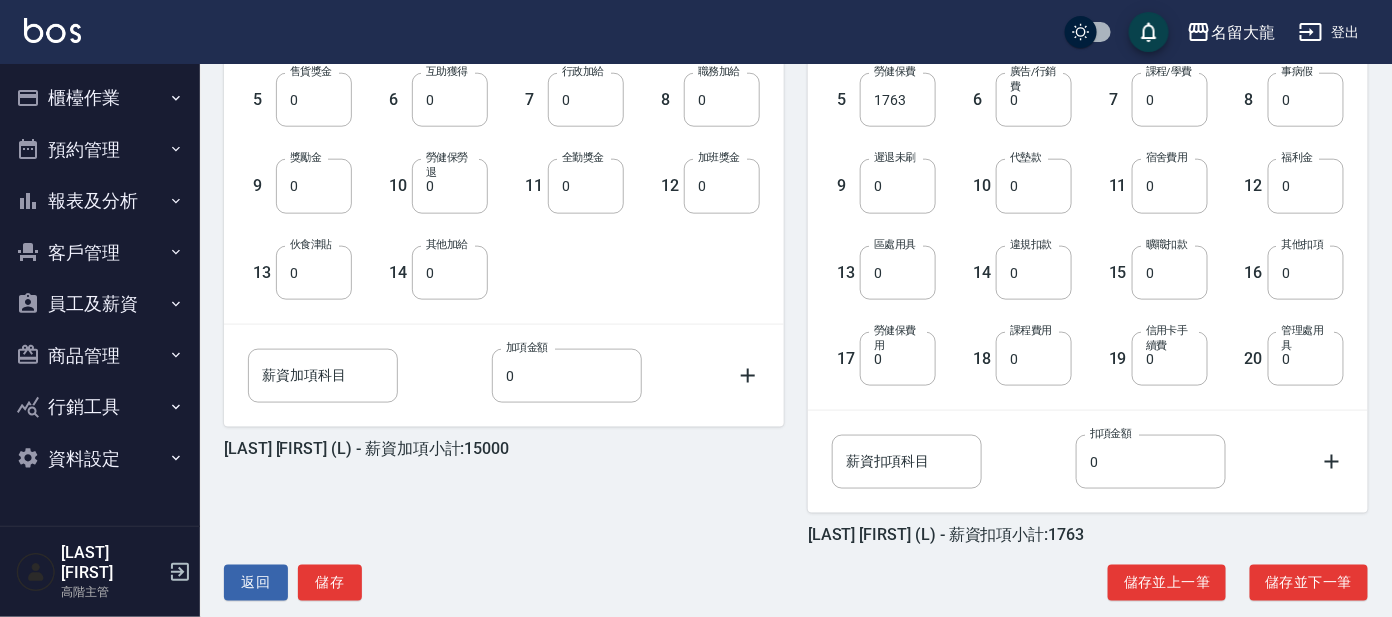 scroll, scrollTop: 680, scrollLeft: 0, axis: vertical 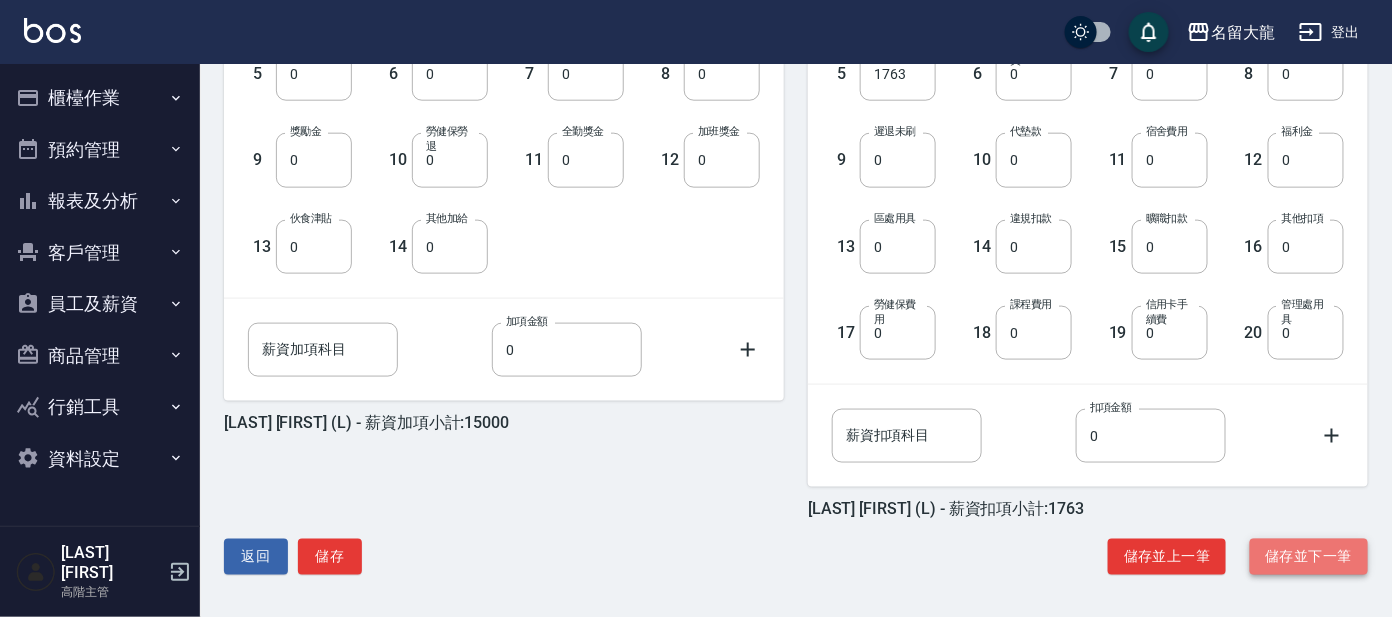 click on "儲存並下一筆" at bounding box center (1309, 557) 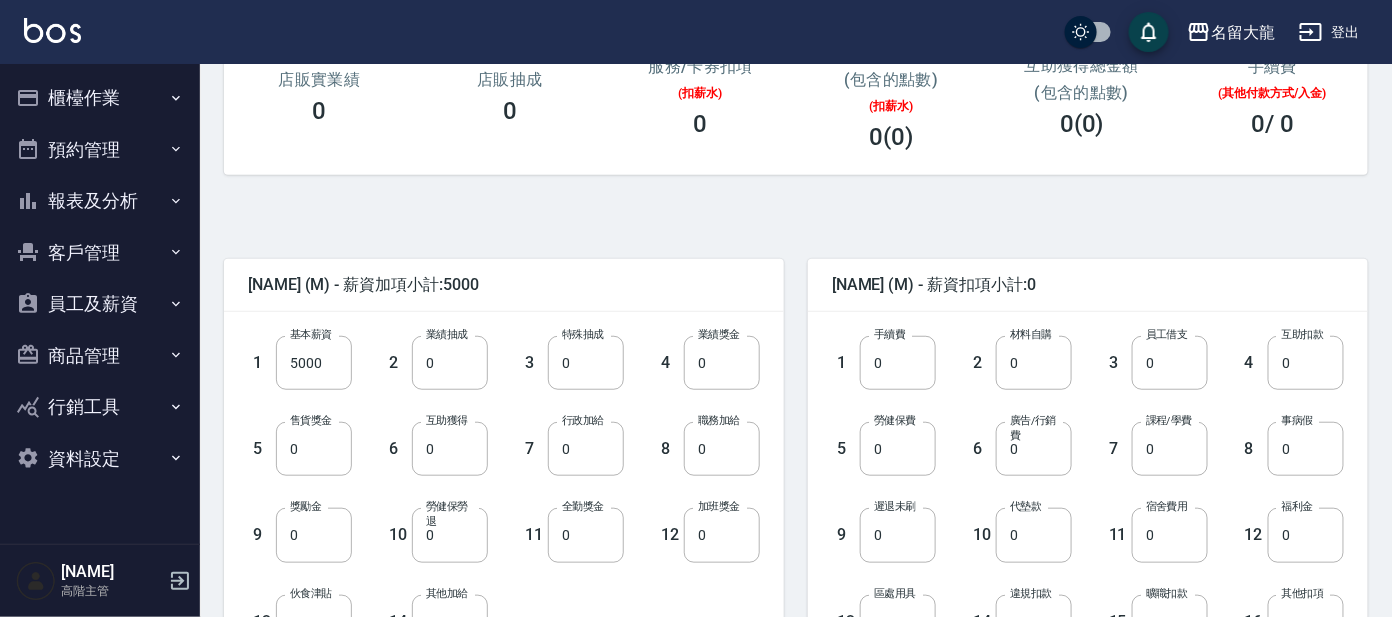 scroll, scrollTop: 430, scrollLeft: 0, axis: vertical 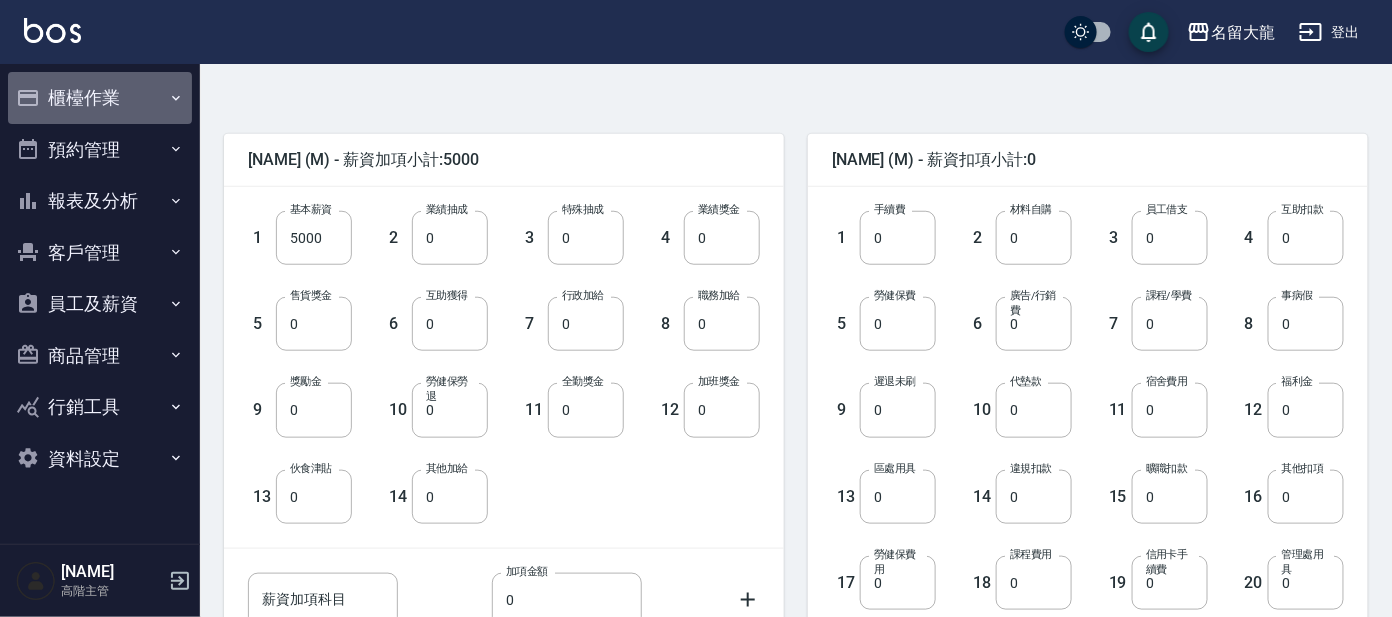 click on "櫃檯作業" at bounding box center (100, 98) 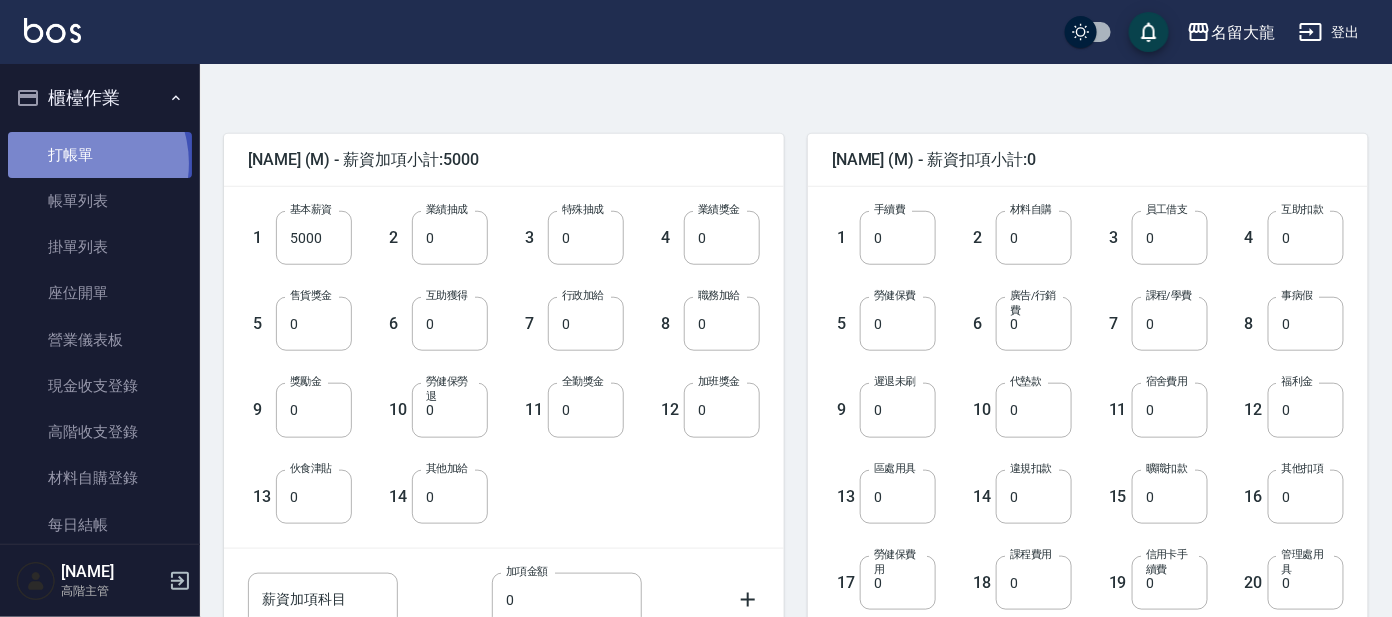 click on "打帳單" at bounding box center [100, 155] 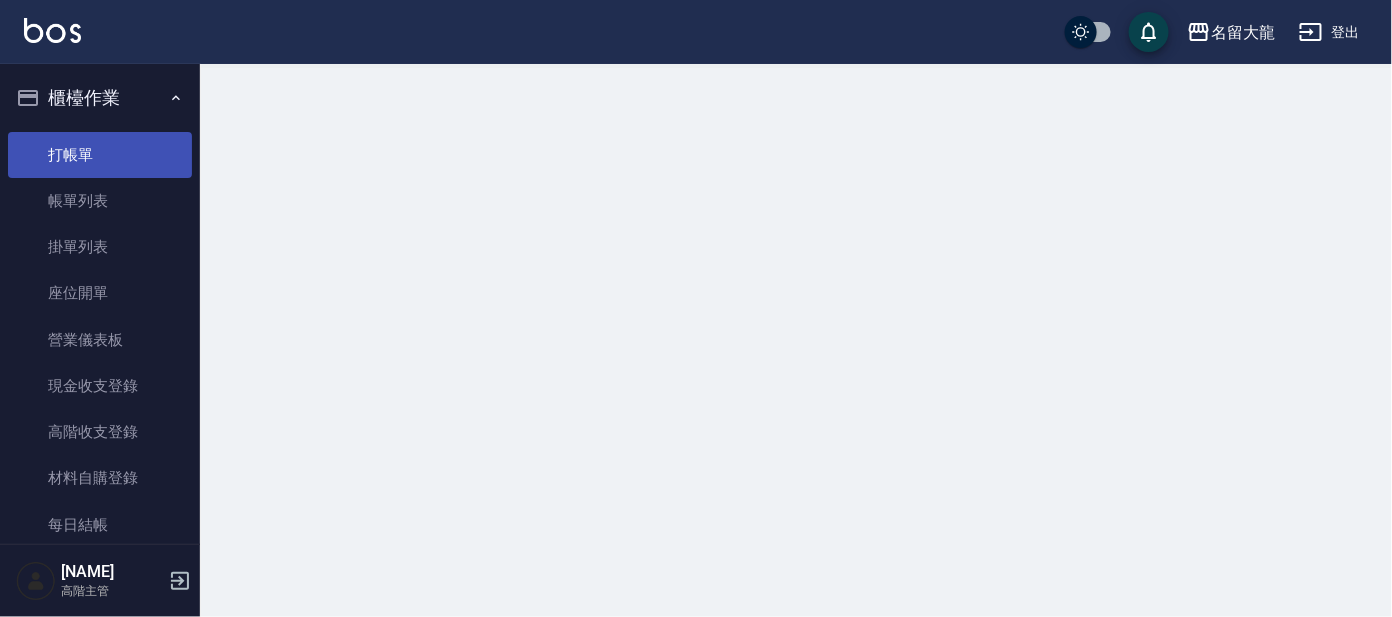 scroll, scrollTop: 0, scrollLeft: 0, axis: both 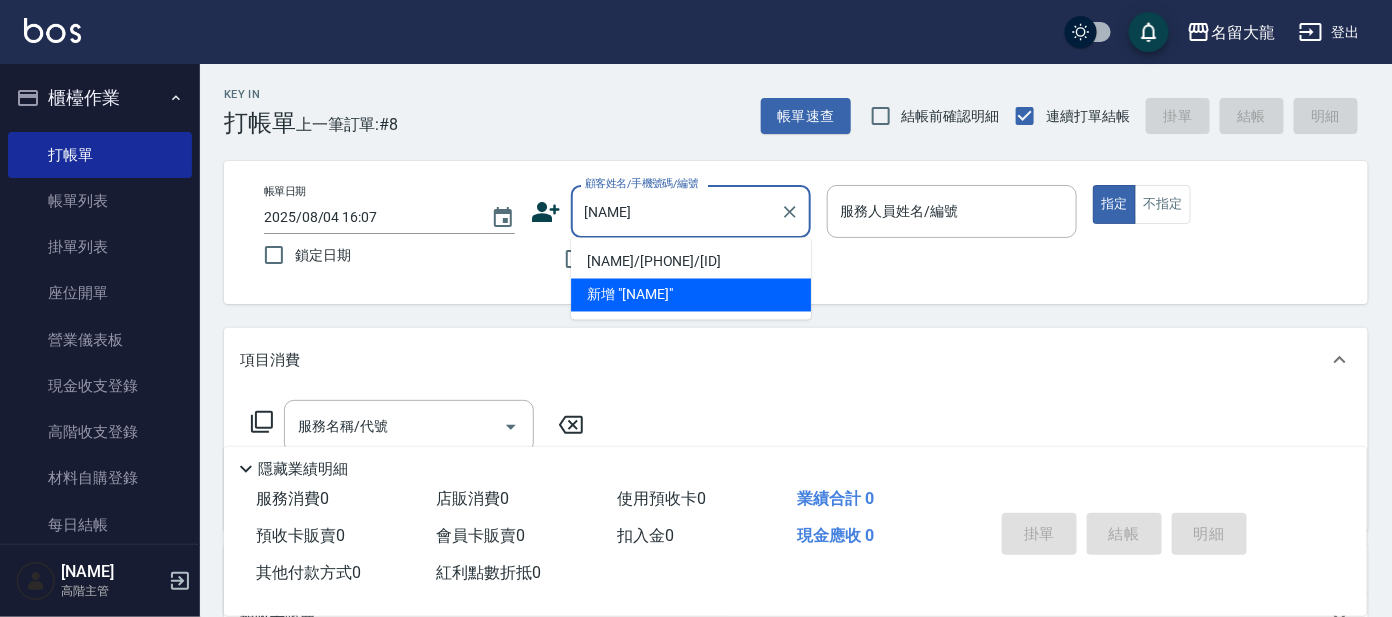 type on "[NAME]/[PHONE]/[ID]" 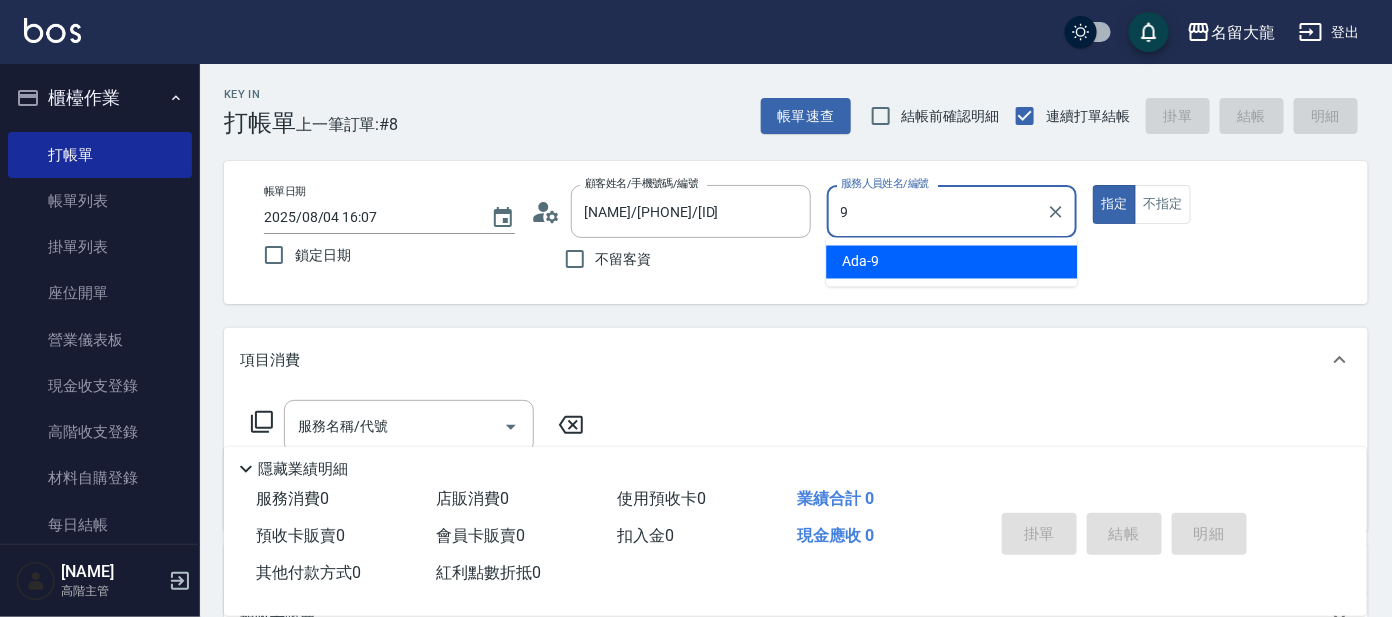 type on "Ada-9" 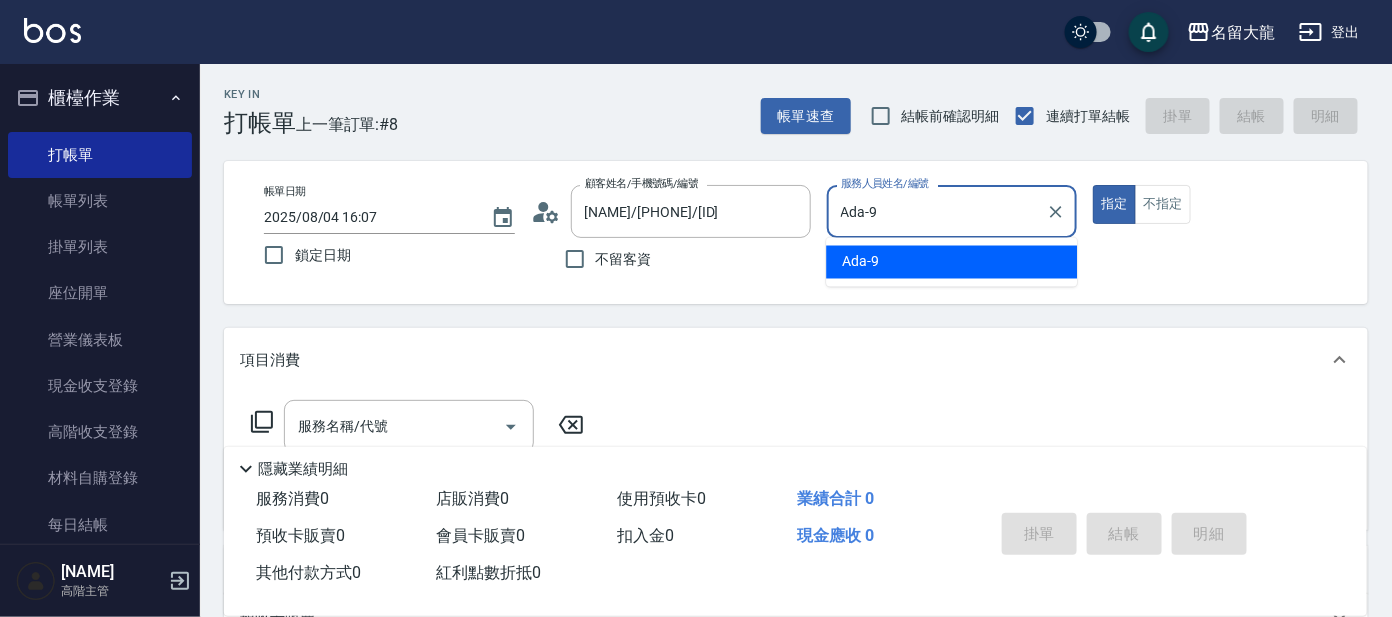 type on "true" 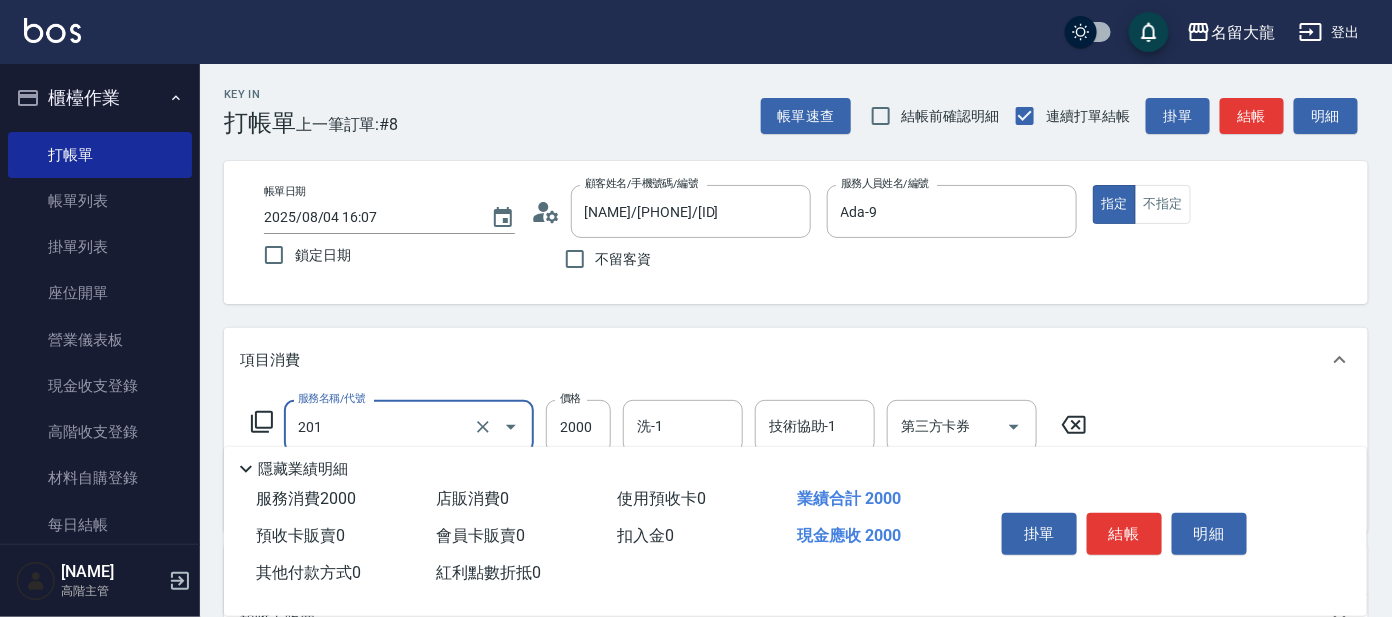 type on "金髮兒質感3劑(201)" 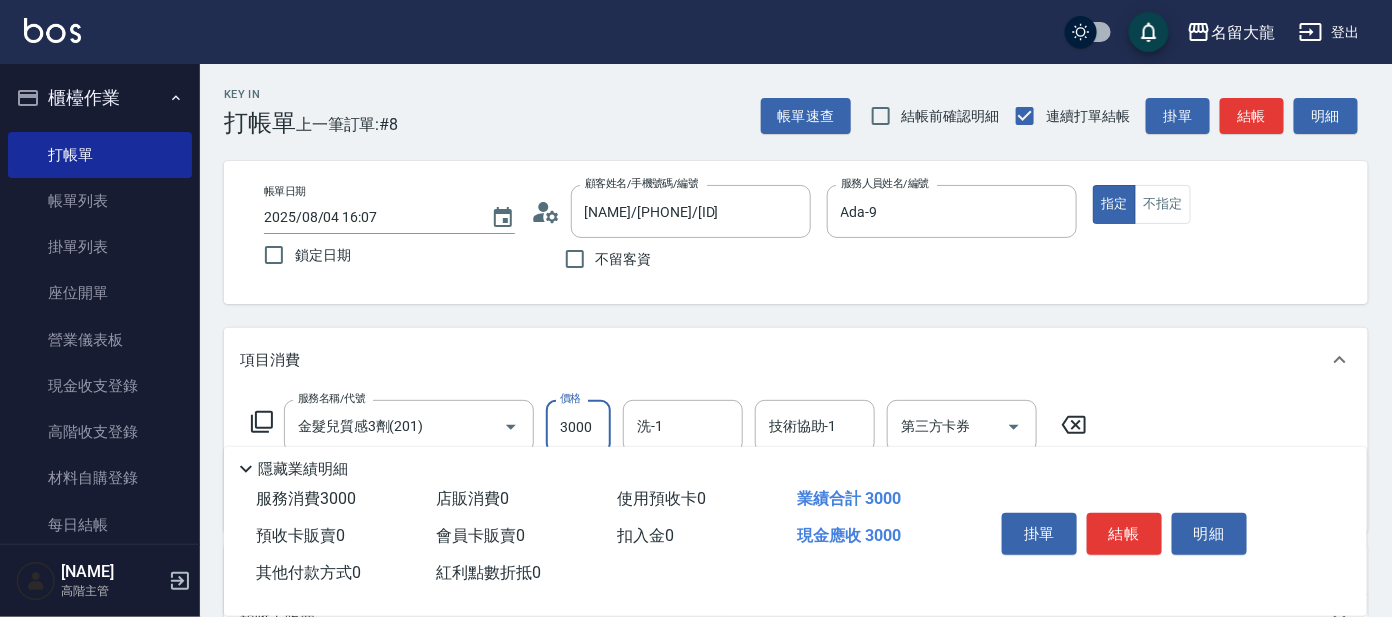 type on "3000" 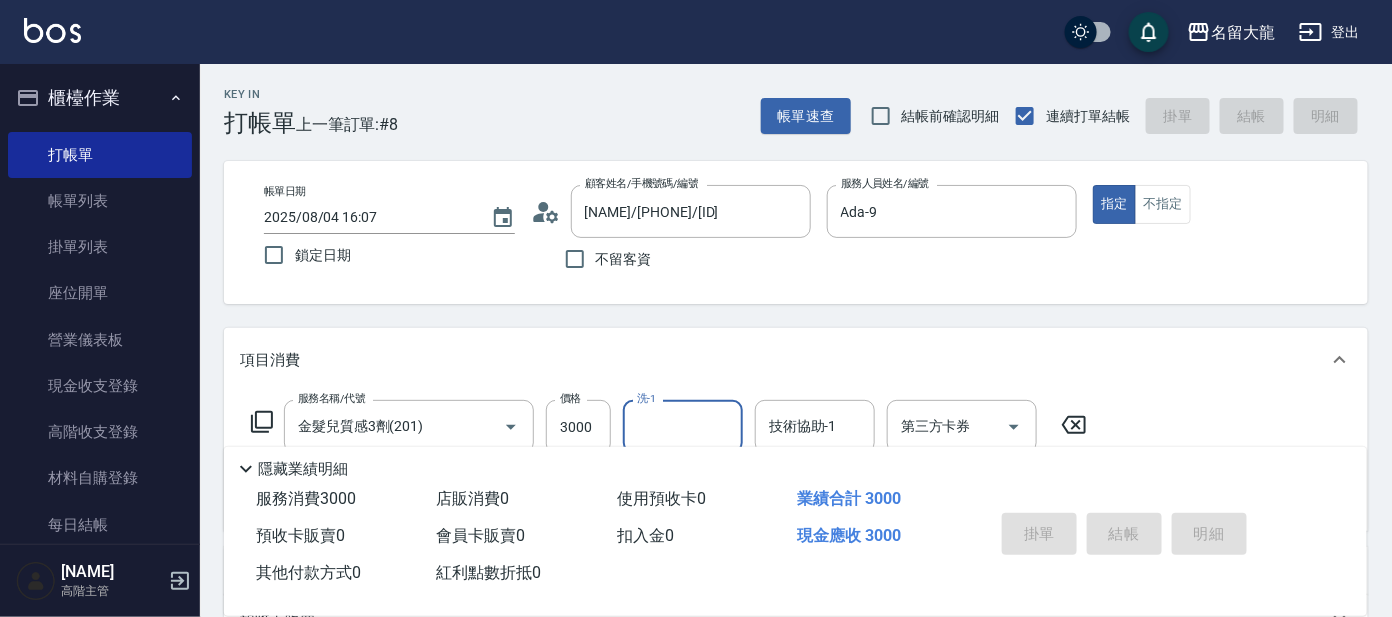 type on "2025/08/04 16:26" 